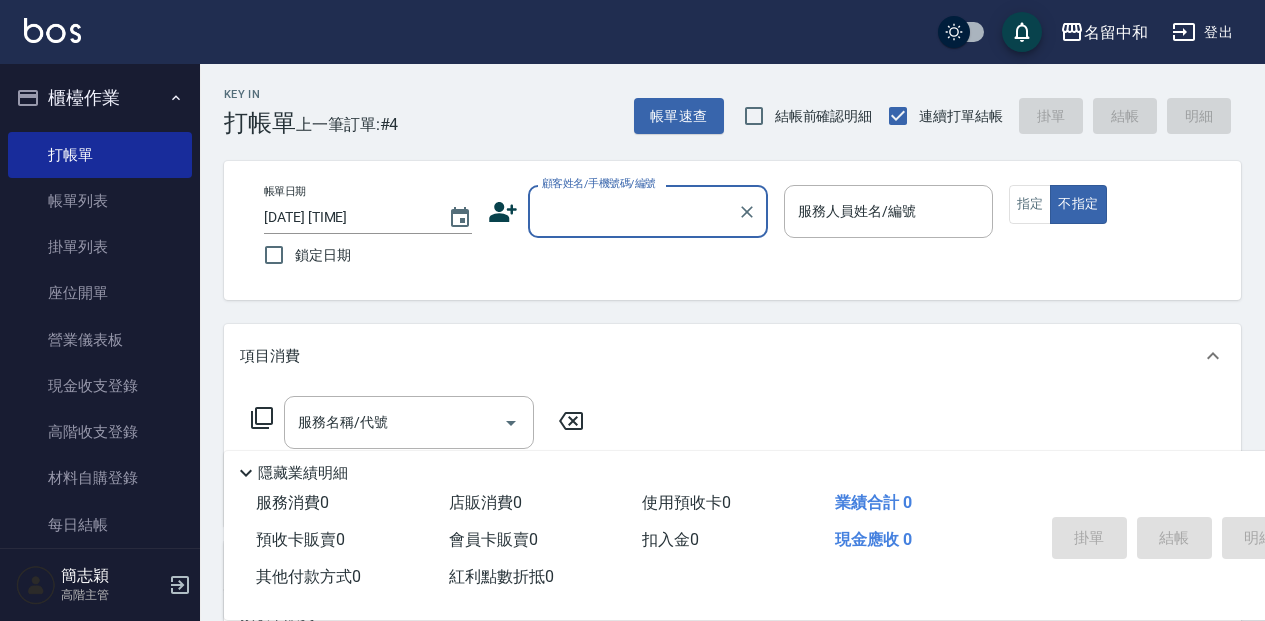 scroll, scrollTop: 0, scrollLeft: 0, axis: both 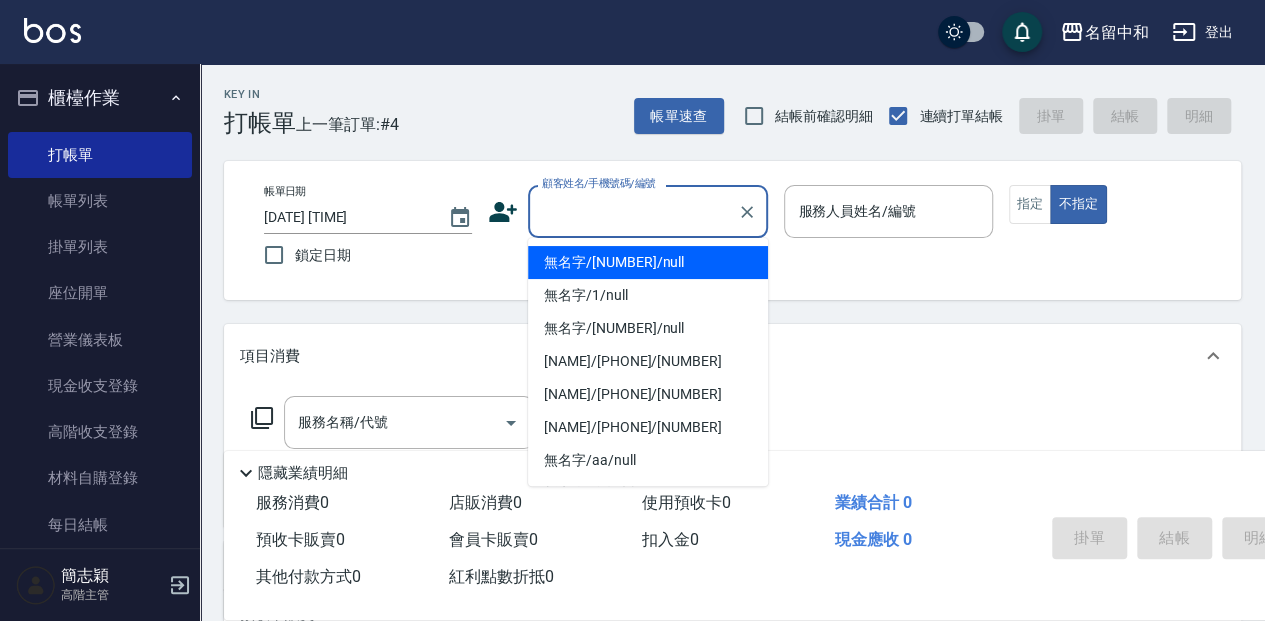 click on "顧客姓名/手機號碼/編號" at bounding box center [633, 211] 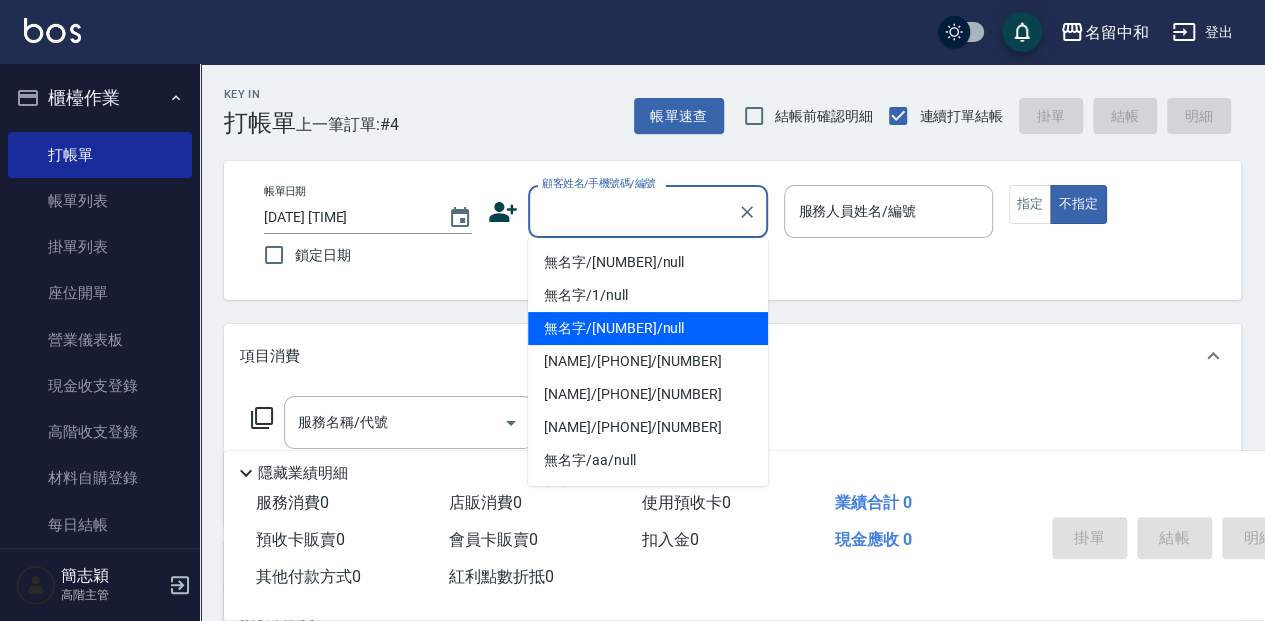 click on "無名字/[NUMBER]/null" at bounding box center (648, 328) 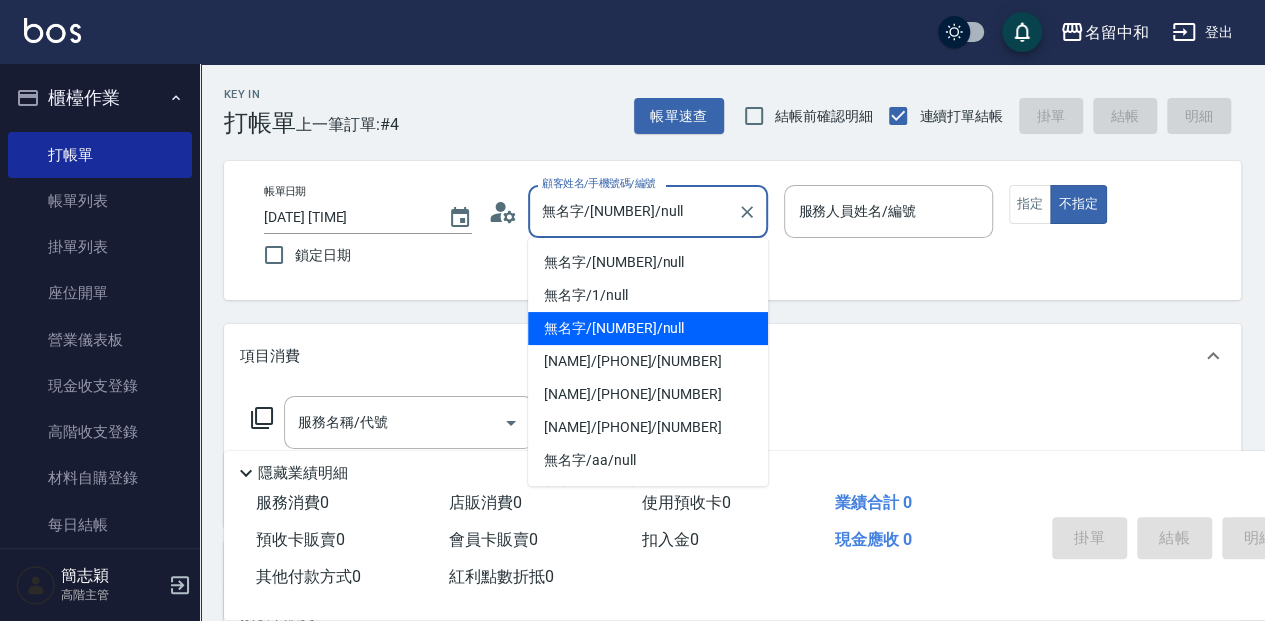 click on "無名字/[NUMBER]/null" at bounding box center (633, 211) 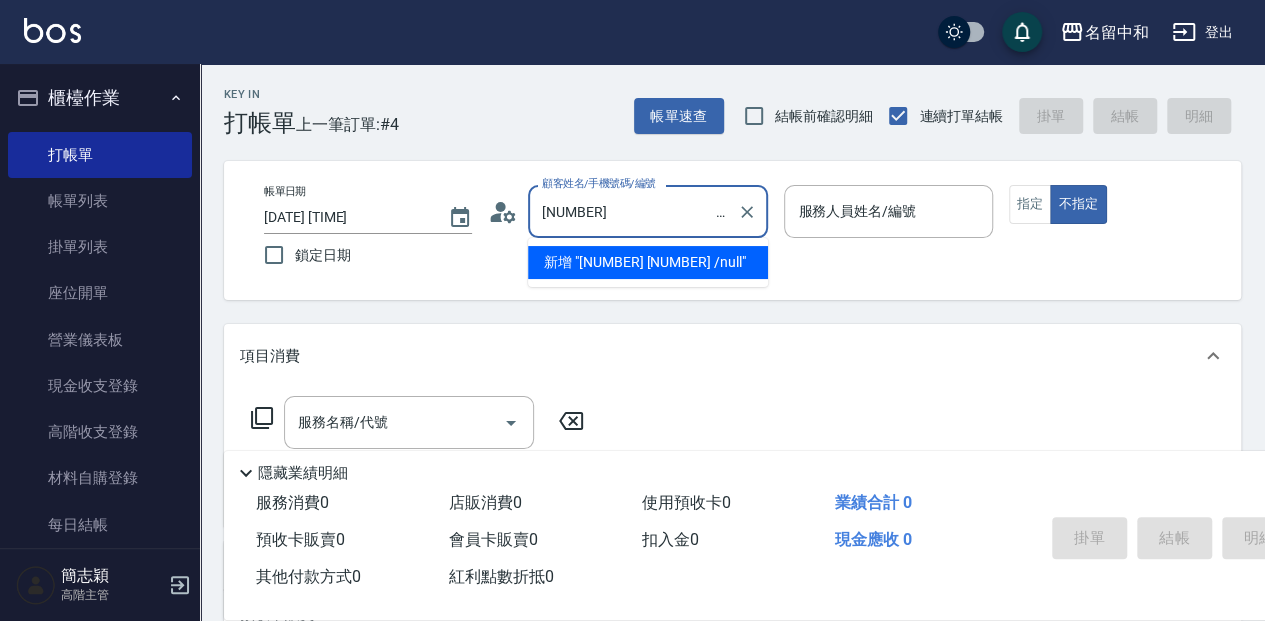 click on "新增 "[NUMBER]                                               [NUMBER]                              /null"" at bounding box center (648, 262) 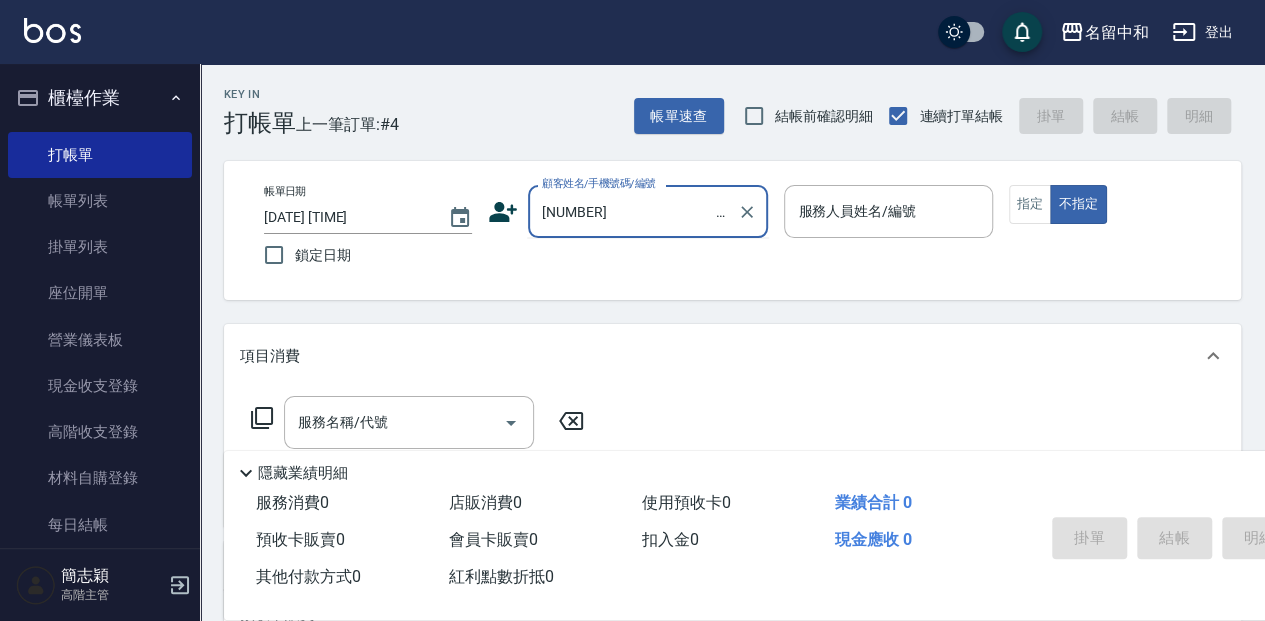 click on "[NUMBER]                                               [NUMBER]                              /null" at bounding box center [633, 211] 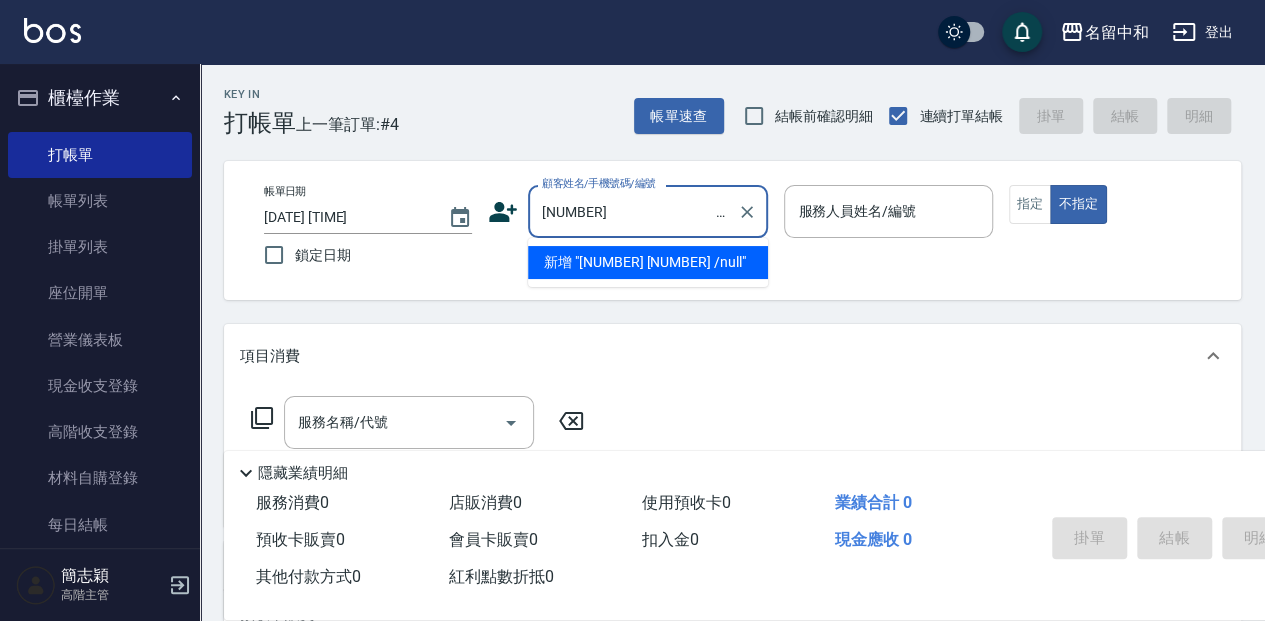 click on "[NUMBER]-[NUMBER] 顧客姓名/手機號碼/編號" at bounding box center [648, 211] 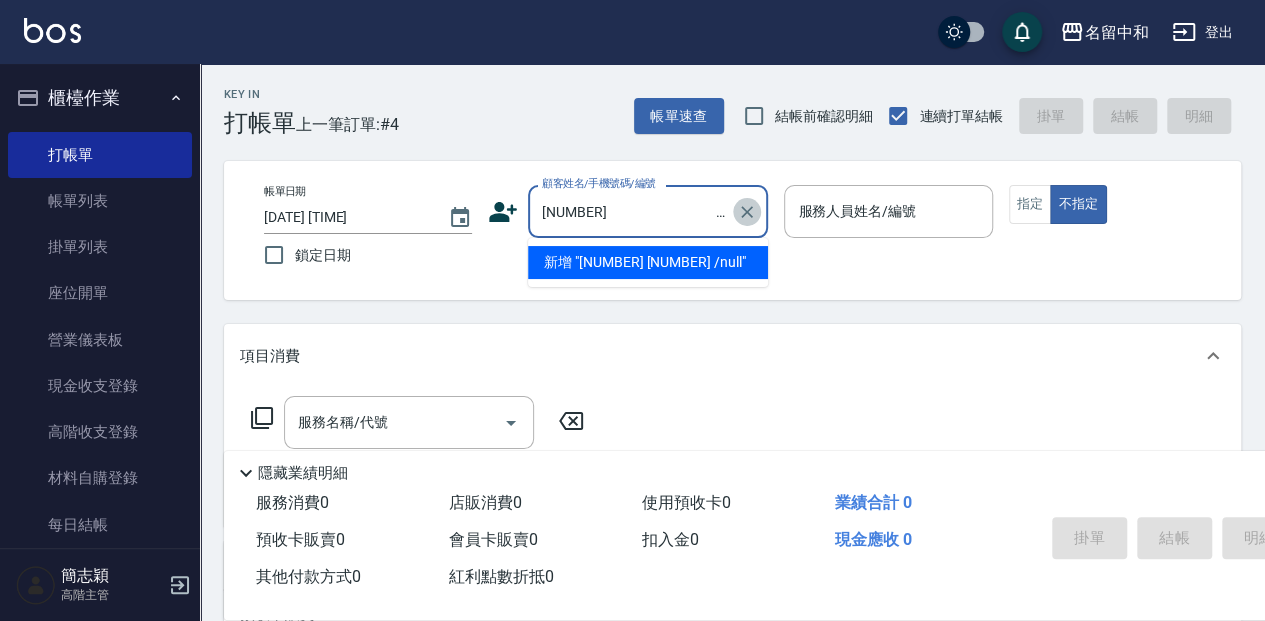click at bounding box center [747, 212] 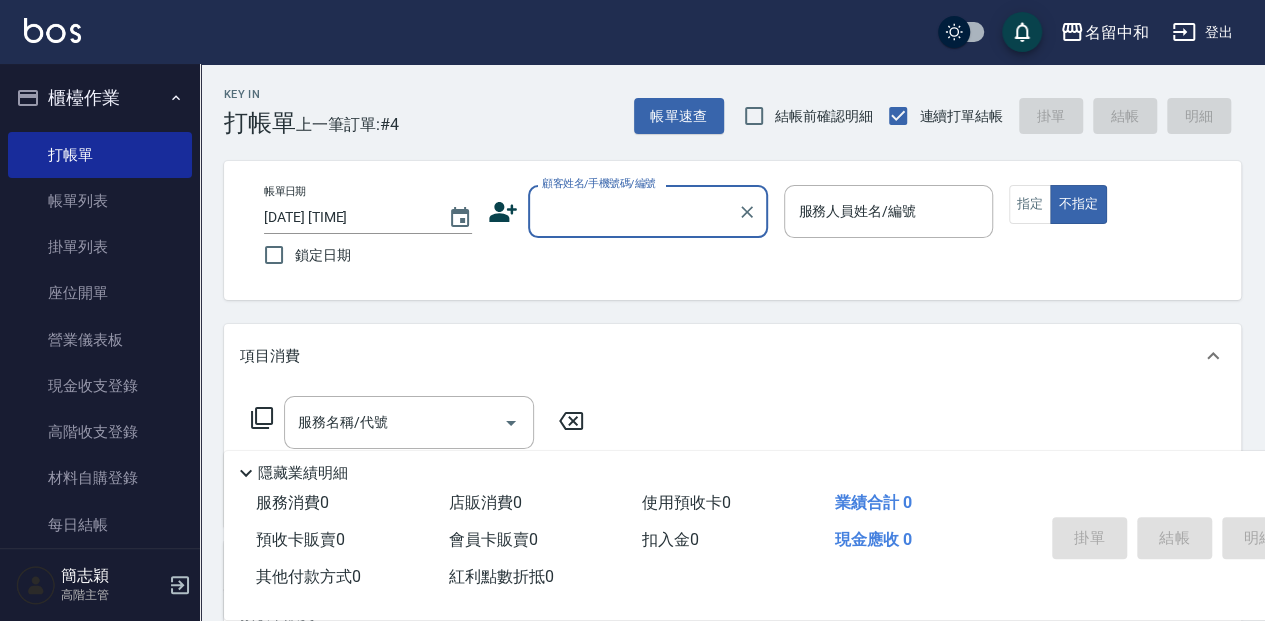 click on "顧客姓名/手機號碼/編號" at bounding box center [633, 211] 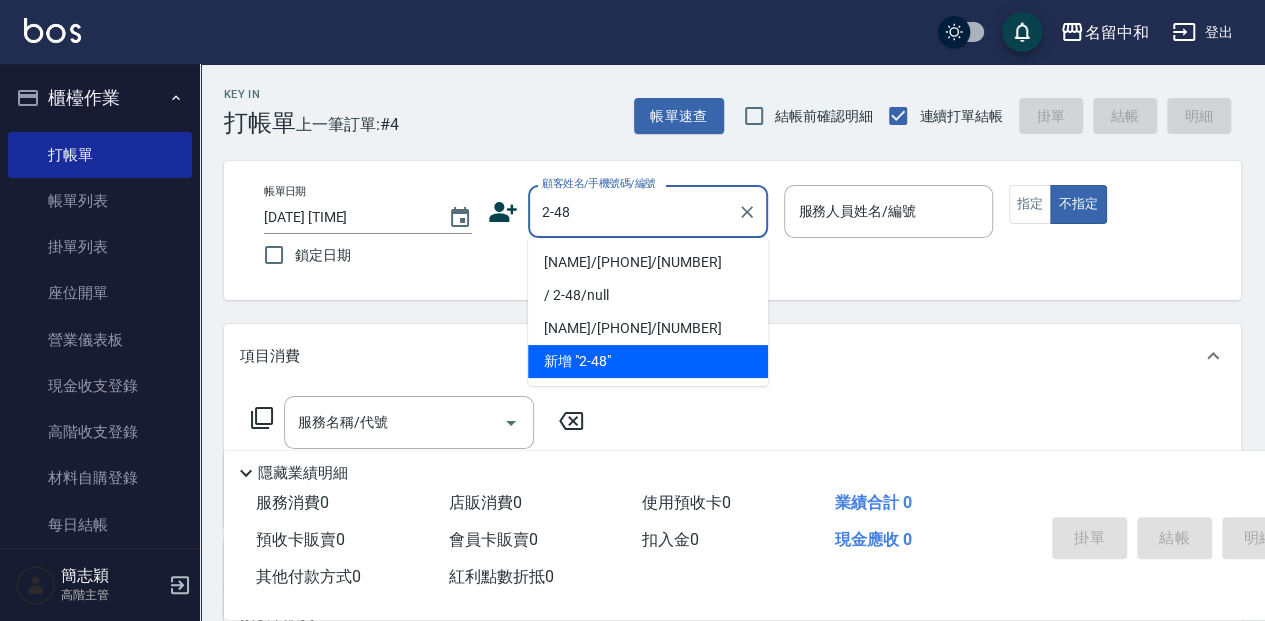 click on "2-48" at bounding box center [633, 211] 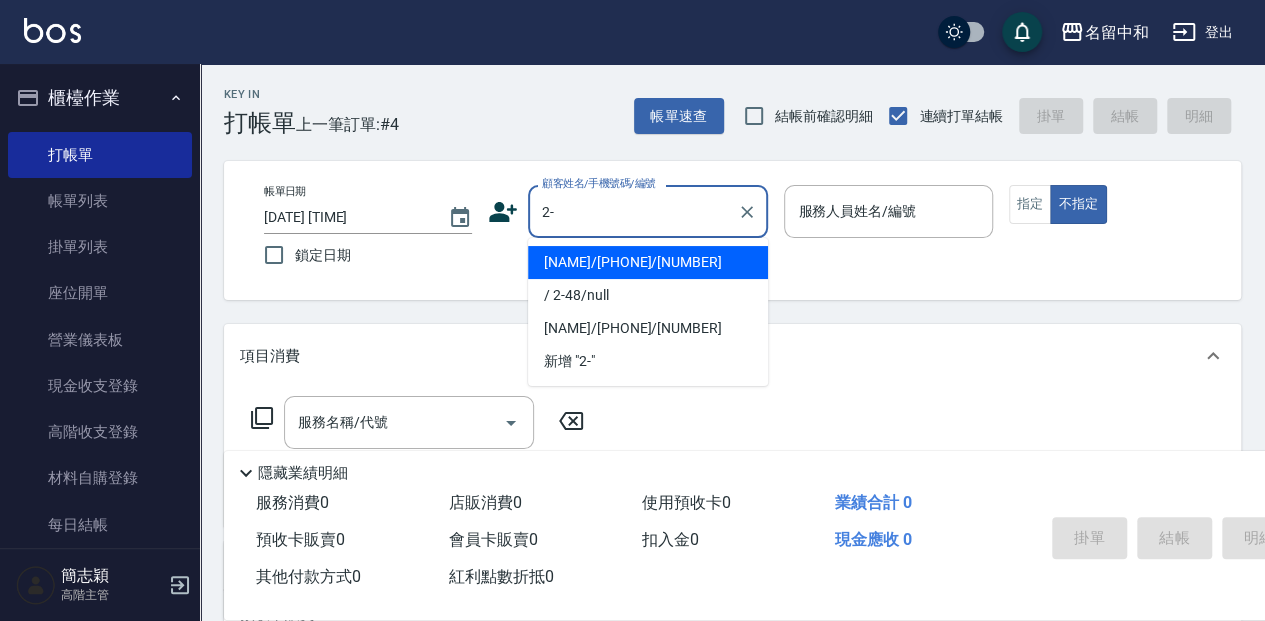 type on "2" 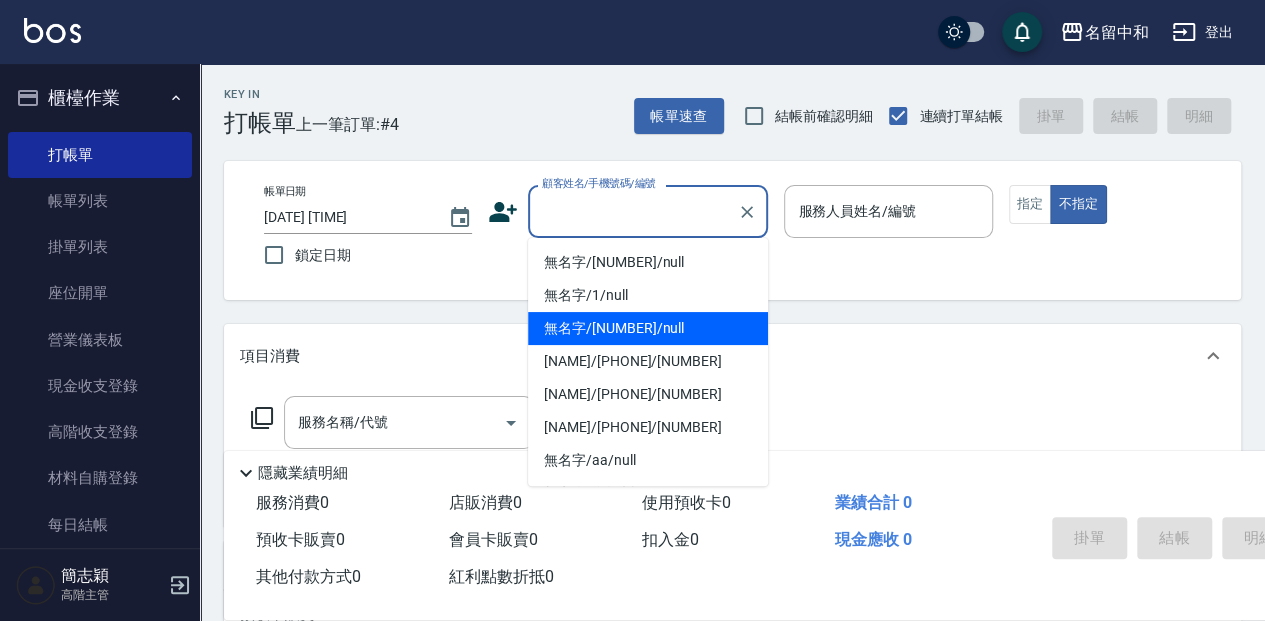 click on "無名字/[NUMBER]/null" at bounding box center (648, 328) 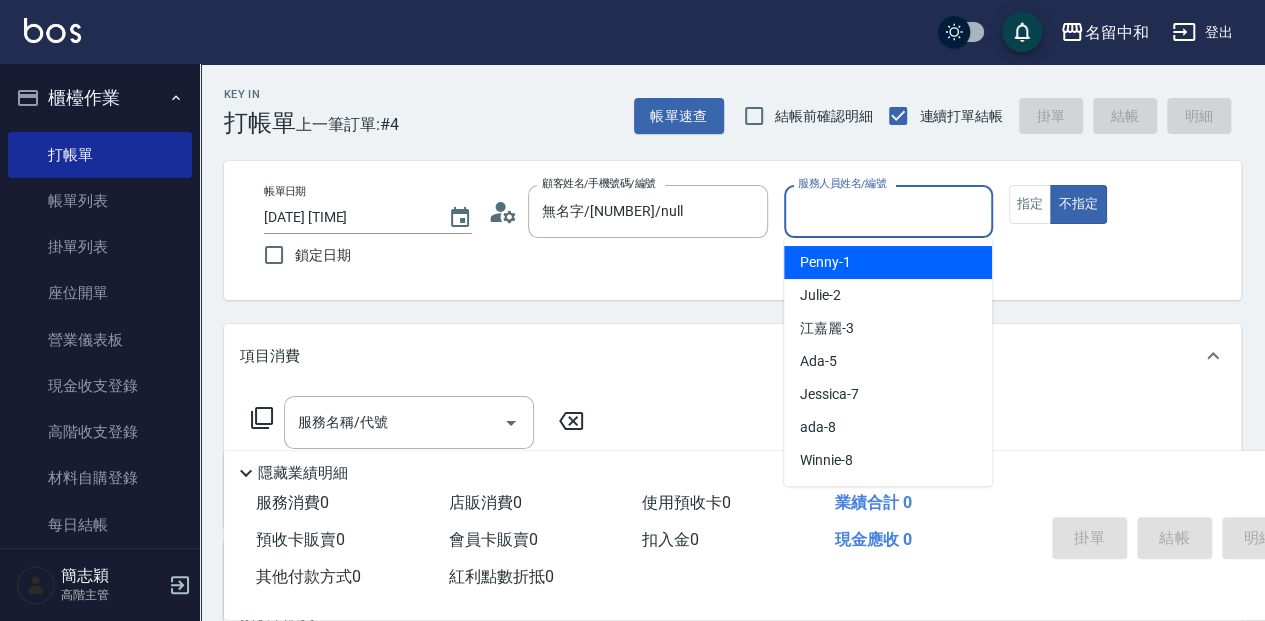 click on "服務人員姓名/編號" at bounding box center [888, 211] 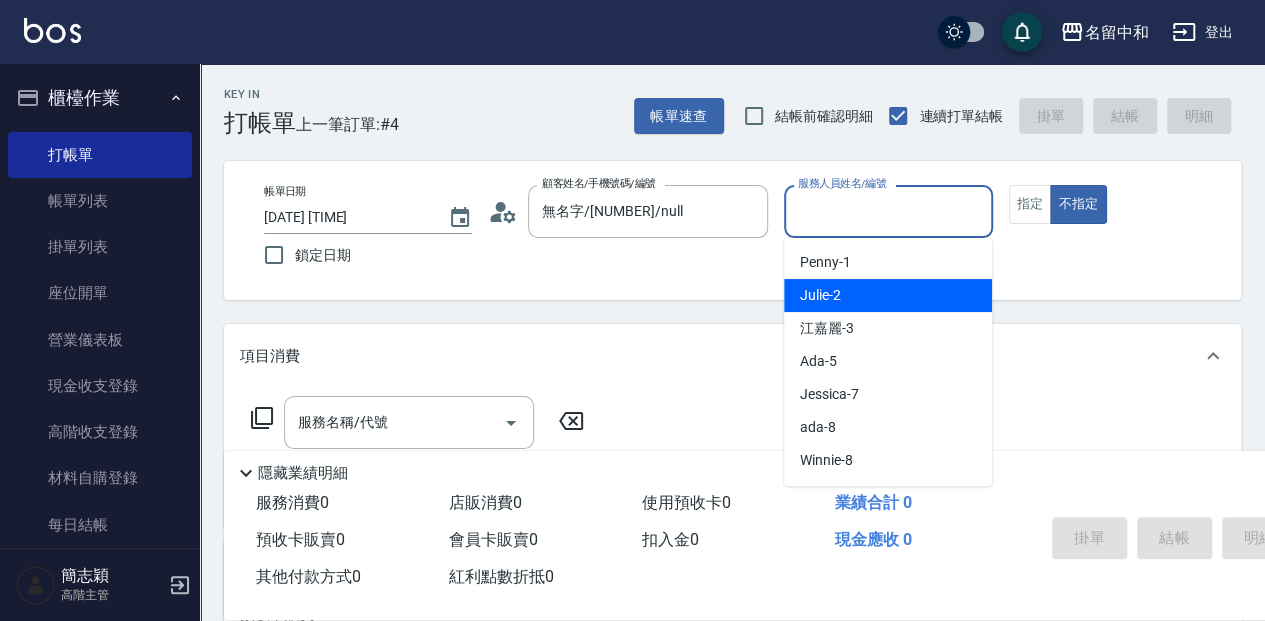 click on "Julie -2" at bounding box center [888, 295] 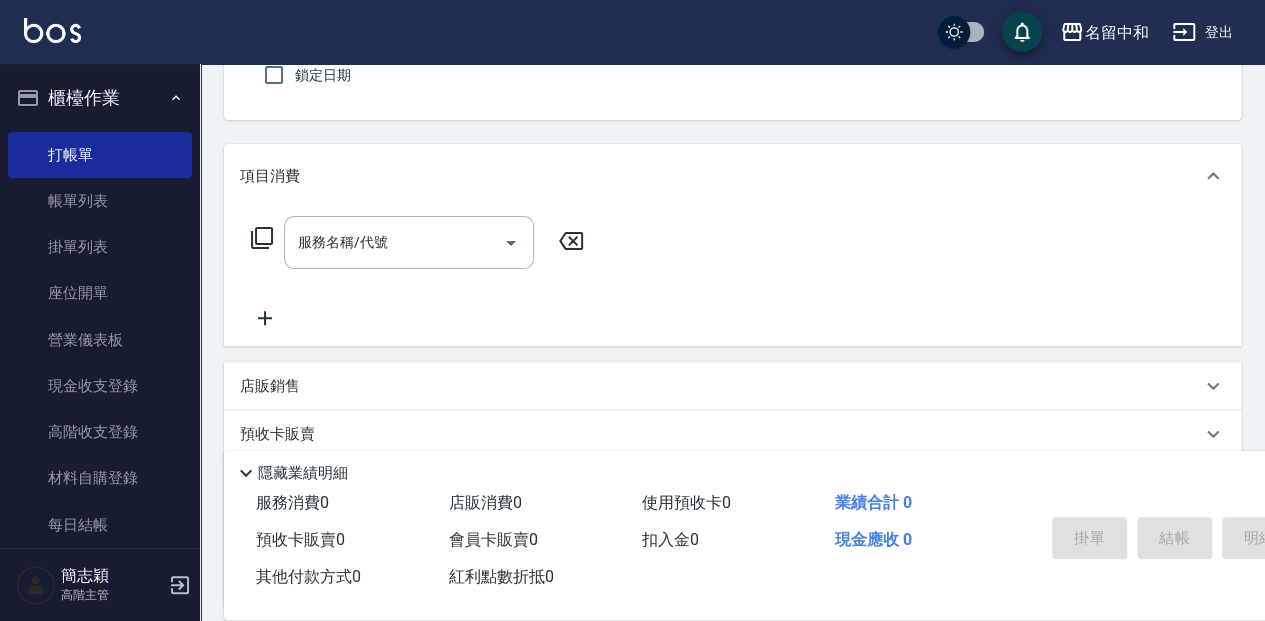 scroll, scrollTop: 200, scrollLeft: 0, axis: vertical 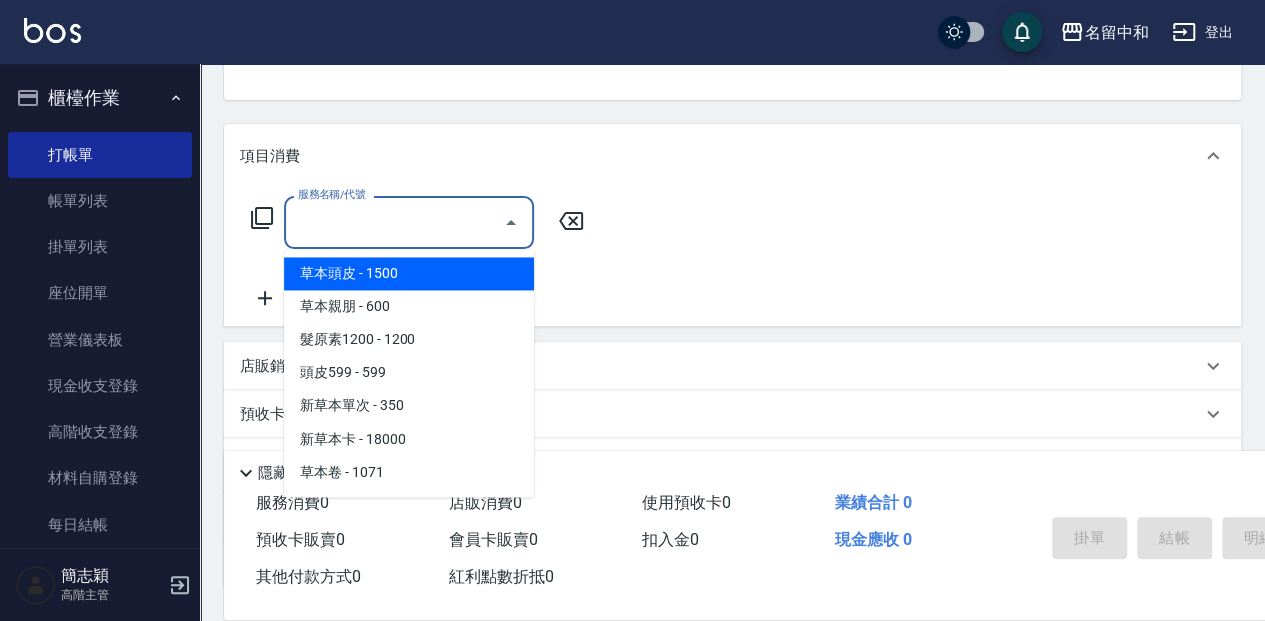 click on "服務名稱/代號" at bounding box center (394, 222) 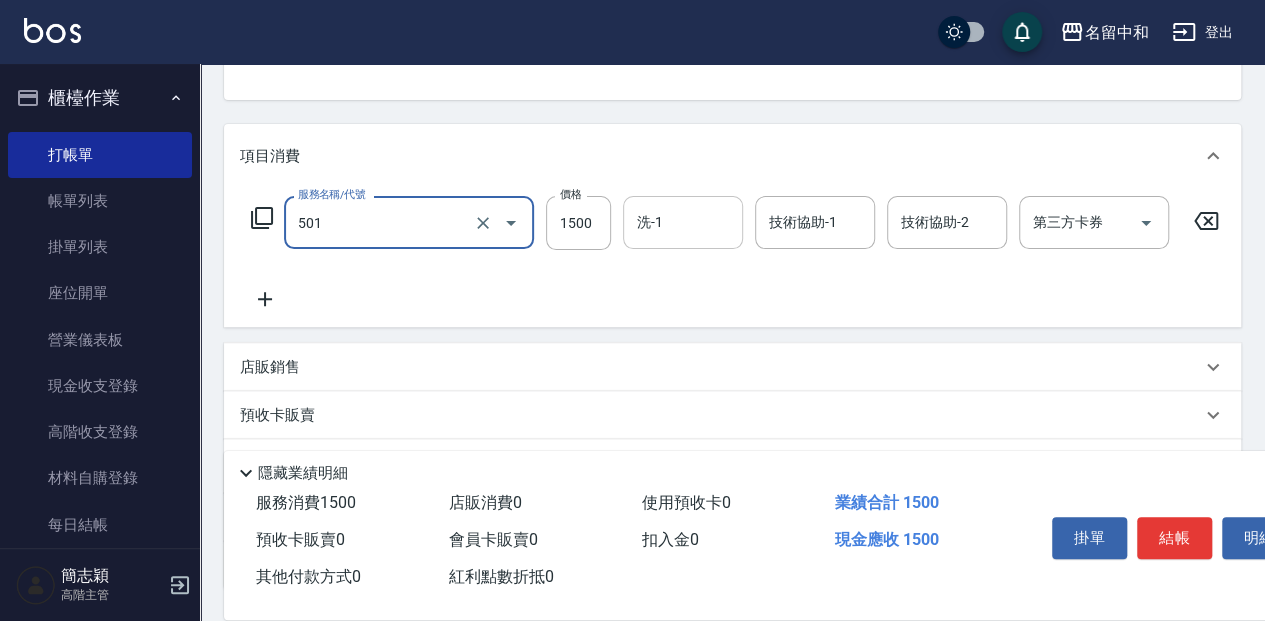 type on "染髮(1500](501)" 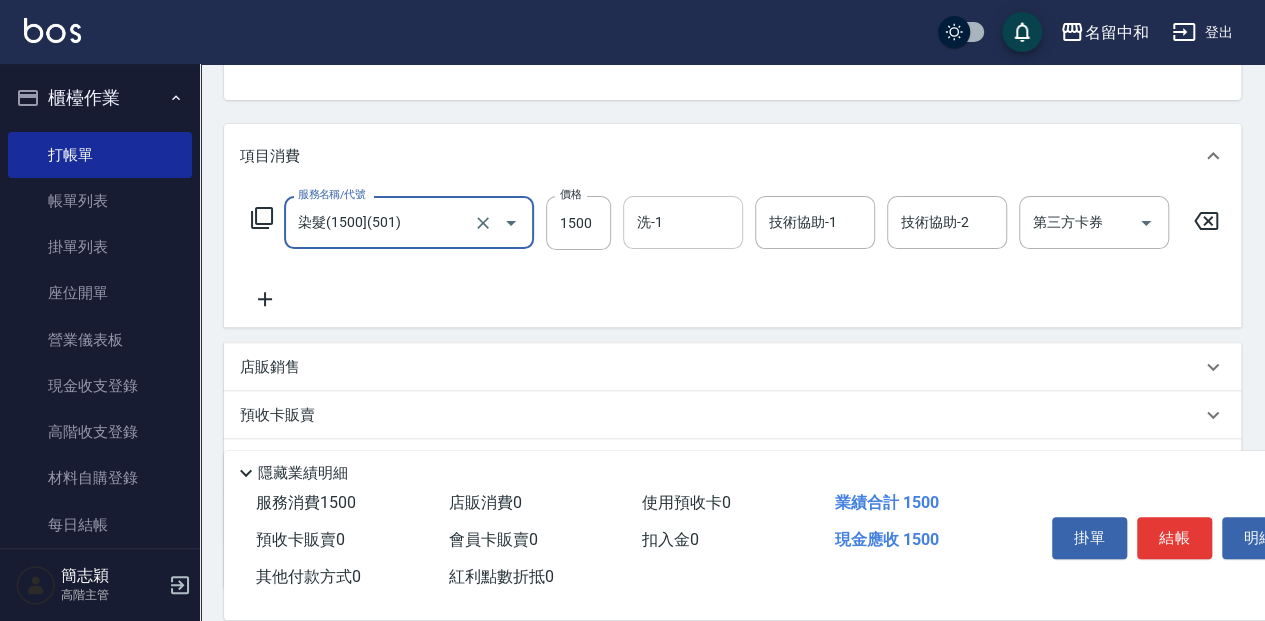 click on "洗-1" at bounding box center (683, 222) 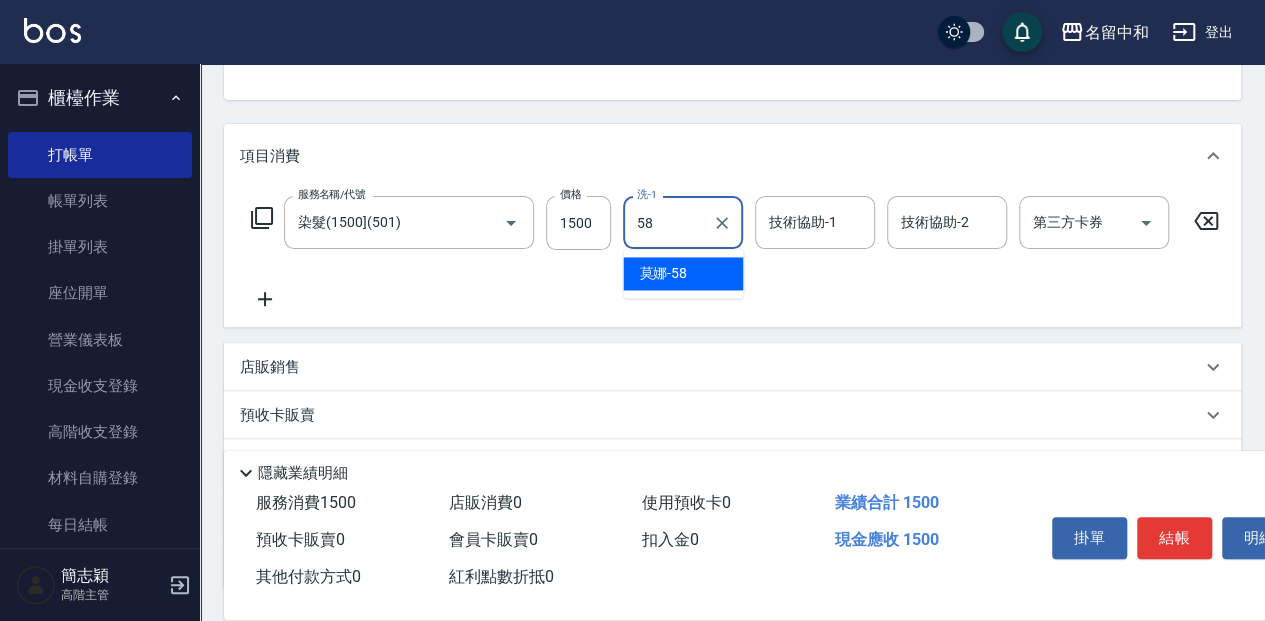 drag, startPoint x: 701, startPoint y: 249, endPoint x: 696, endPoint y: 274, distance: 25.495098 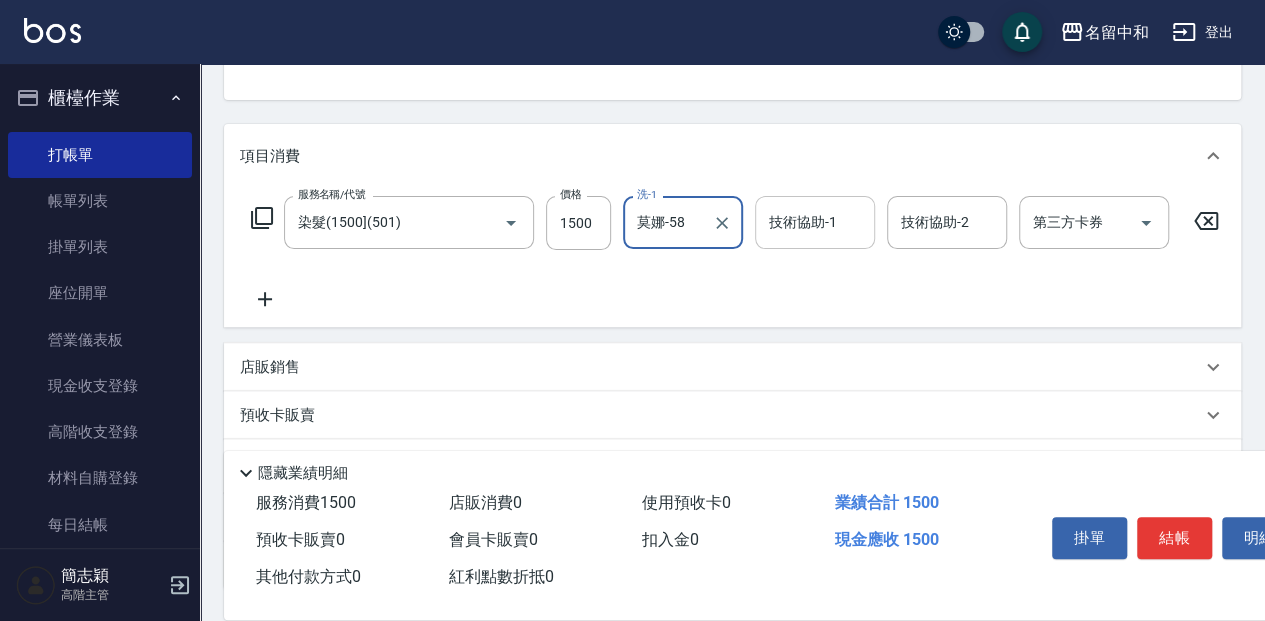 type on "莫娜-58" 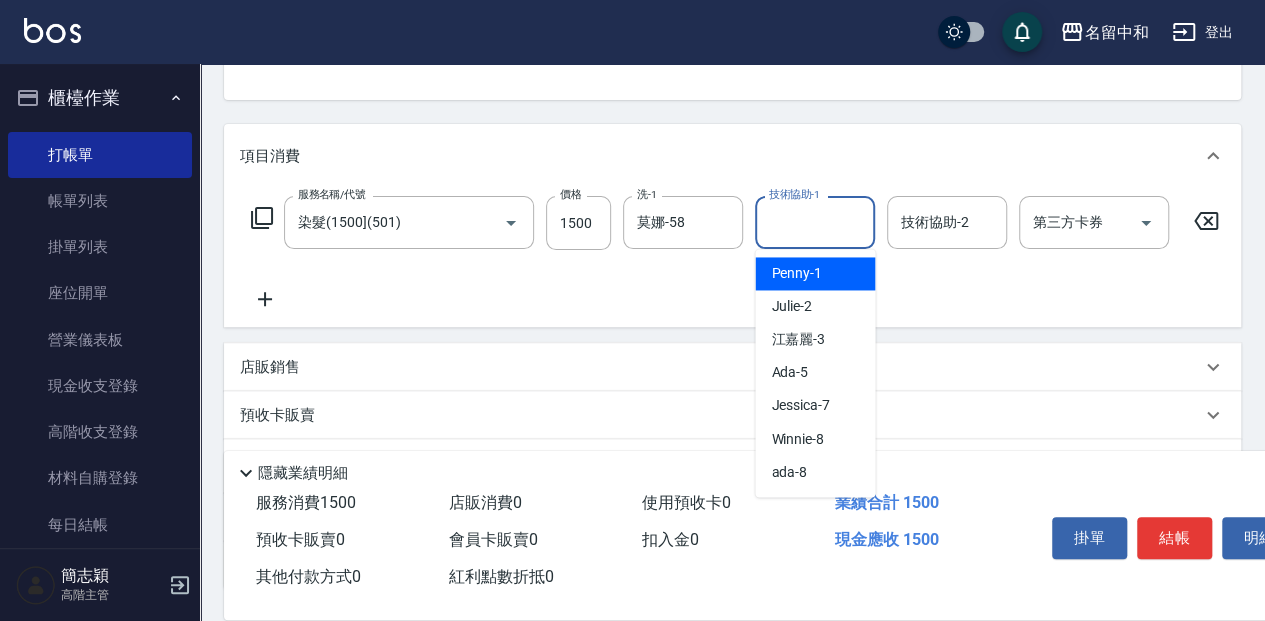 click on "技術協助-1 技術協助-1" at bounding box center (815, 222) 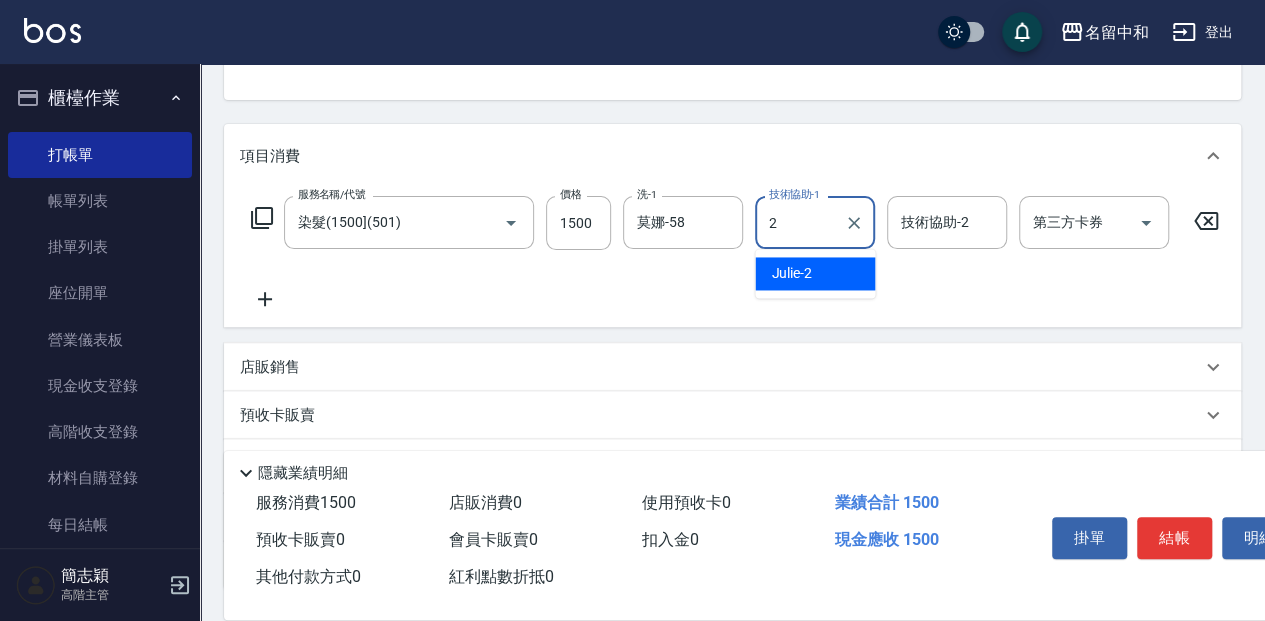 click on "Julie -2" at bounding box center (791, 273) 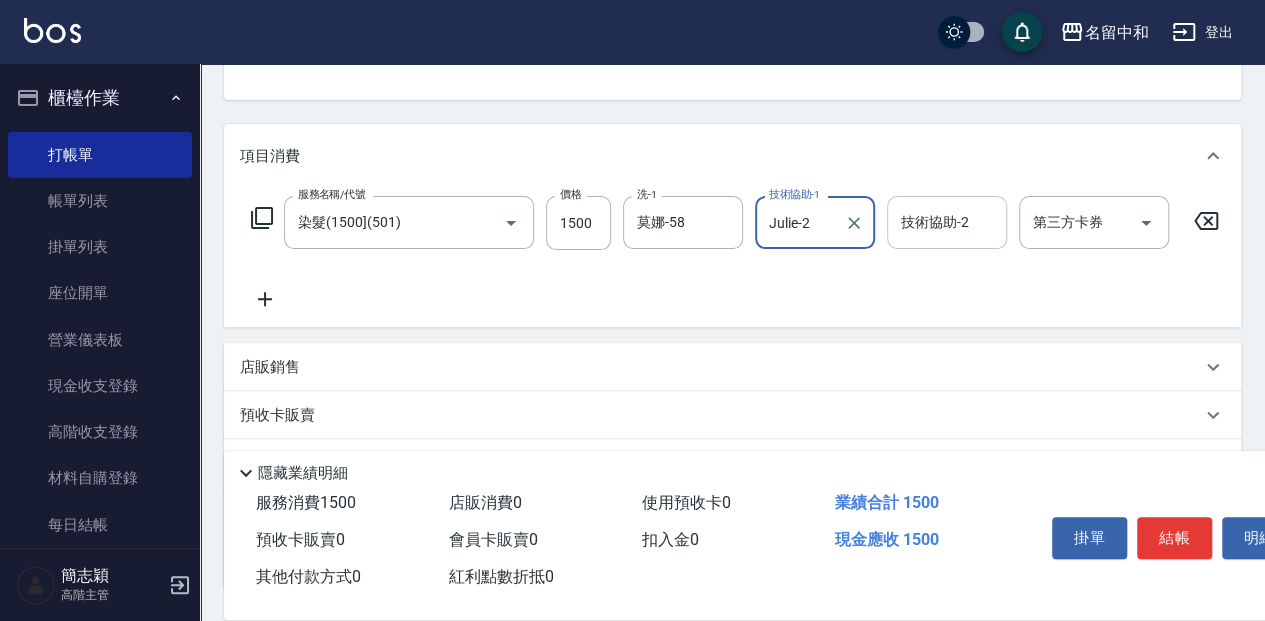 type on "Julie-2" 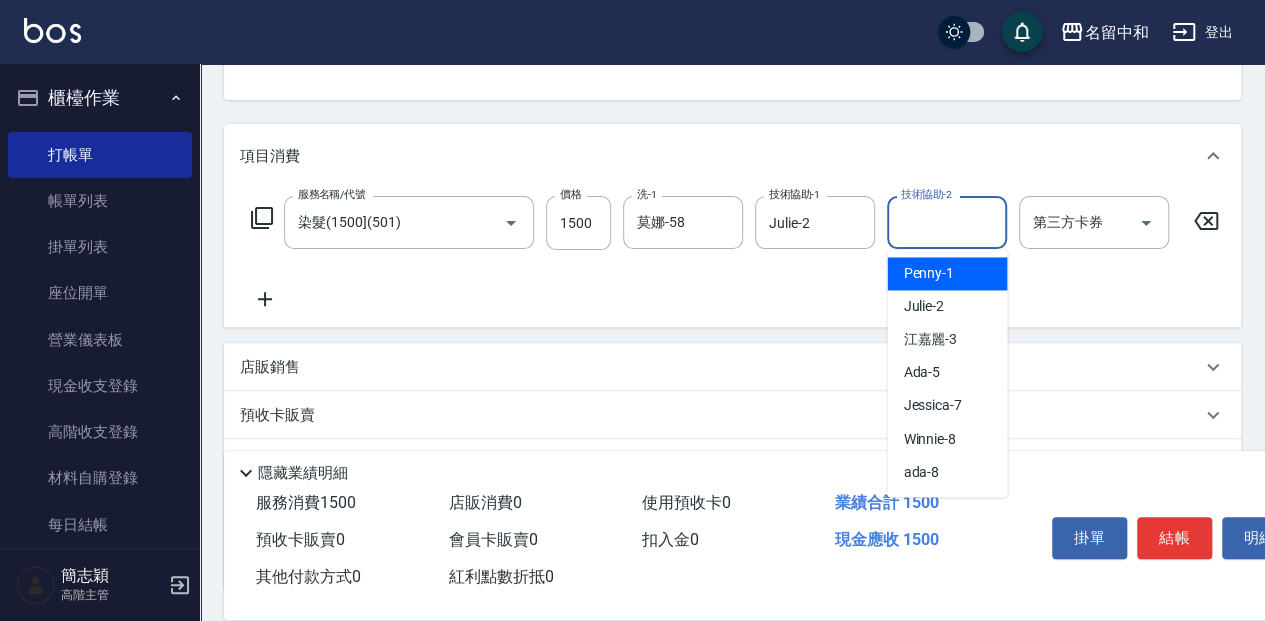 click on "技術協助-2" at bounding box center (947, 222) 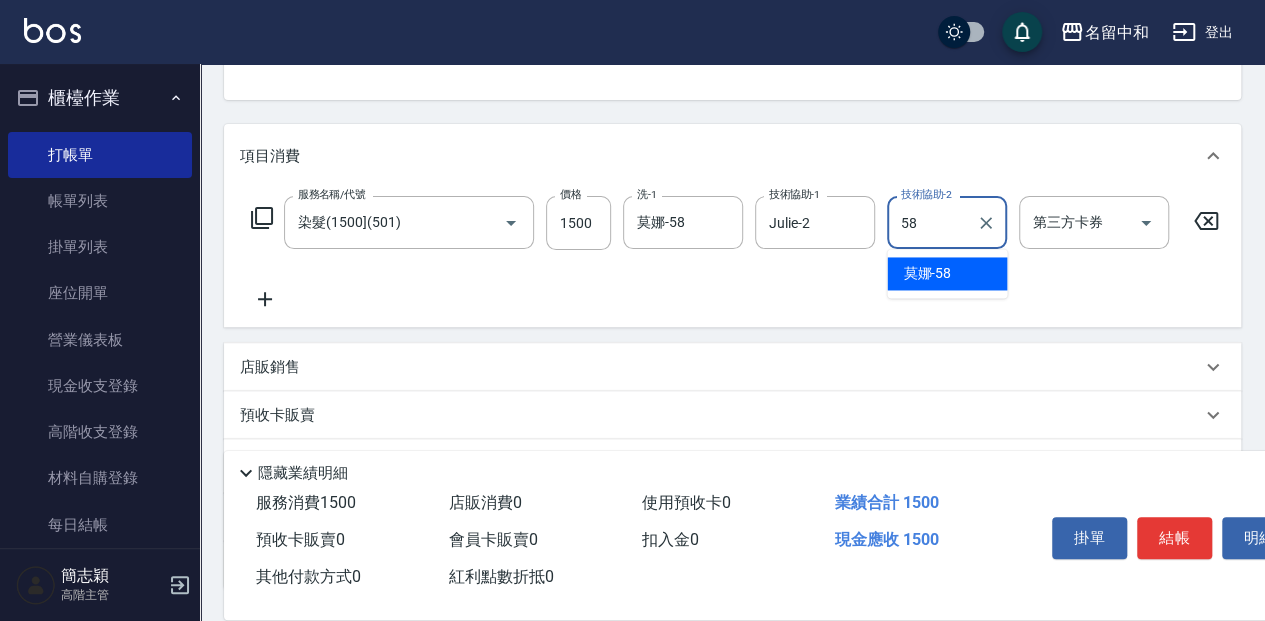 click on "莫娜 -58" at bounding box center [927, 273] 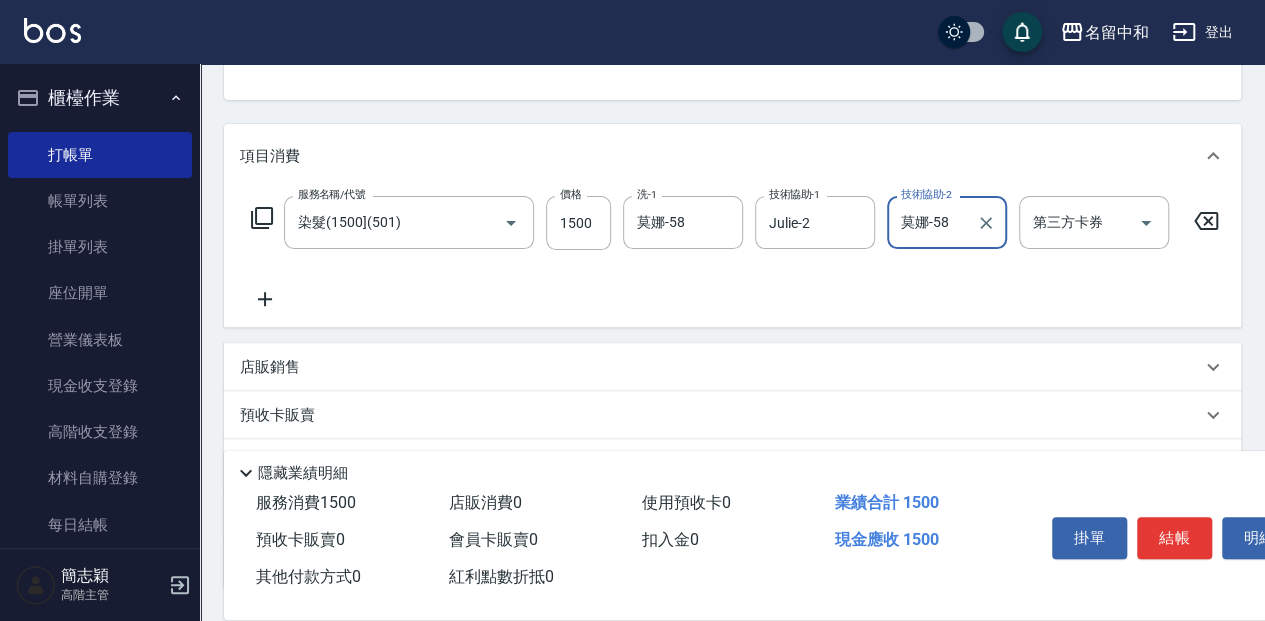 type on "莫娜-58" 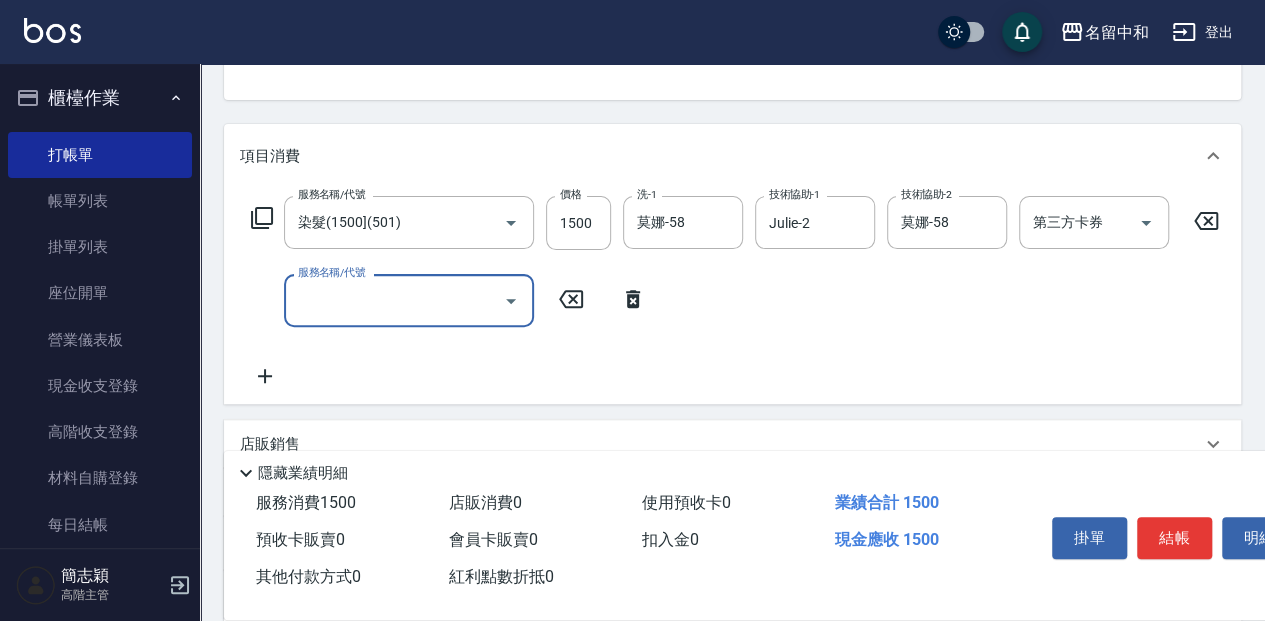 click on "服務名稱/代號" at bounding box center [394, 300] 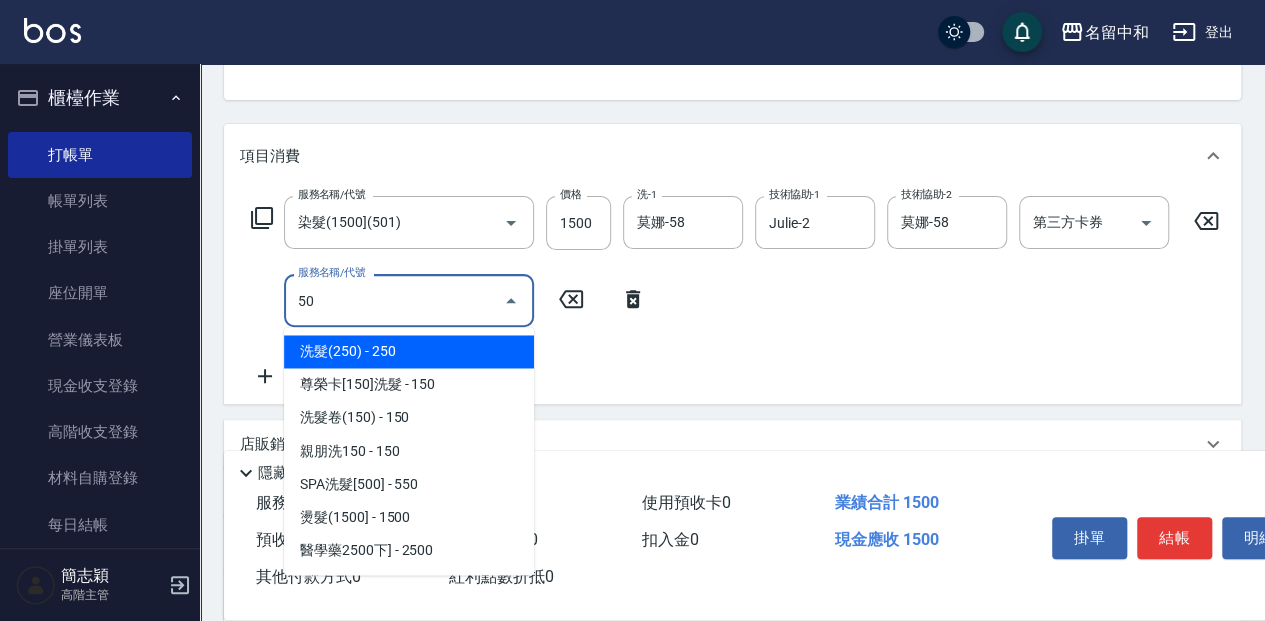 type on "5" 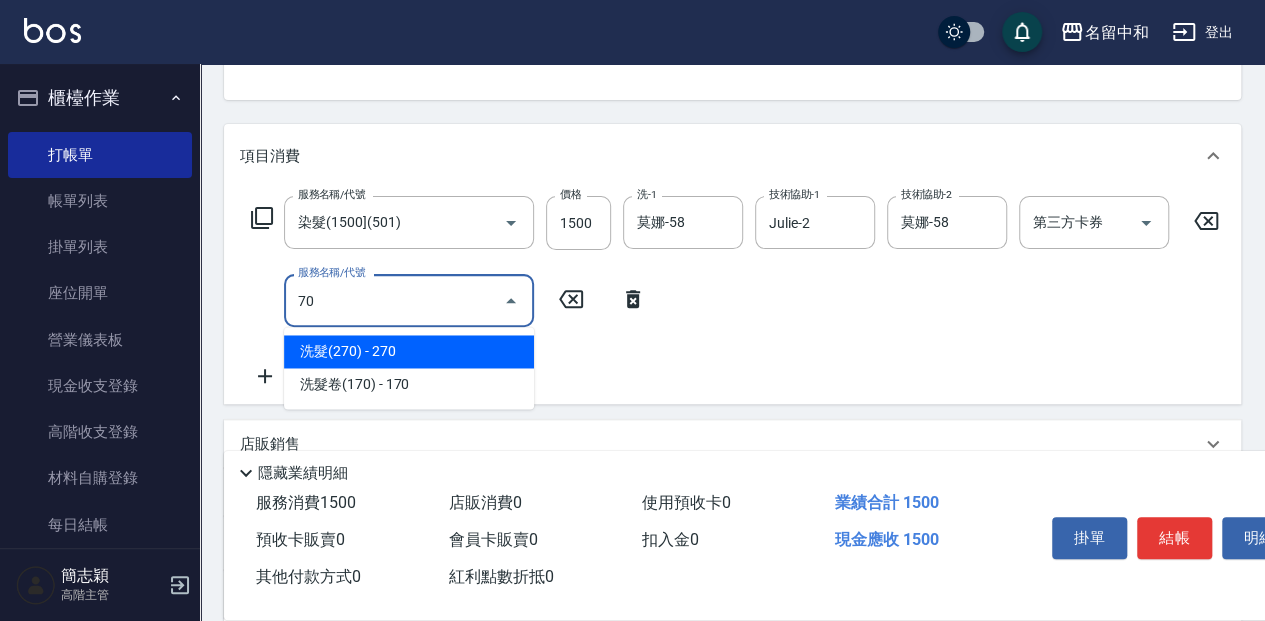 click on "70" at bounding box center [394, 300] 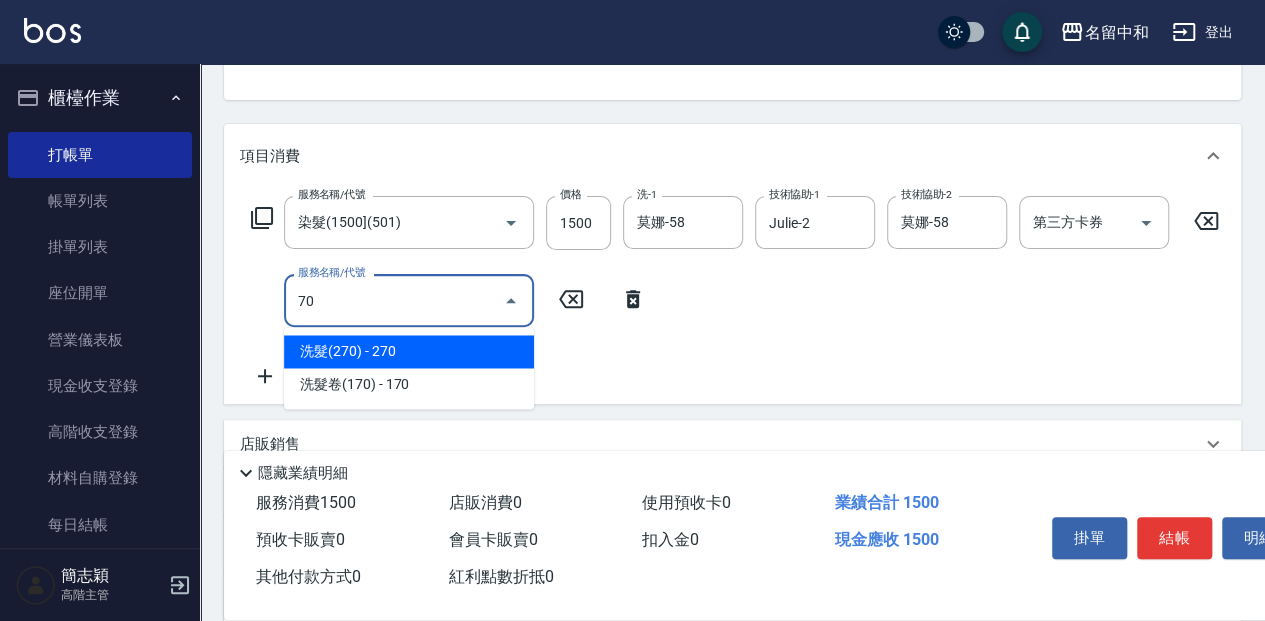 type on "7" 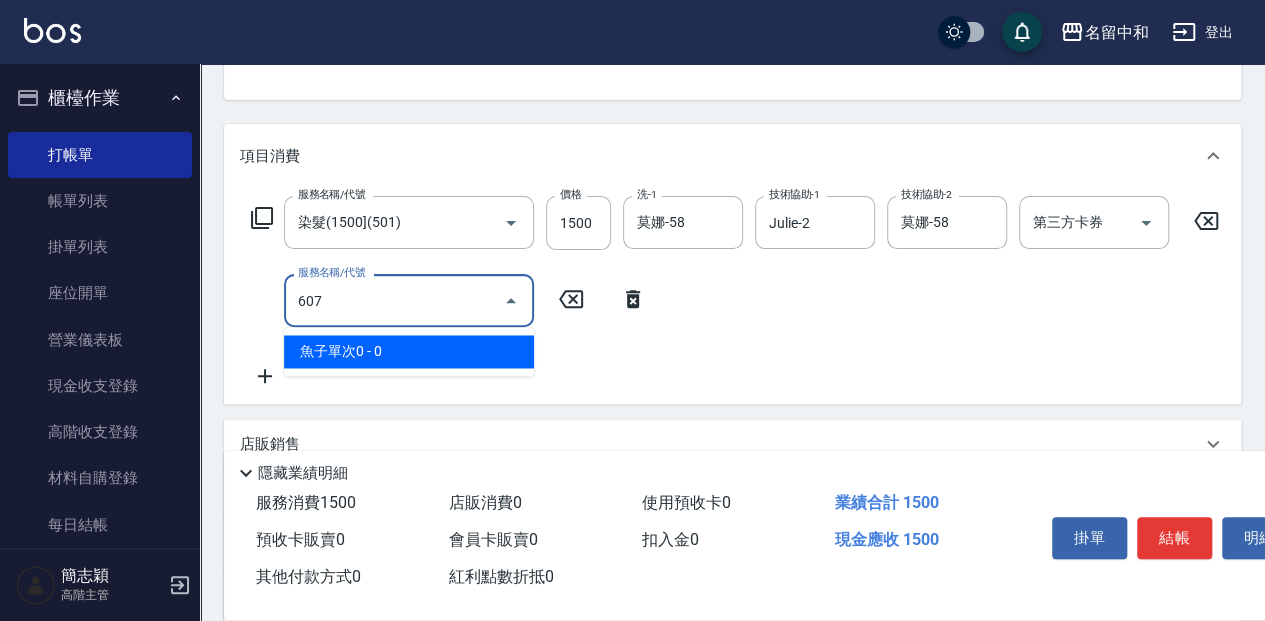 click on "魚子單次0 - 0" at bounding box center [409, 351] 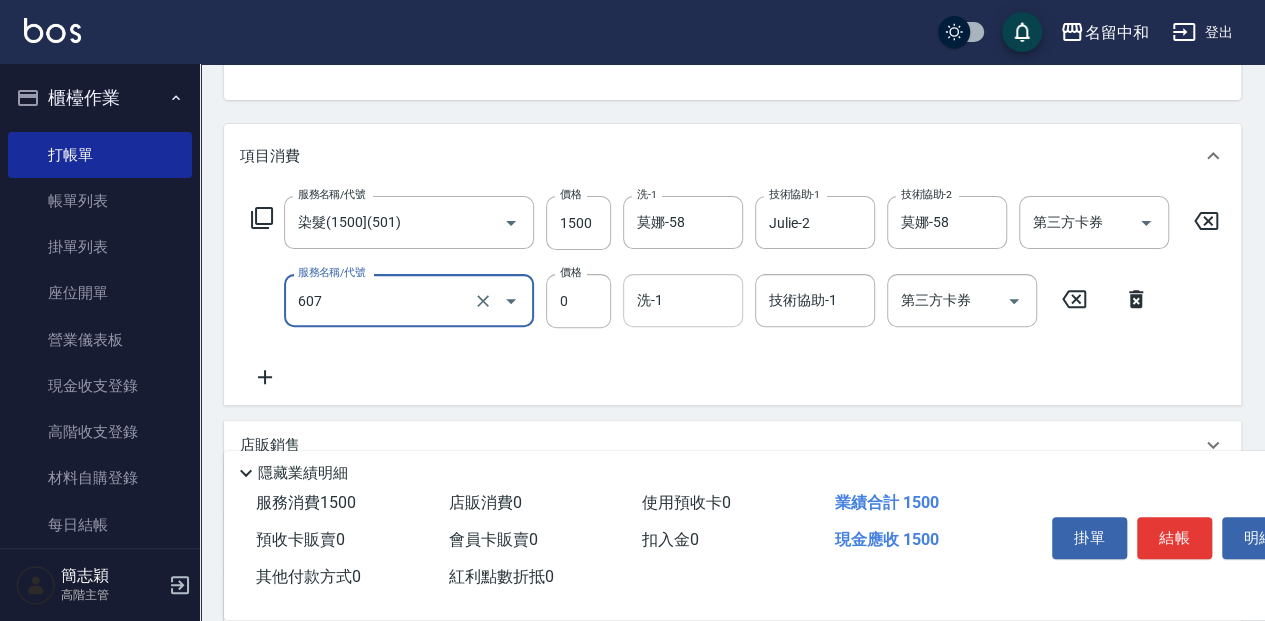 type on "魚子單次0(607)" 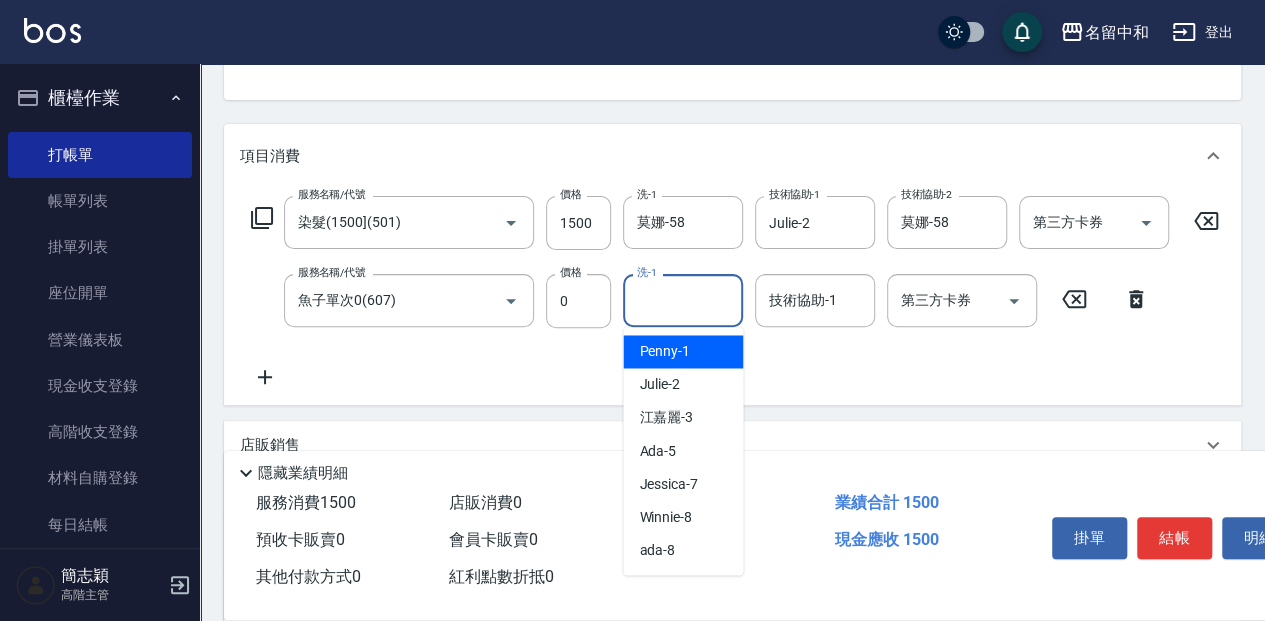 click on "洗-1" at bounding box center [683, 300] 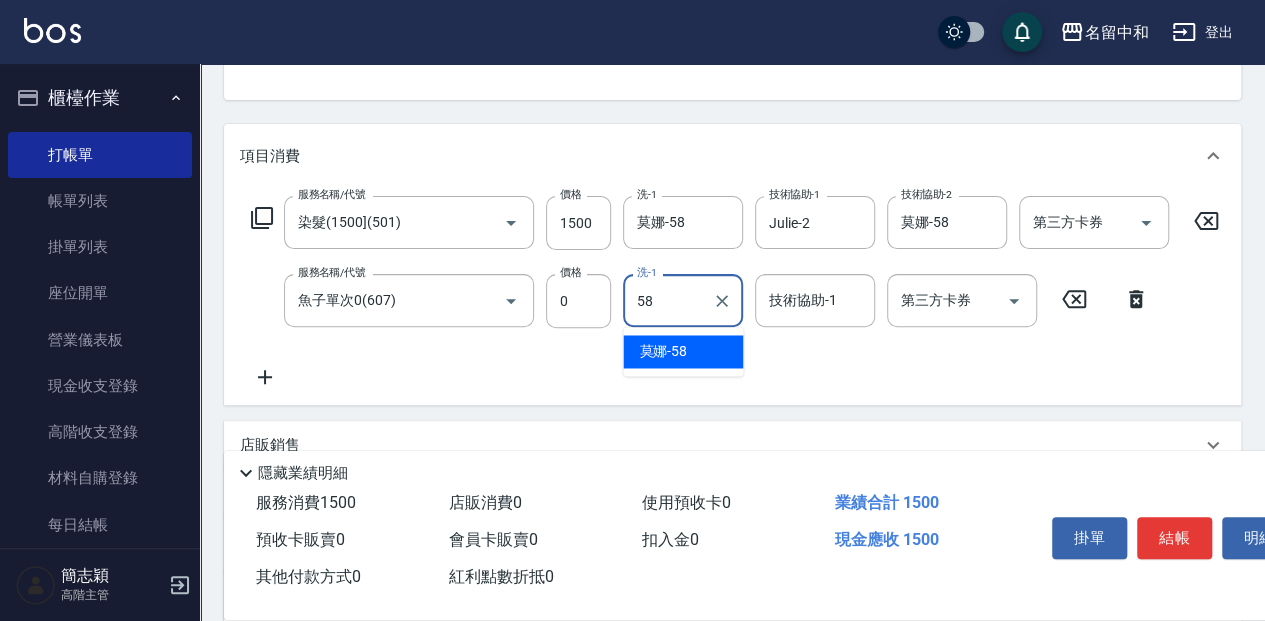 click on "莫娜 -58" at bounding box center (683, 351) 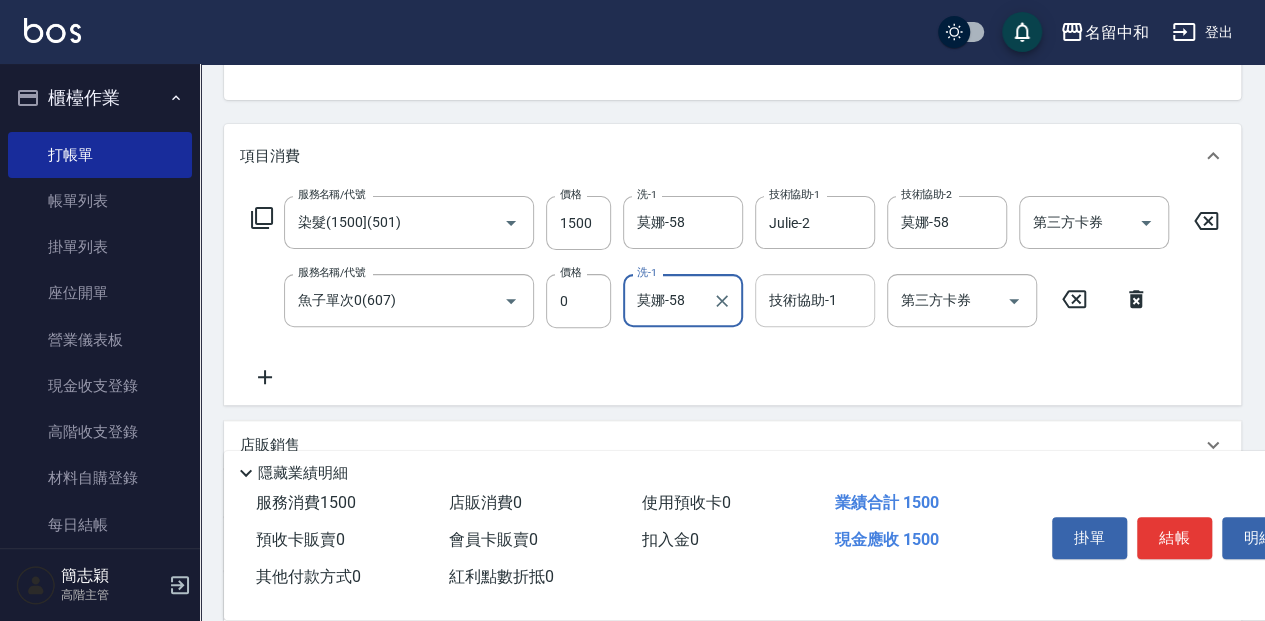 type on "莫娜-58" 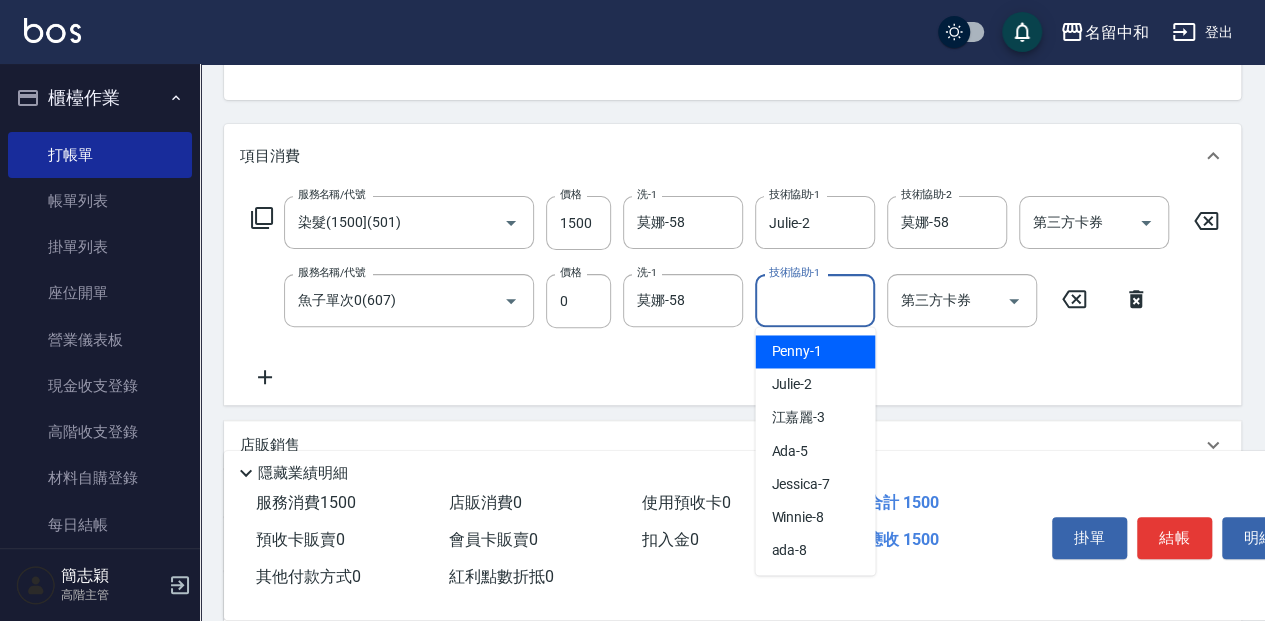 click on "技術協助-1" at bounding box center (815, 300) 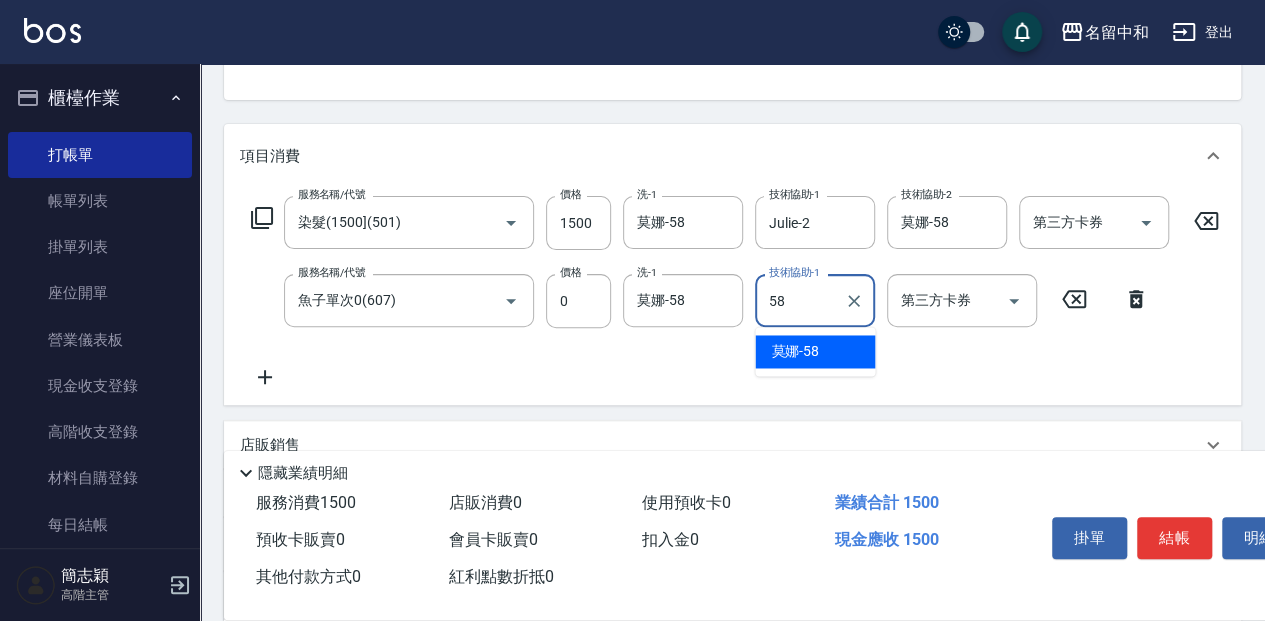 click on "莫娜 -58" at bounding box center (815, 351) 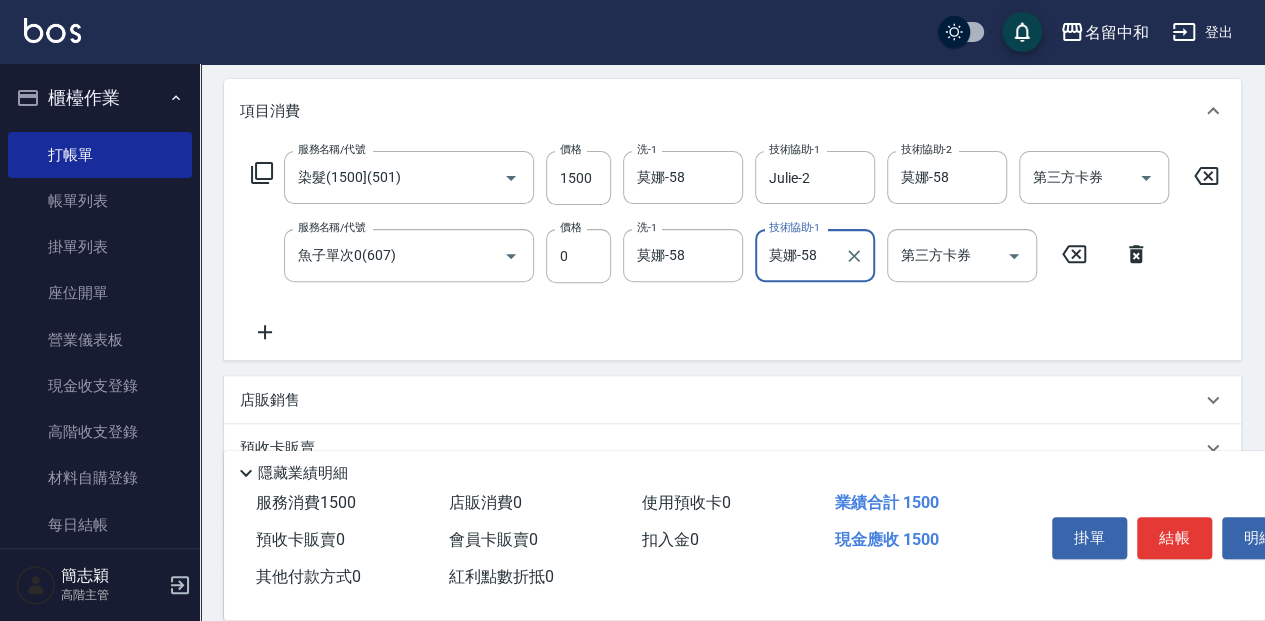 scroll, scrollTop: 266, scrollLeft: 0, axis: vertical 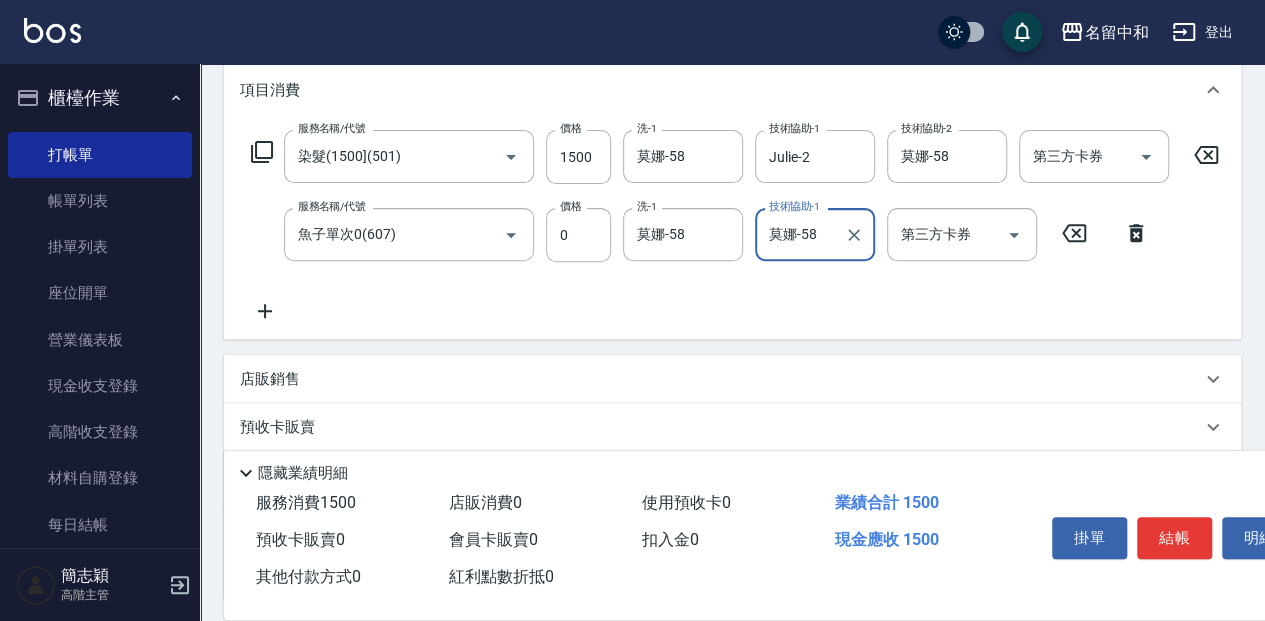 type on "莫娜-58" 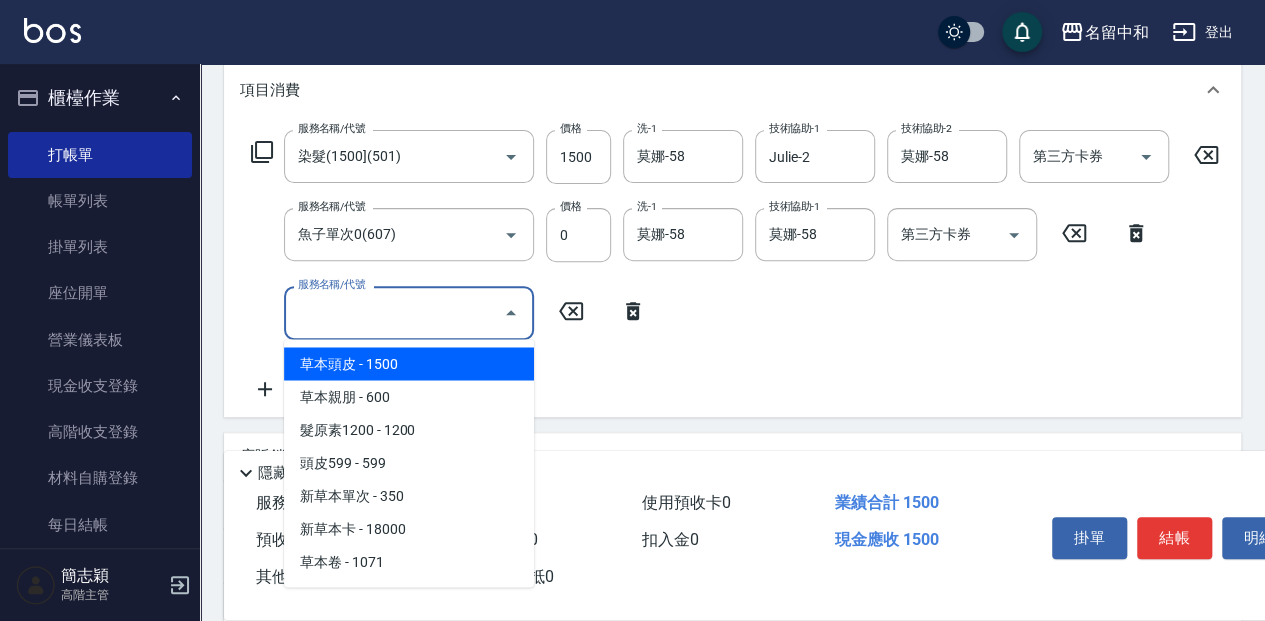 click on "服務名稱/代號" at bounding box center [394, 312] 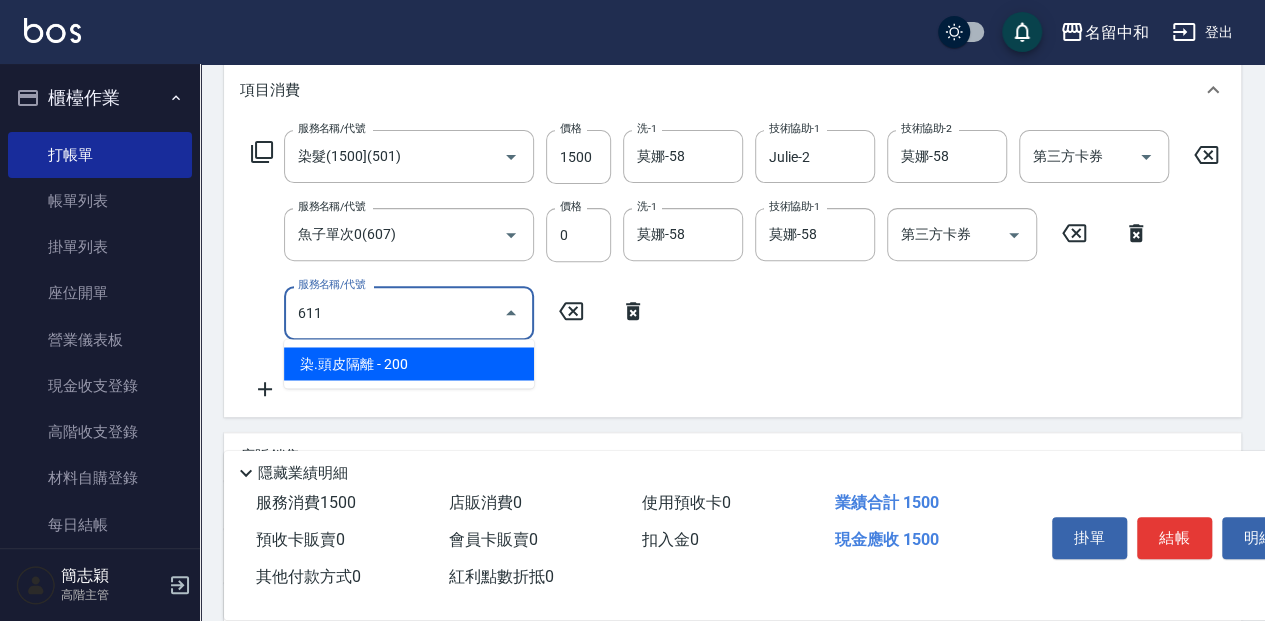 click on "染.頭皮隔離 - 200" at bounding box center (409, 363) 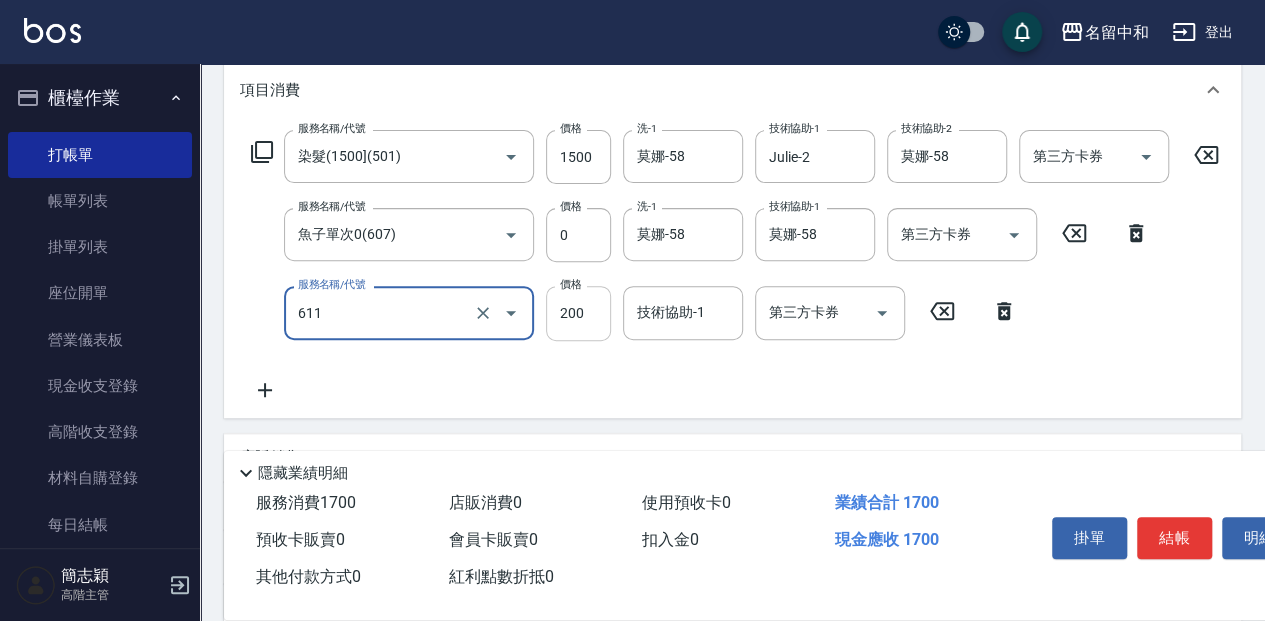 type on "染.頭皮隔離(611)" 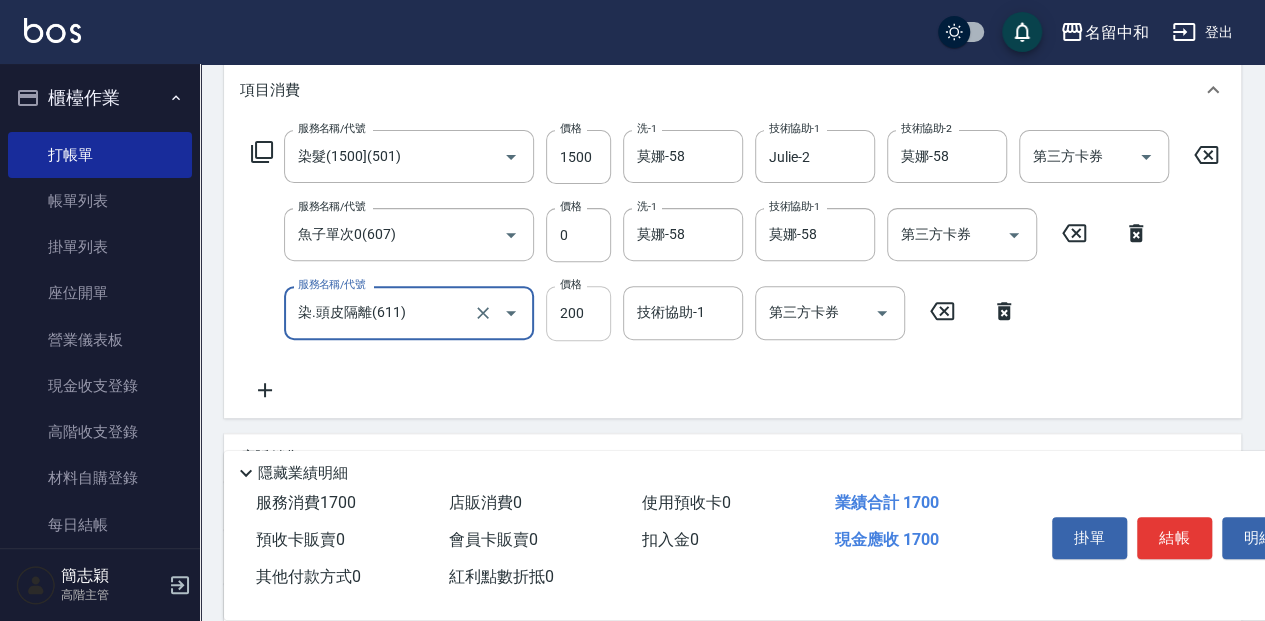 click on "200" at bounding box center [578, 313] 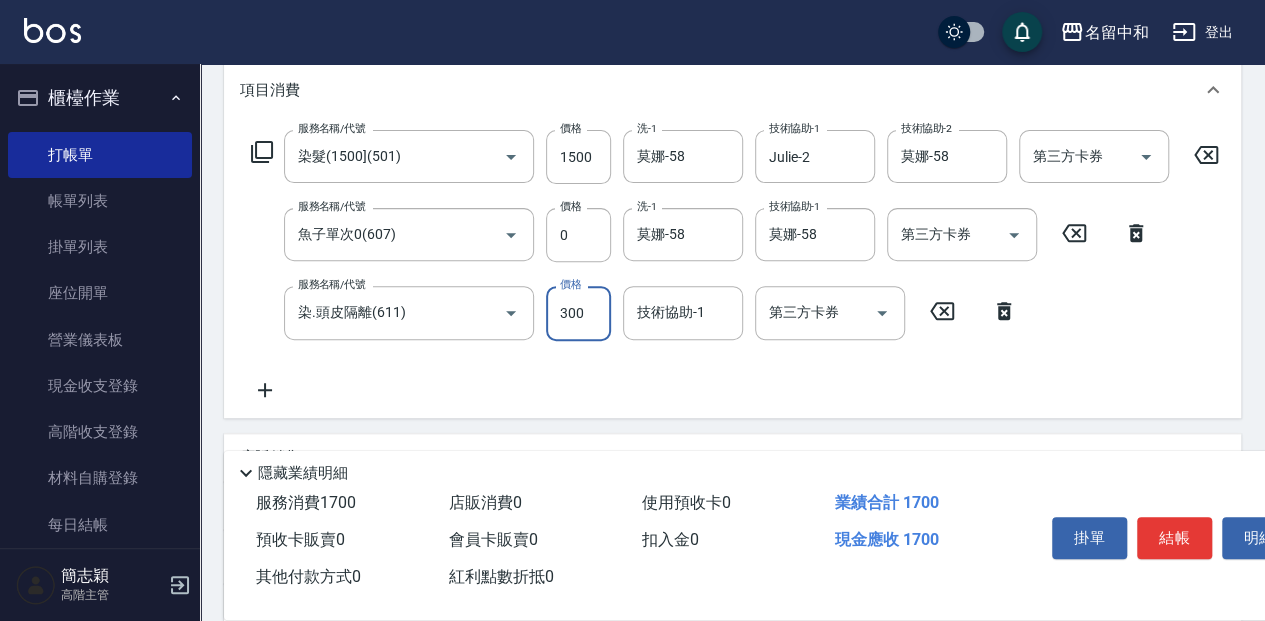 type on "300" 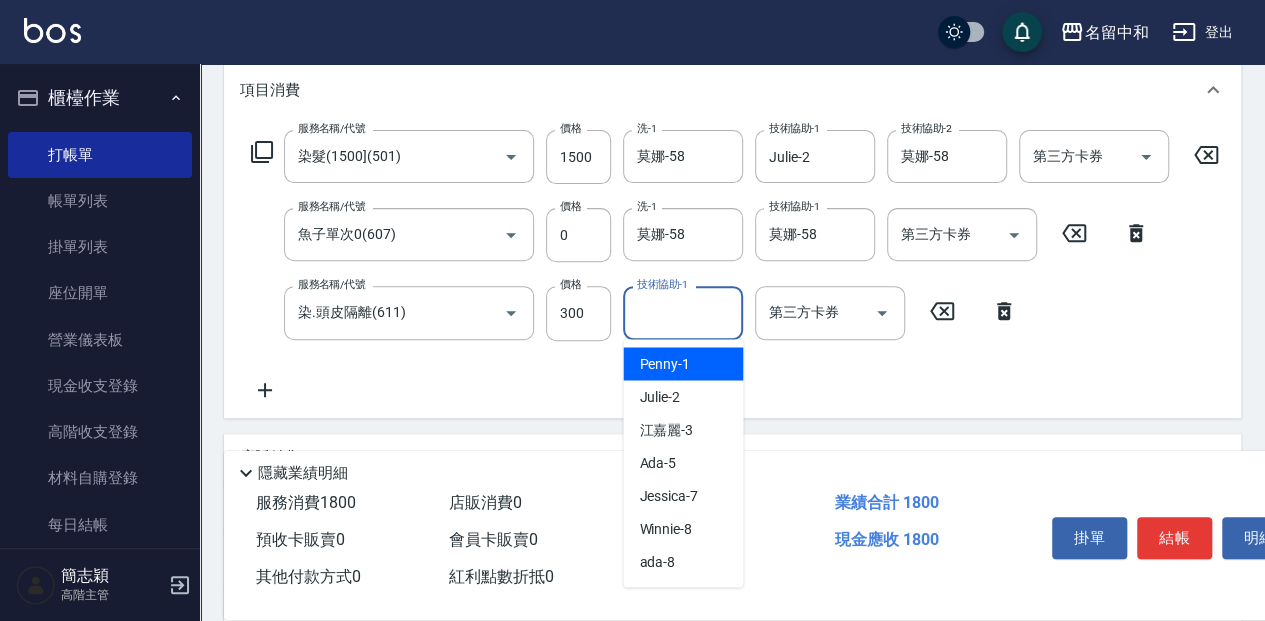 click on "技術協助-1" at bounding box center (683, 312) 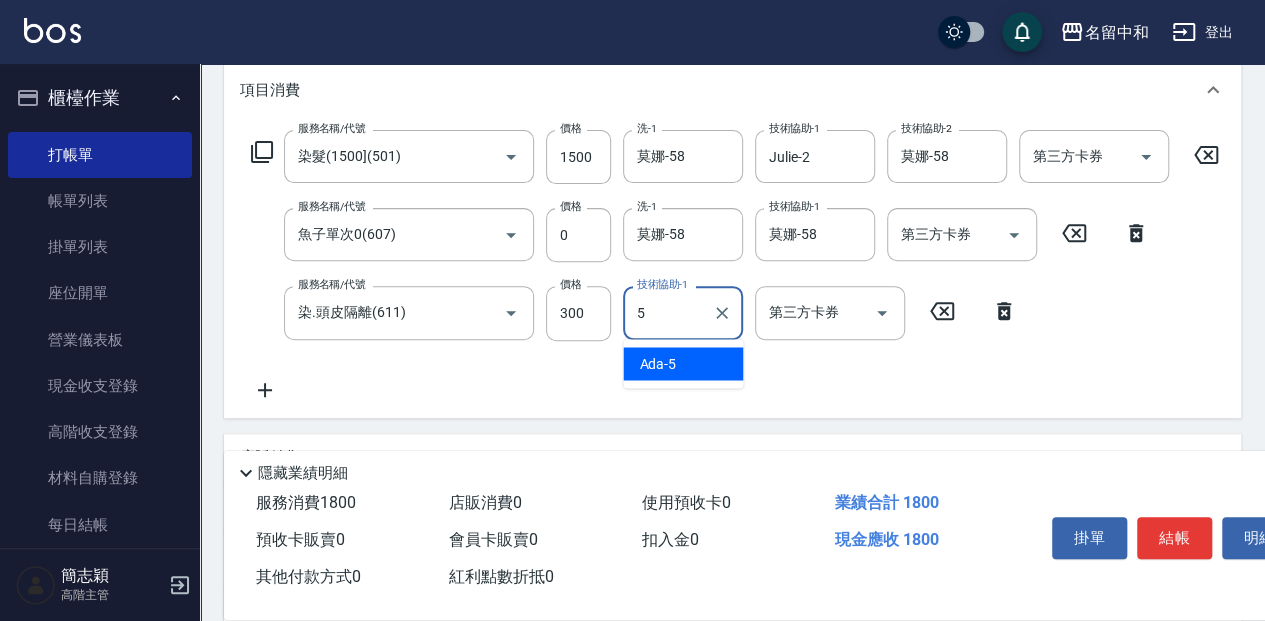 type on "58" 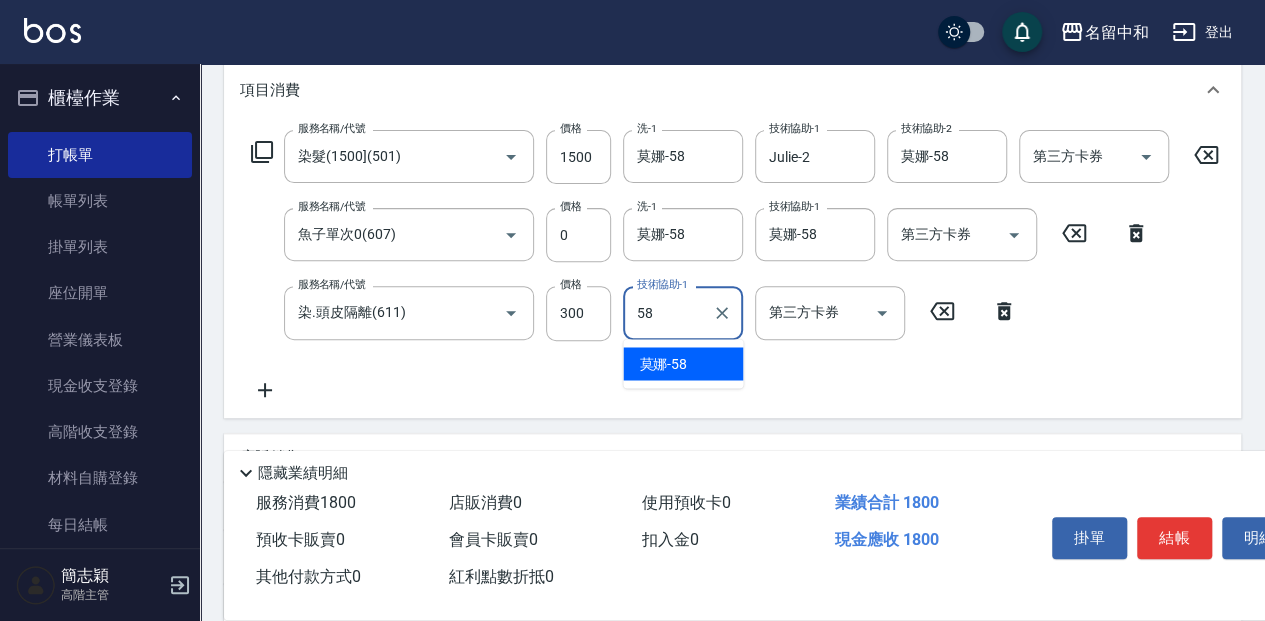 click on "58" at bounding box center (668, 312) 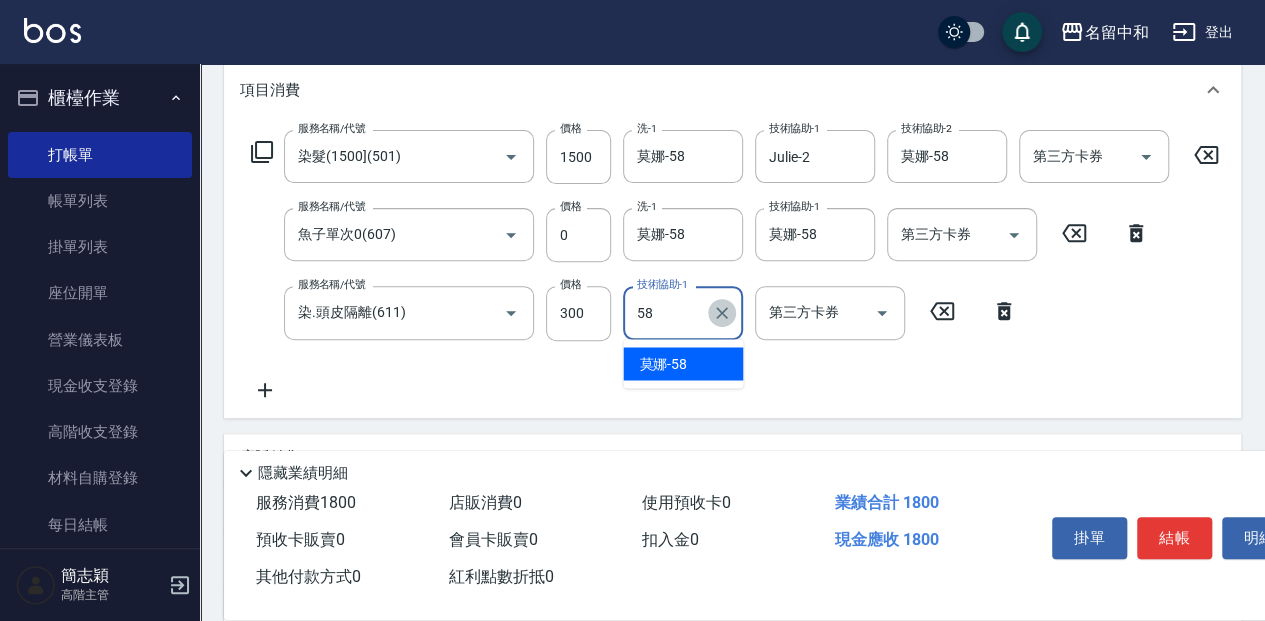 click 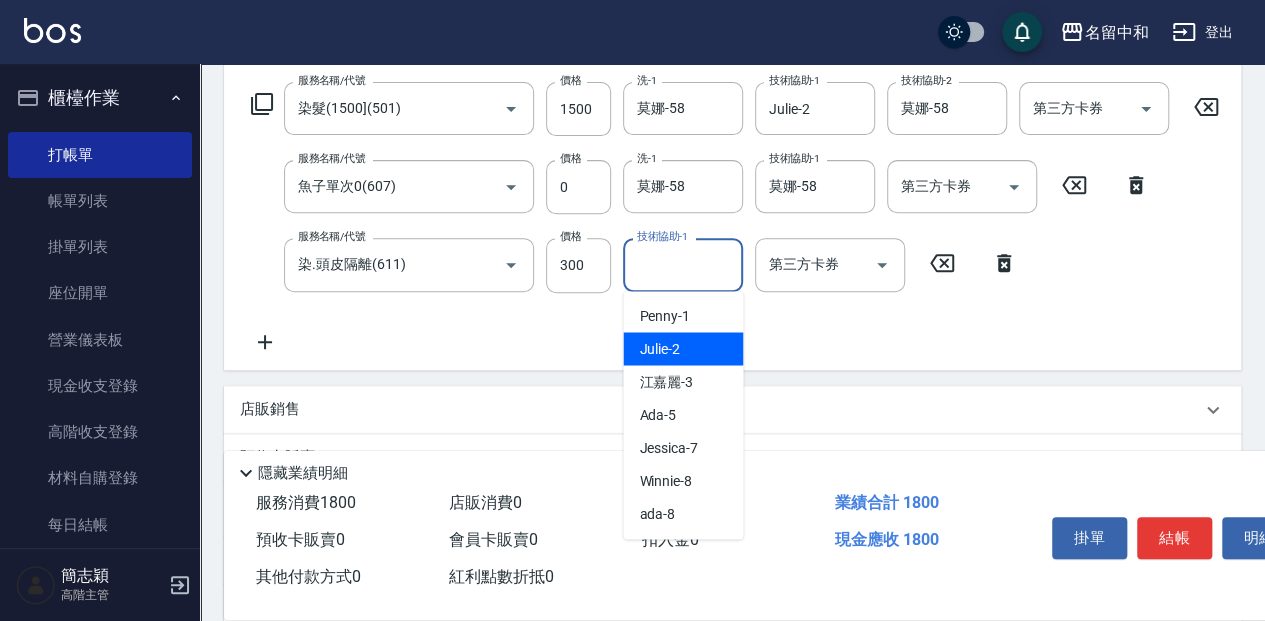 scroll, scrollTop: 333, scrollLeft: 0, axis: vertical 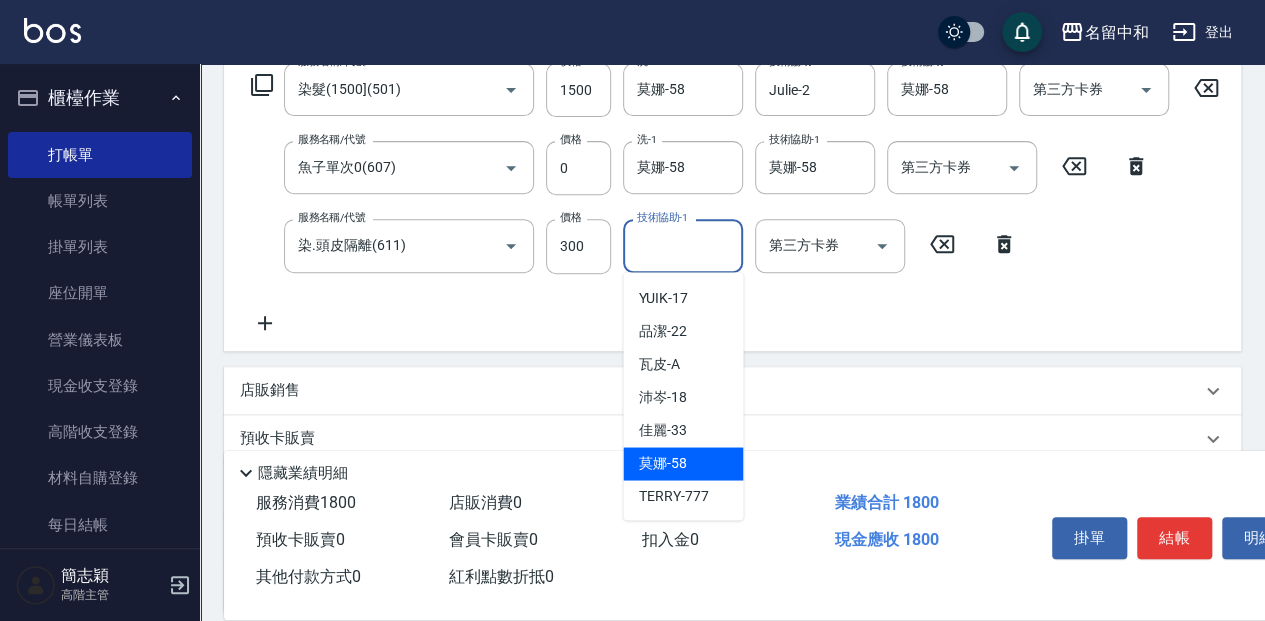 click on "莫娜 -58" at bounding box center [663, 463] 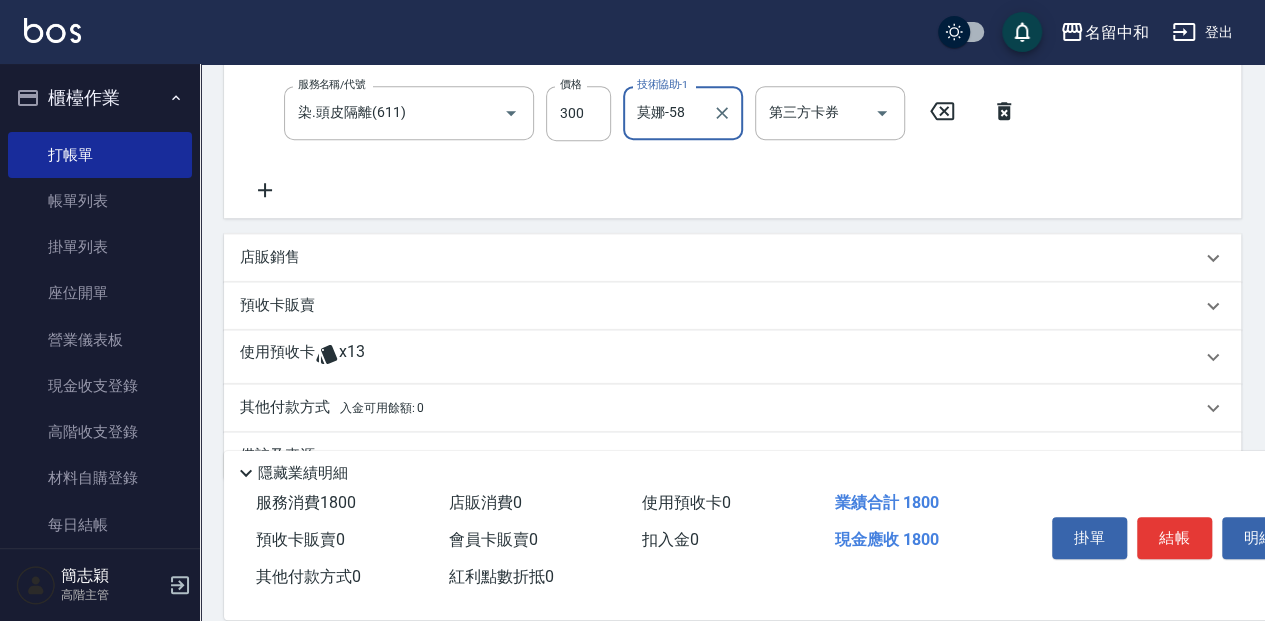 scroll, scrollTop: 524, scrollLeft: 0, axis: vertical 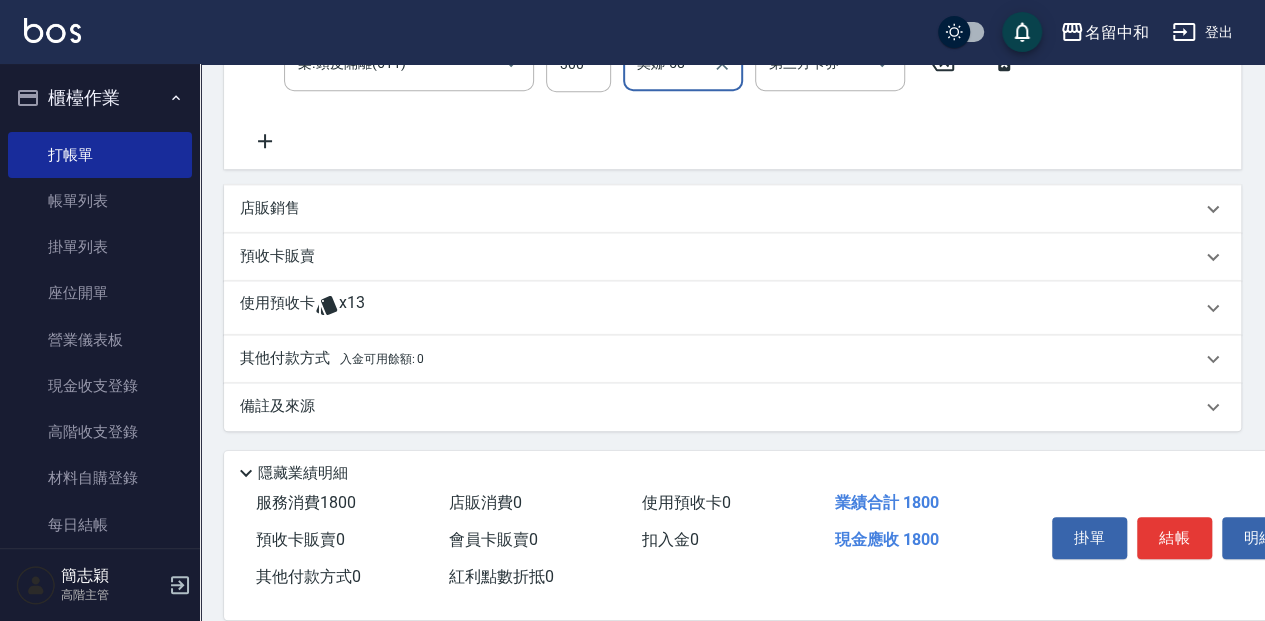 type on "莫娜-58" 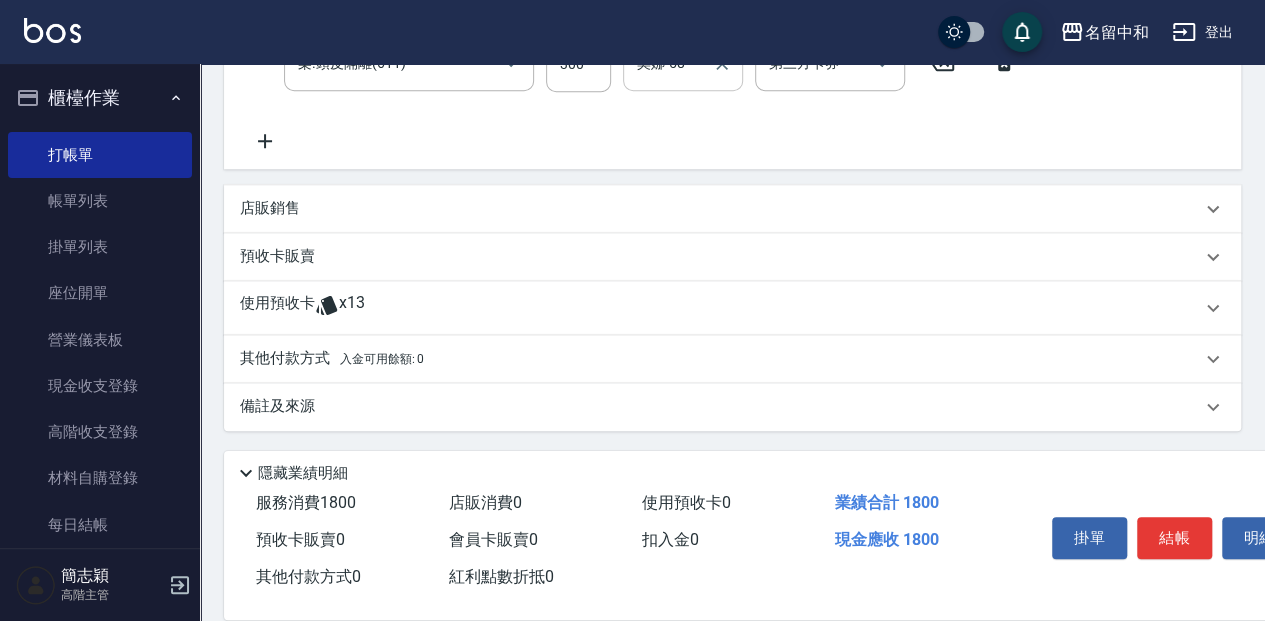 click on "其他付款方式 入金可用餘額: 0" at bounding box center [332, 359] 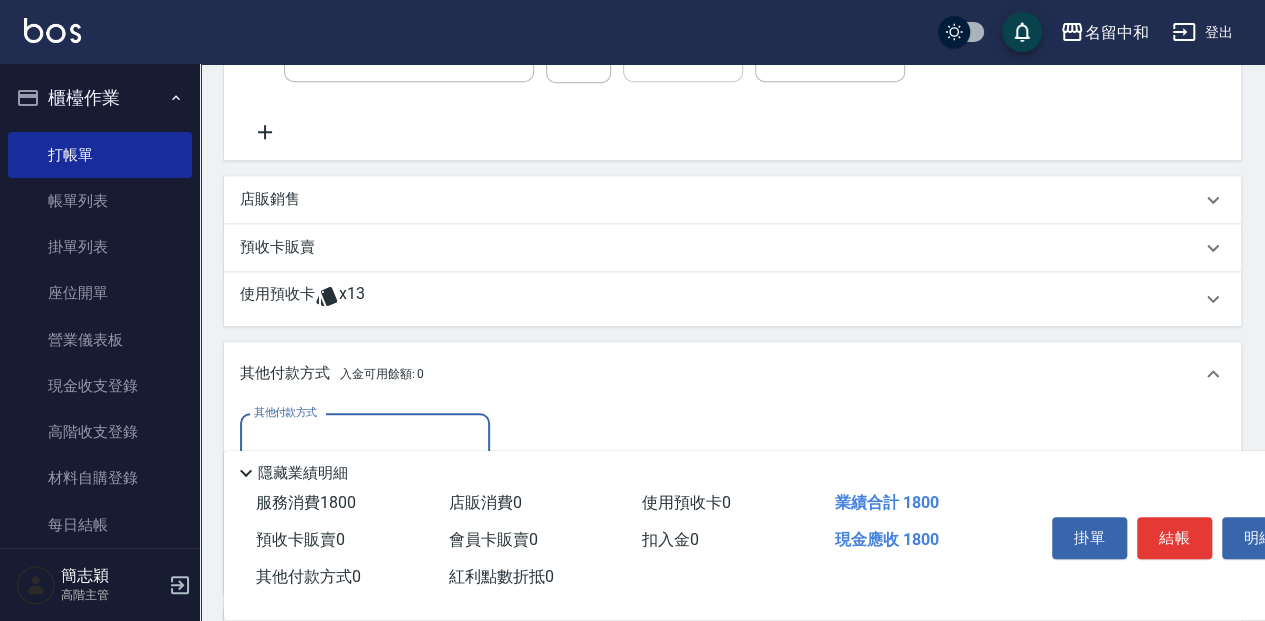 scroll, scrollTop: 0, scrollLeft: 0, axis: both 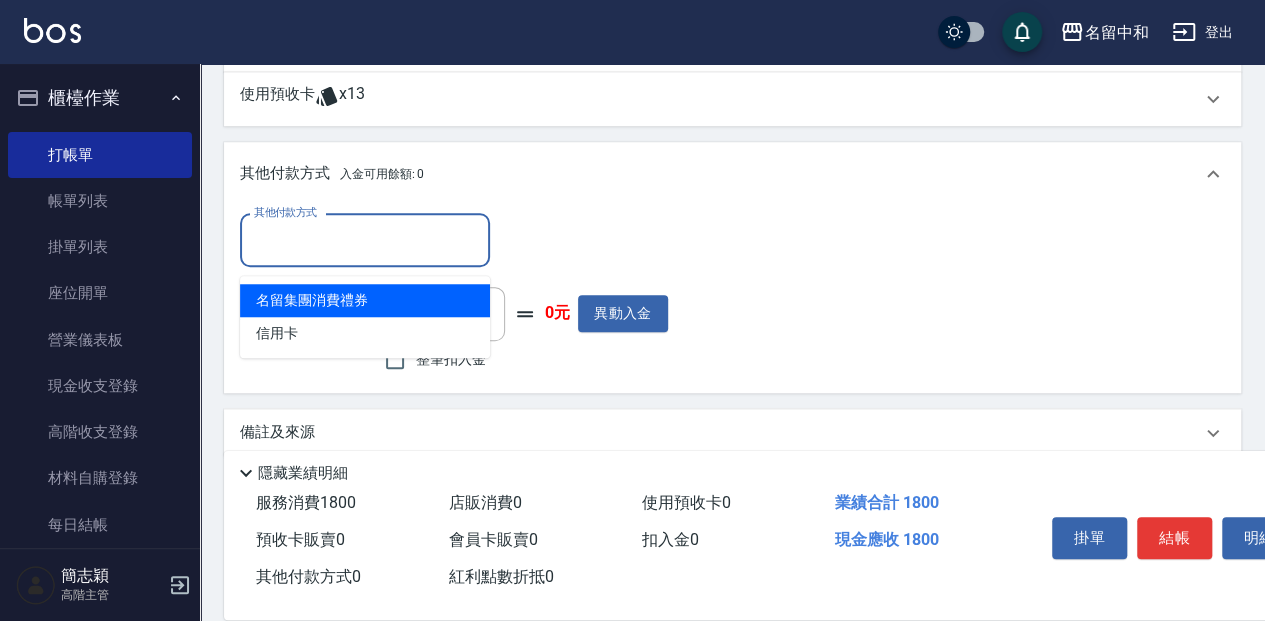 click on "其他付款方式" at bounding box center [365, 240] 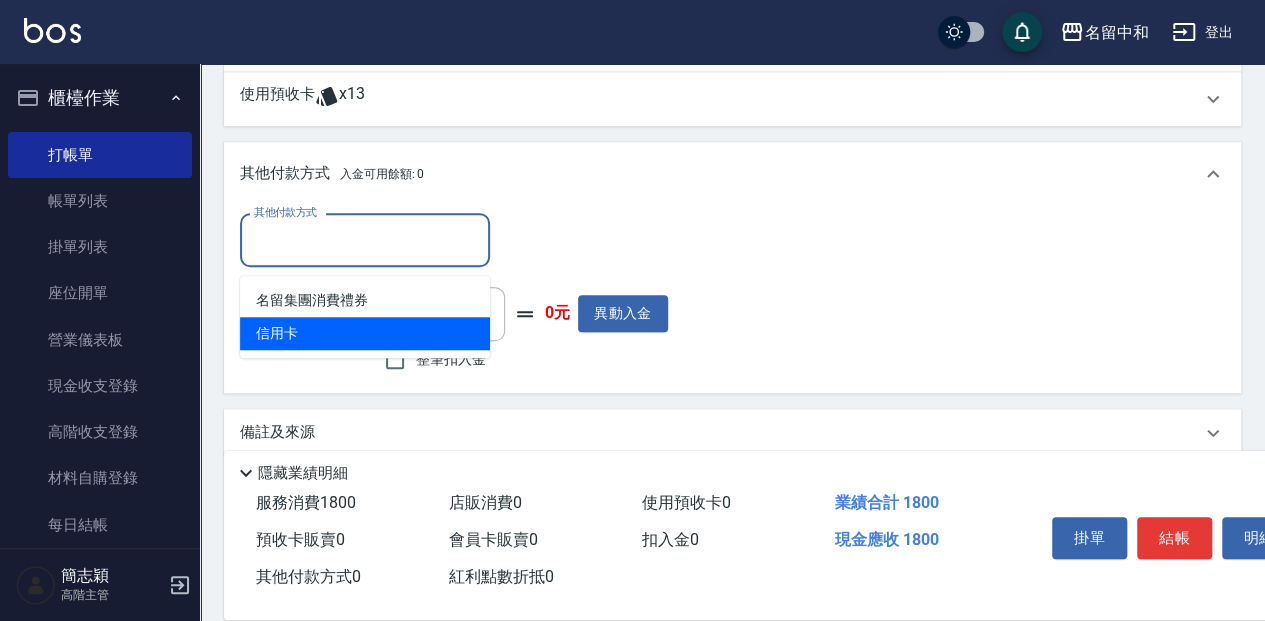 click on "信用卡" at bounding box center (365, 333) 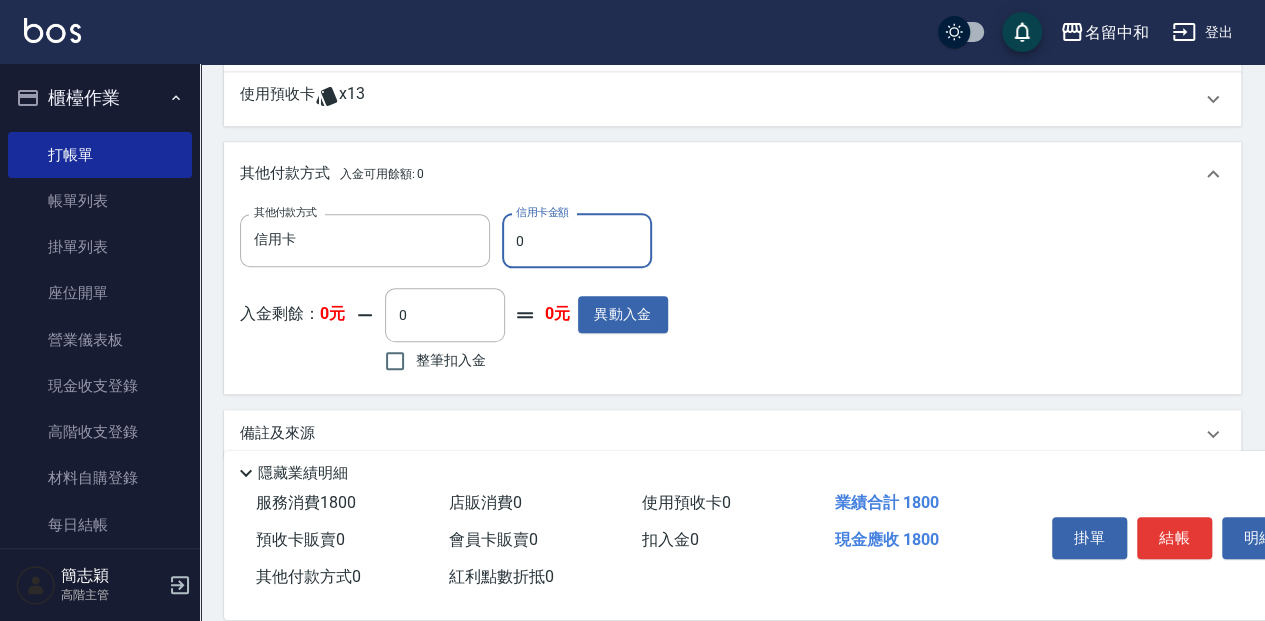 click on "0" at bounding box center (577, 241) 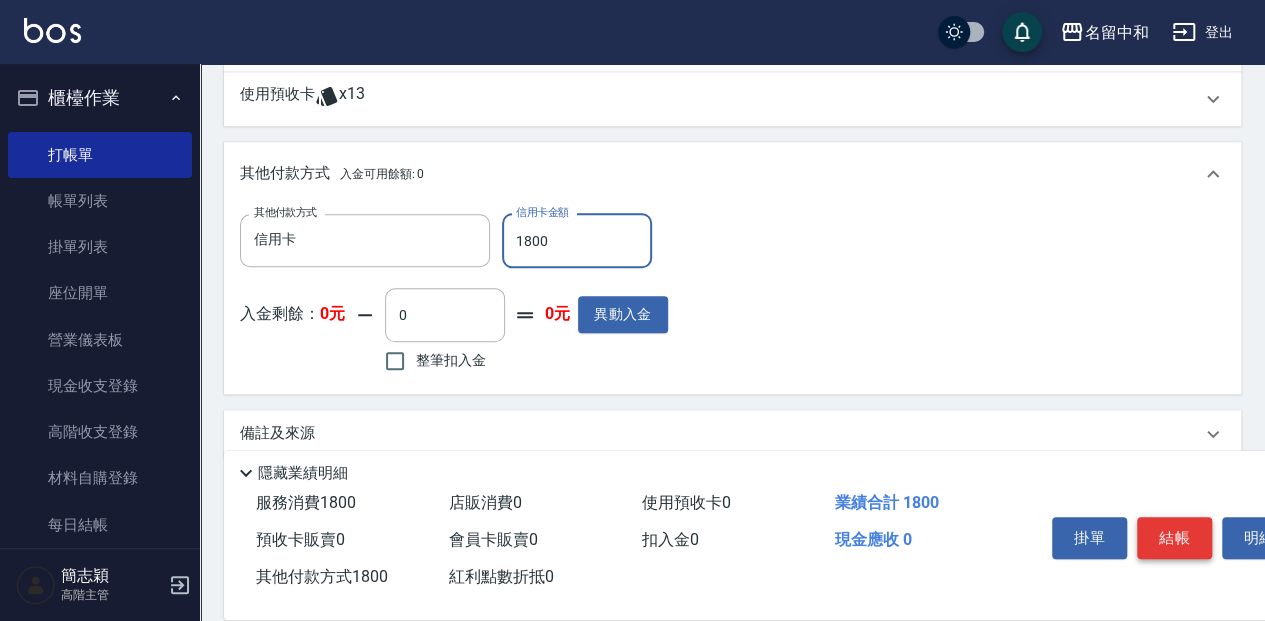 type on "1800" 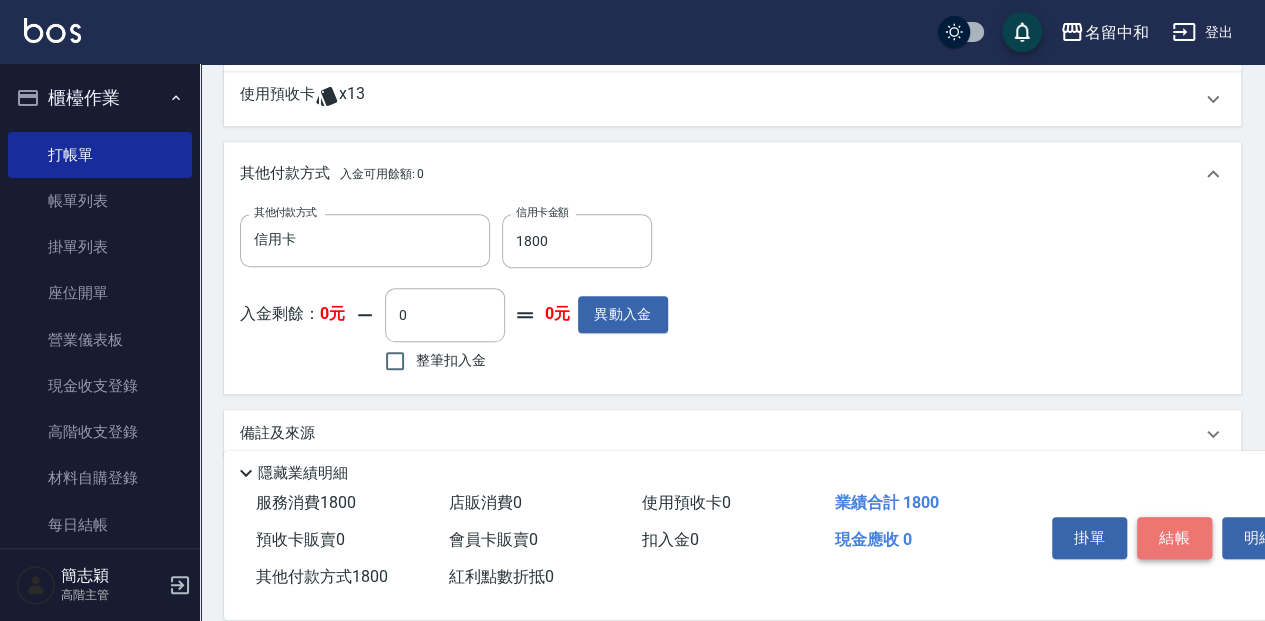 click on "結帳" at bounding box center (1174, 538) 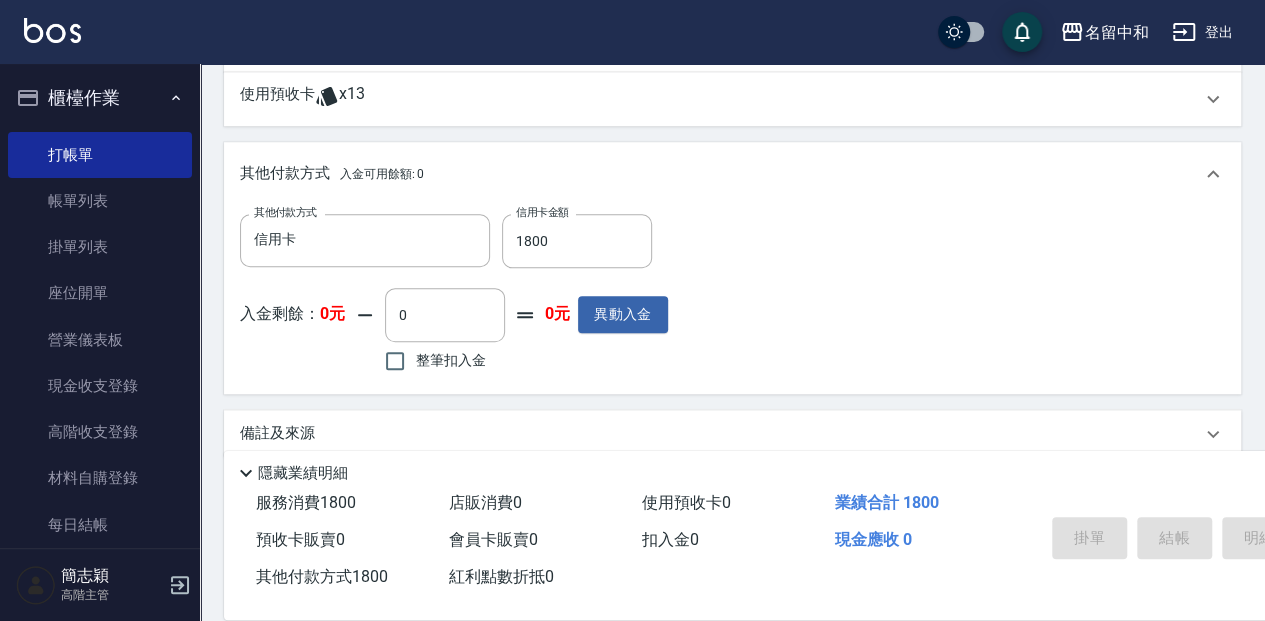 type on "[DATE] [TIME]" 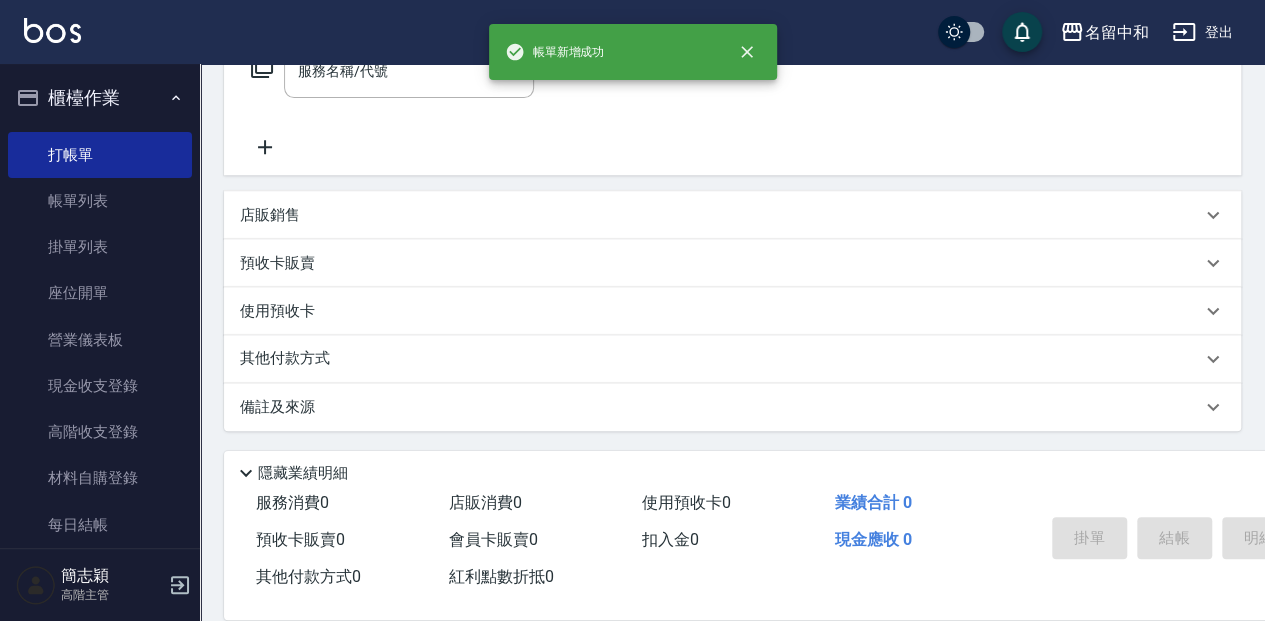 scroll, scrollTop: 0, scrollLeft: 0, axis: both 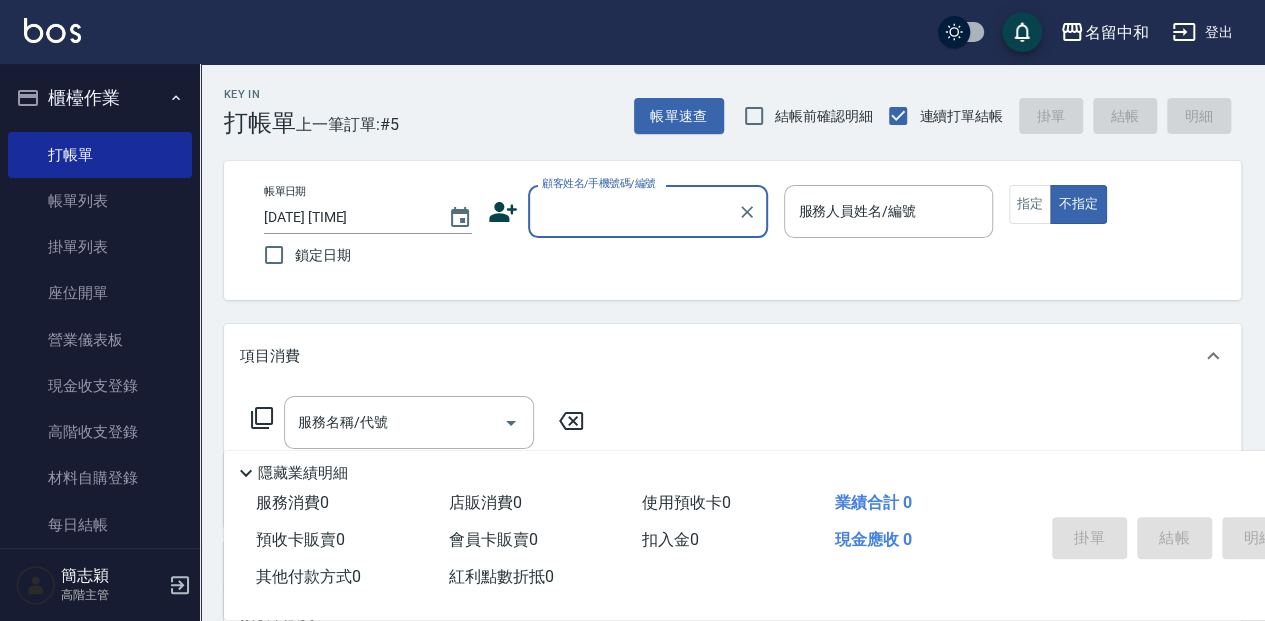 click on "顧客姓名/手機號碼/編號" at bounding box center (633, 211) 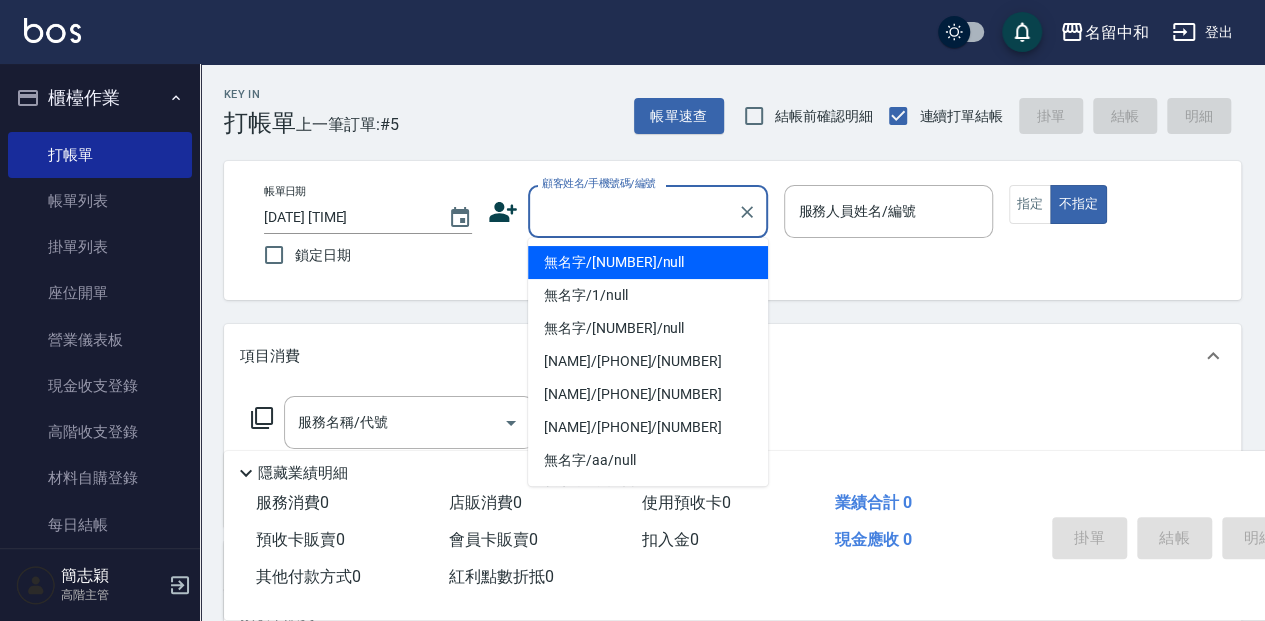 click on "無名字/[NUMBER]/null" at bounding box center (648, 262) 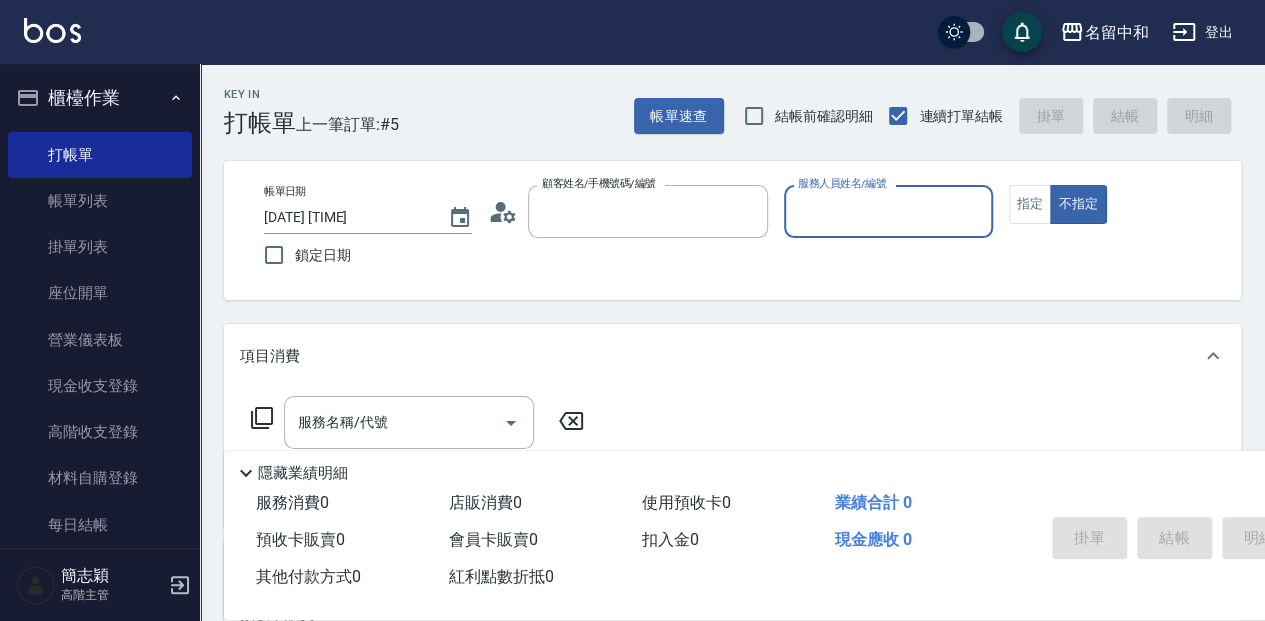 type on "無名字/[NUMBER]/null" 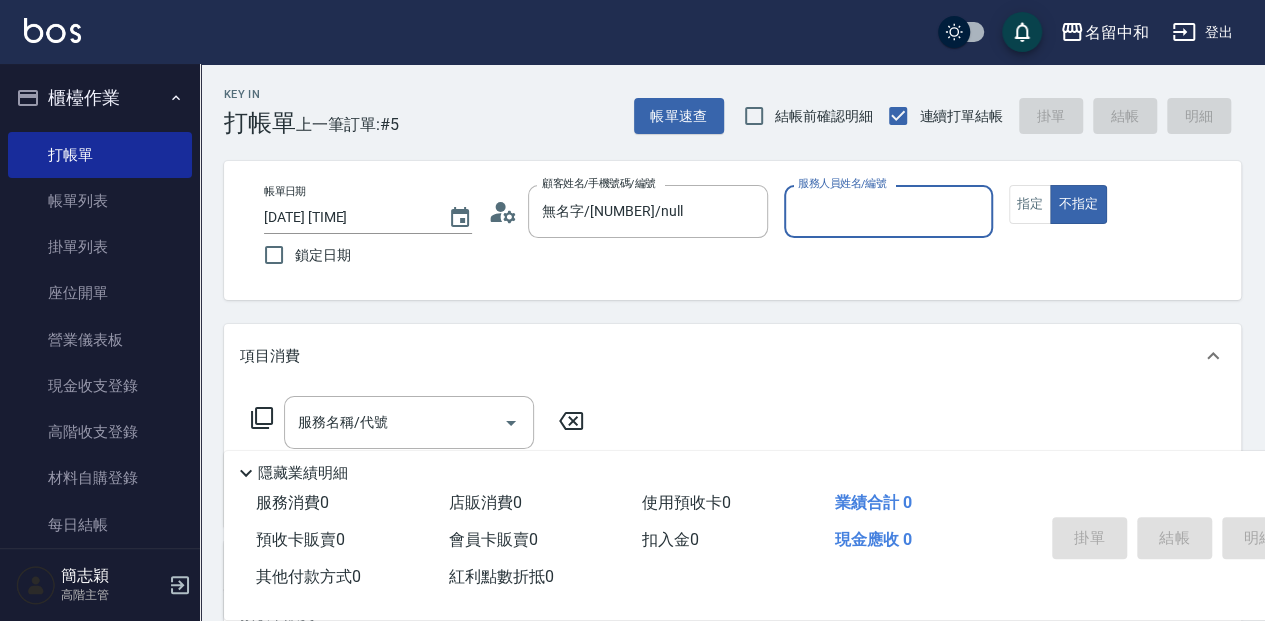 click on "服務人員姓名/編號" at bounding box center [888, 211] 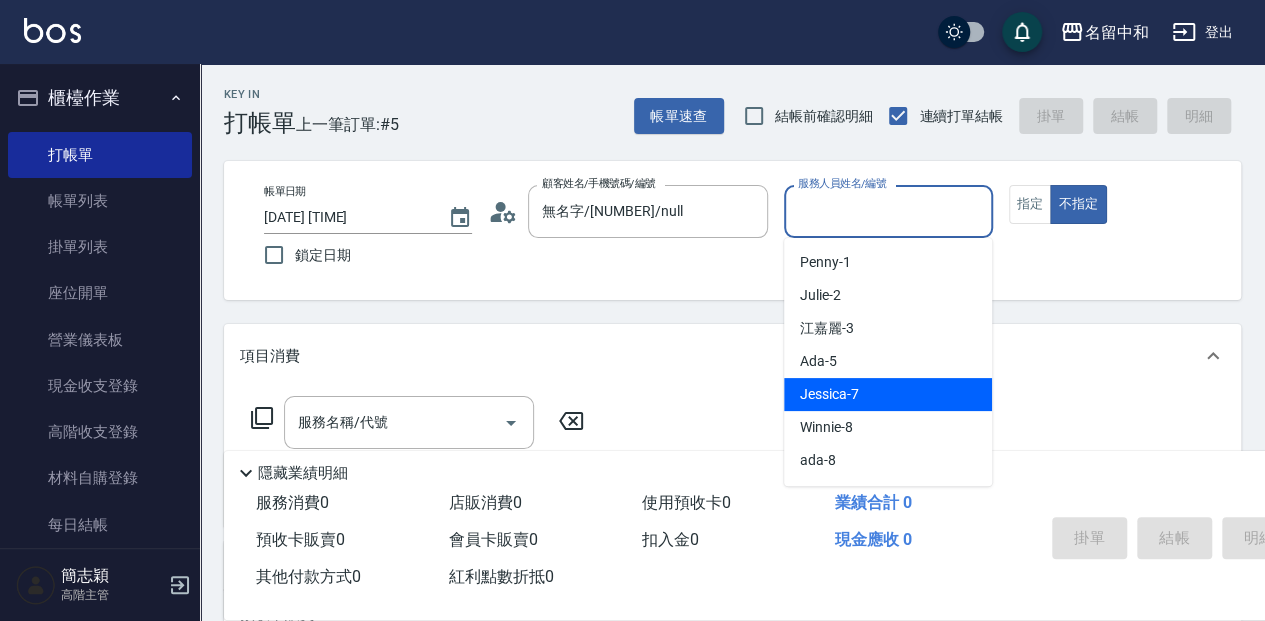 click on "[NAME] -7" at bounding box center (888, 394) 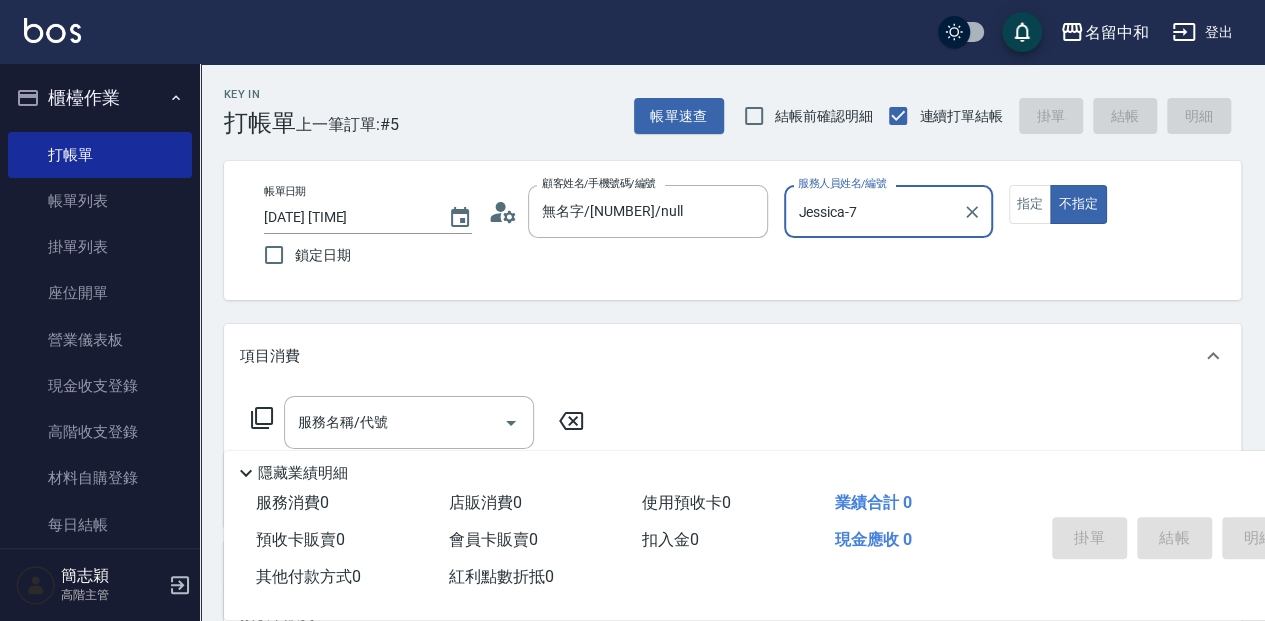 click on "指定" at bounding box center [1030, 204] 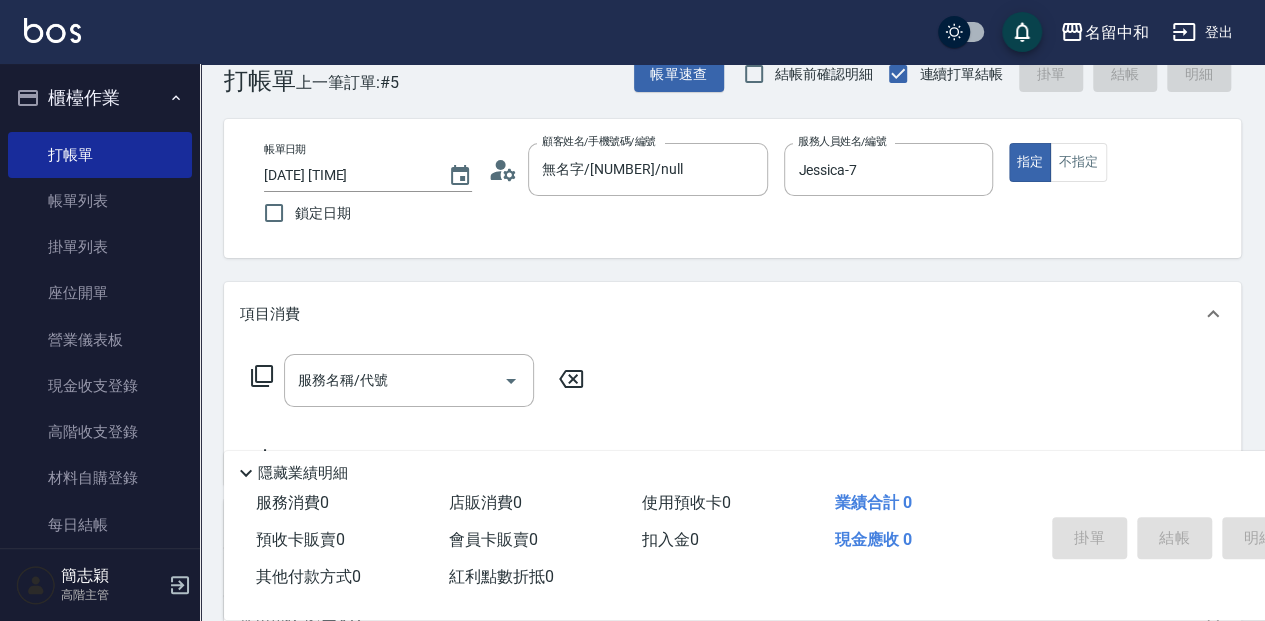 scroll, scrollTop: 66, scrollLeft: 0, axis: vertical 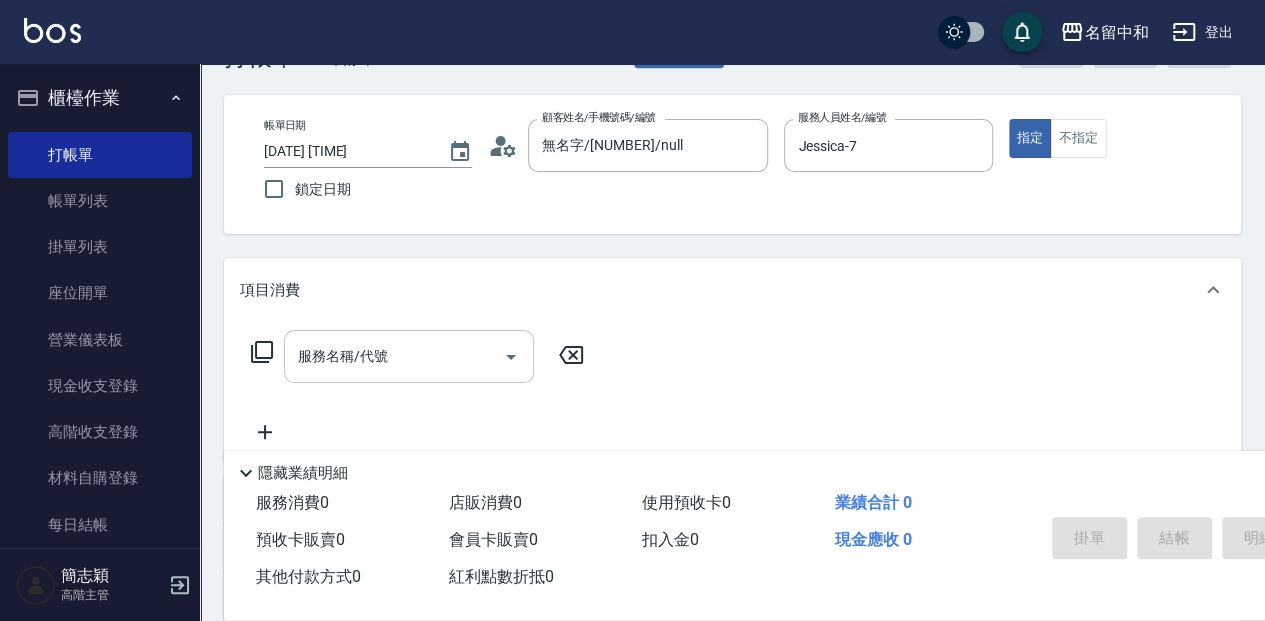 click on "服務名稱/代號" at bounding box center (394, 356) 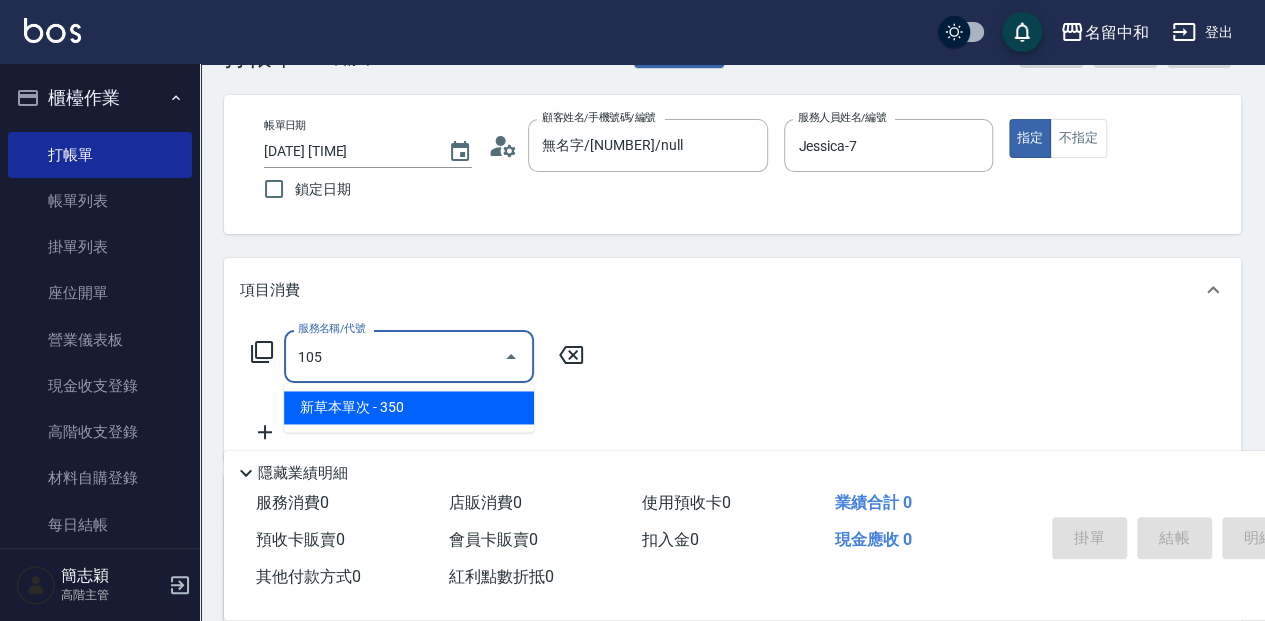 type on "新草本單次(105)" 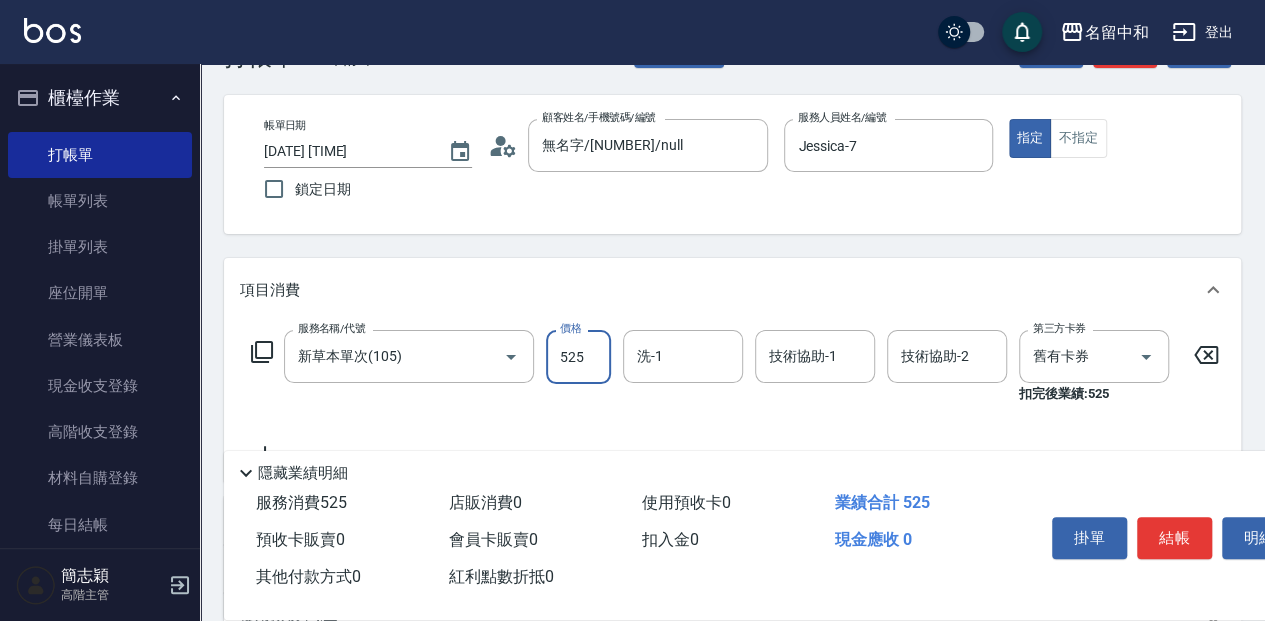 type on "525" 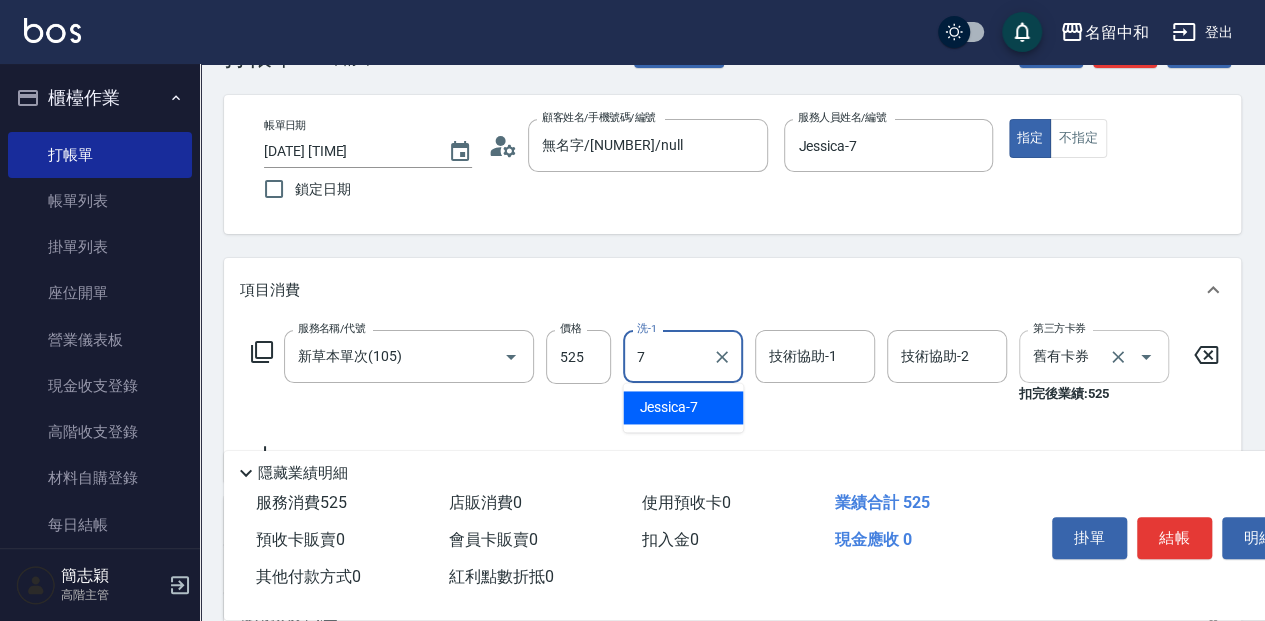 type on "Jessica-7" 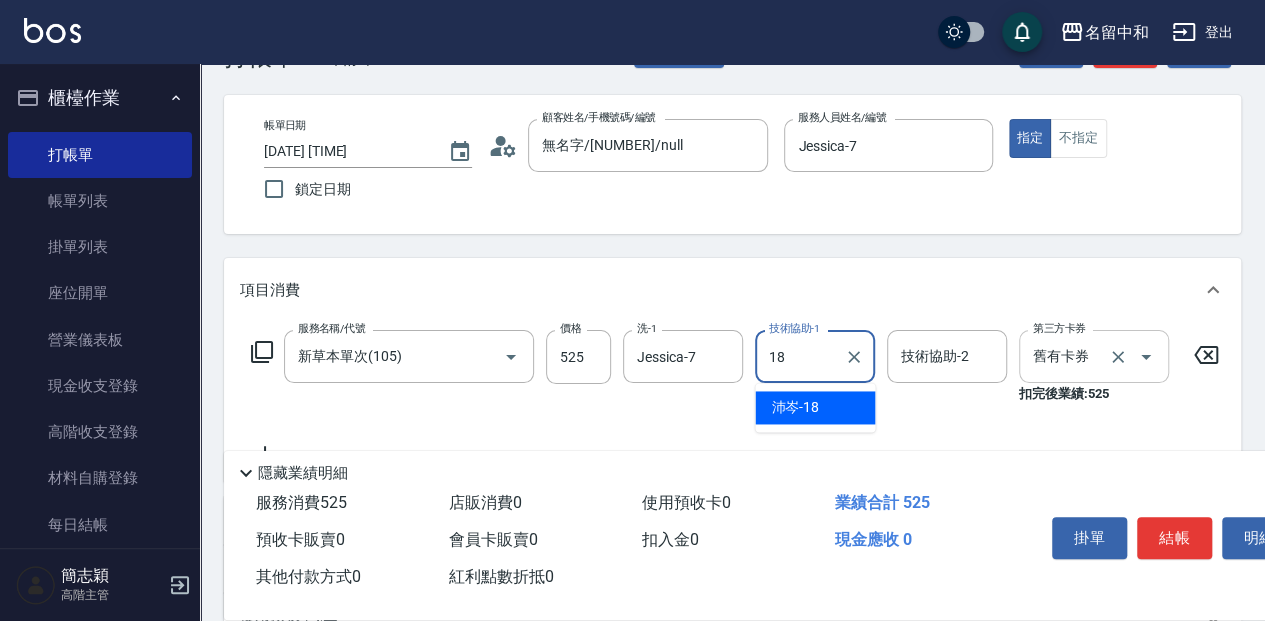 type on "[NAME]-18" 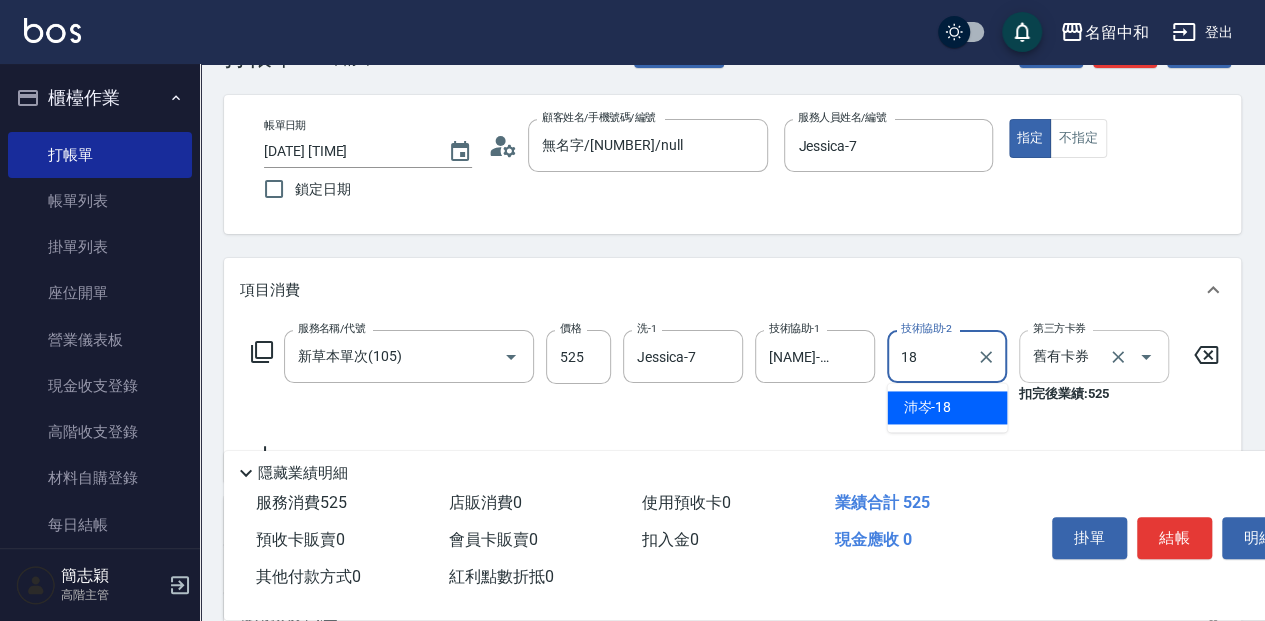 type on "[NAME]-18" 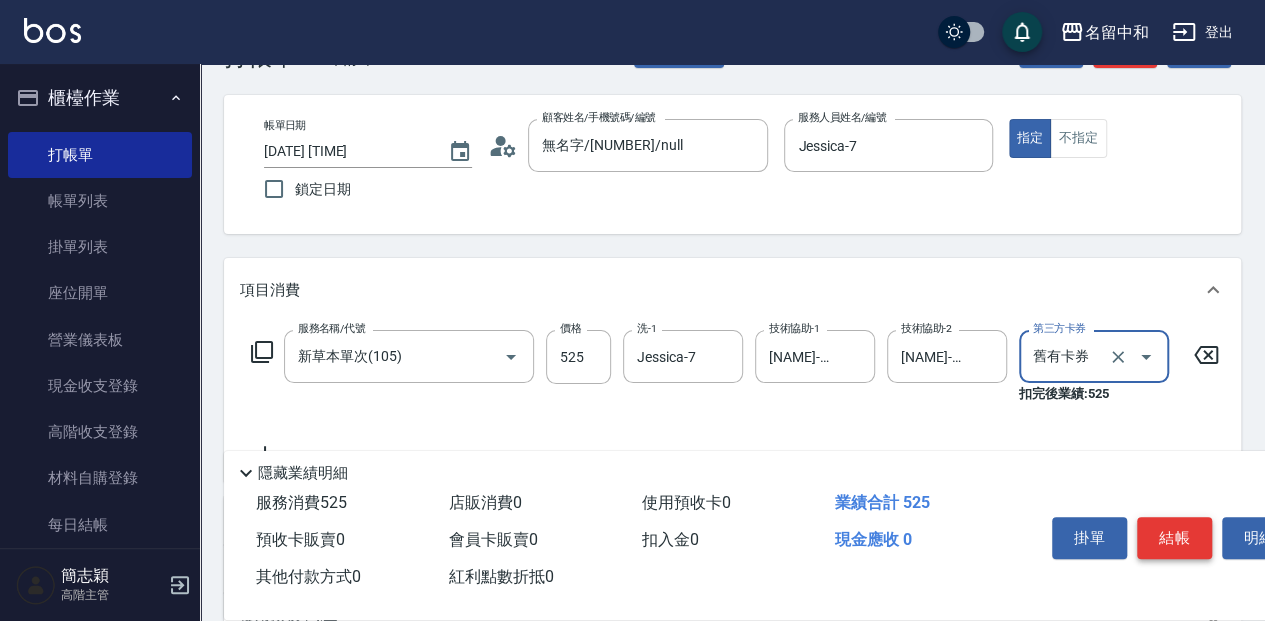 click on "結帳" at bounding box center [1174, 538] 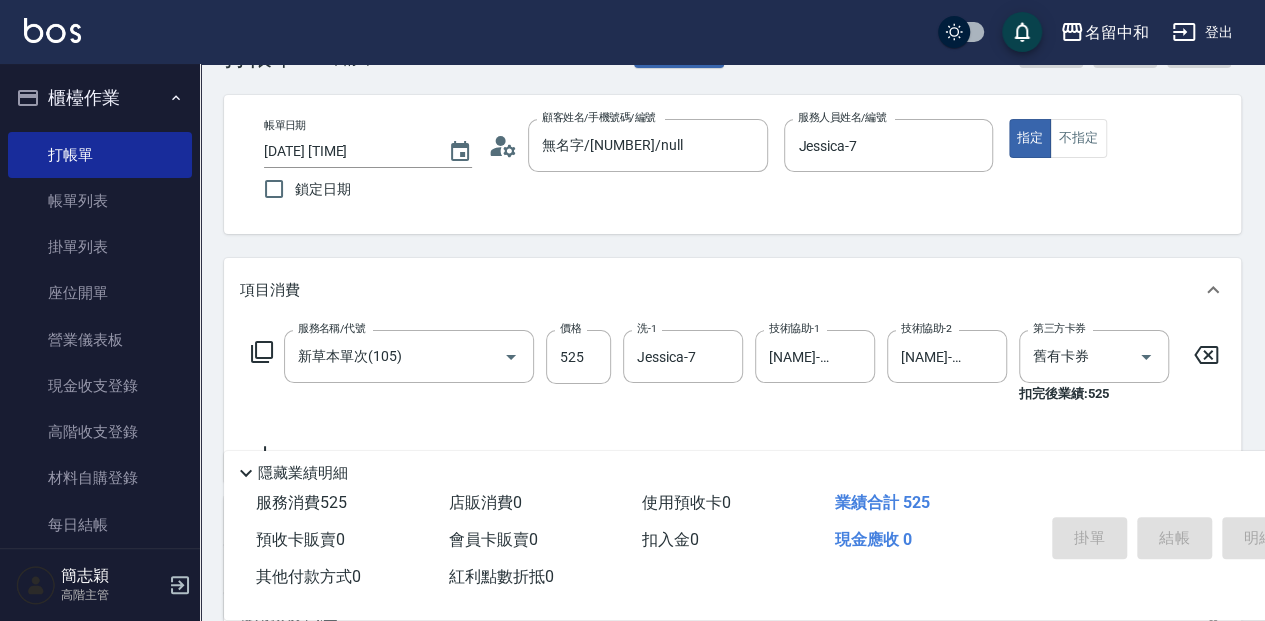 type on "[DATE] [TIME]" 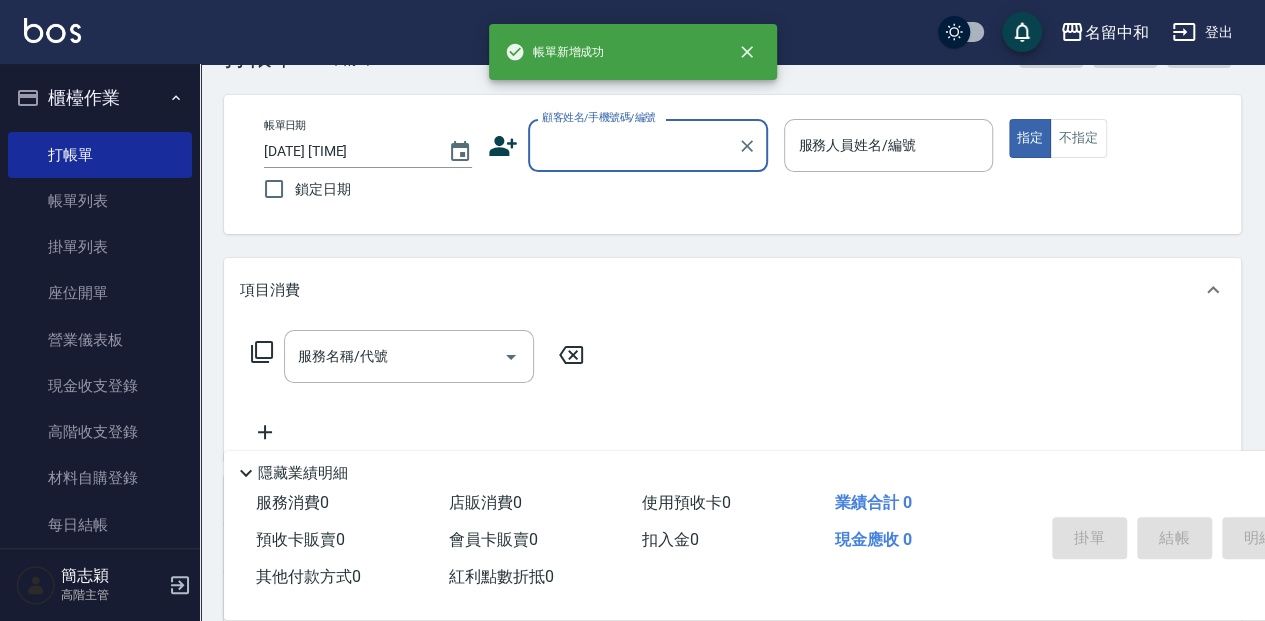scroll, scrollTop: 0, scrollLeft: 0, axis: both 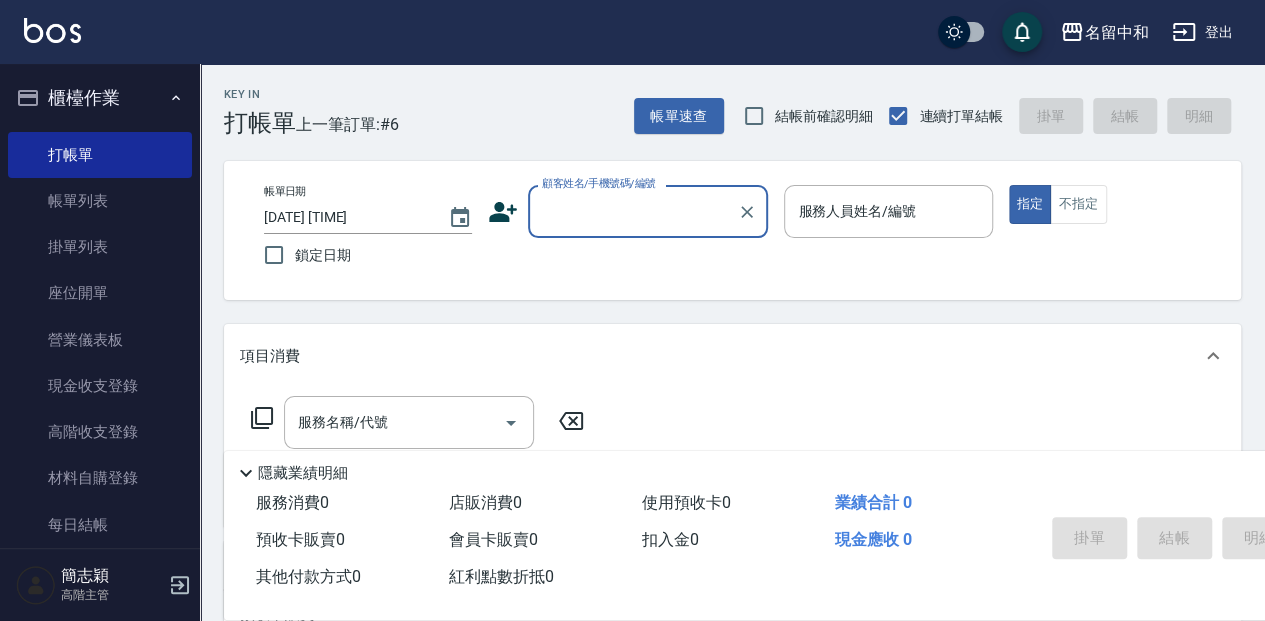 click on "顧客姓名/手機號碼/編號" at bounding box center (633, 211) 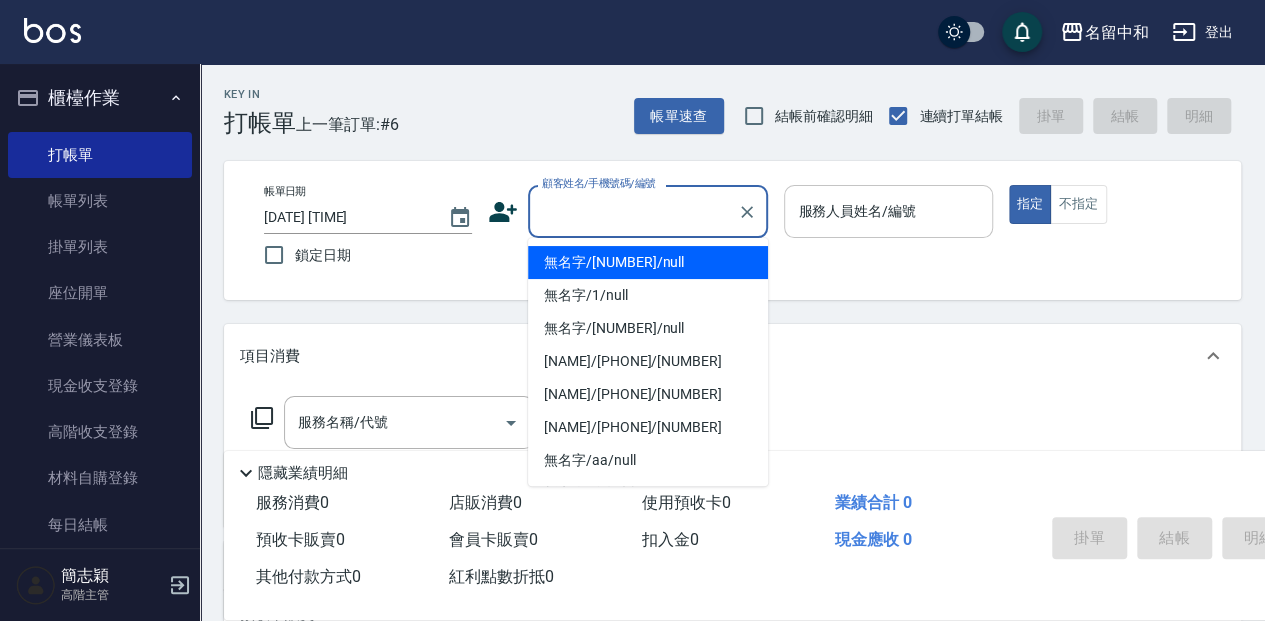 click on "無名字/[NUMBER]/null" at bounding box center (648, 262) 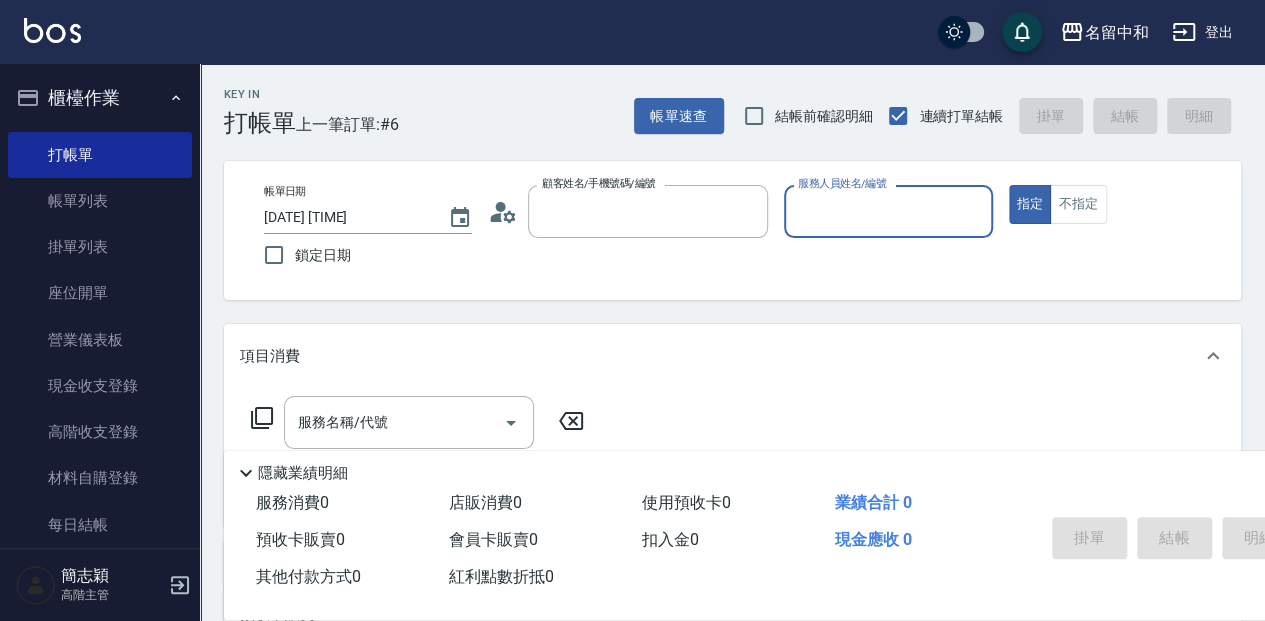 type on "無名字/[NUMBER]/null" 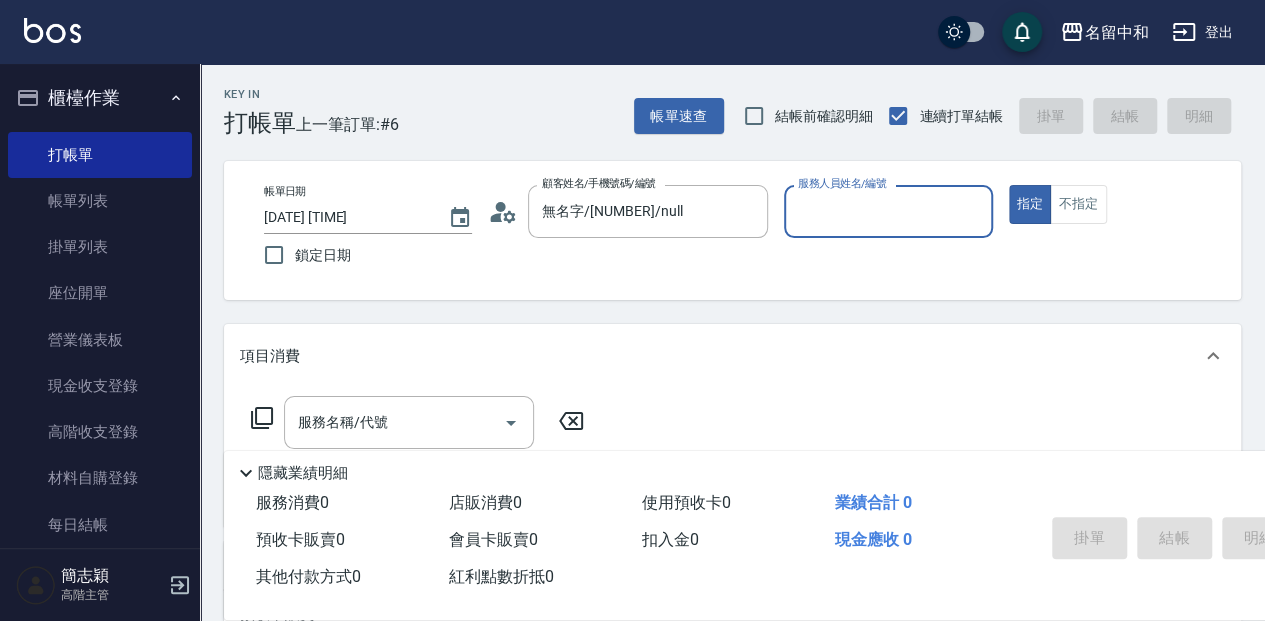 click on "服務人員姓名/編號" at bounding box center (888, 211) 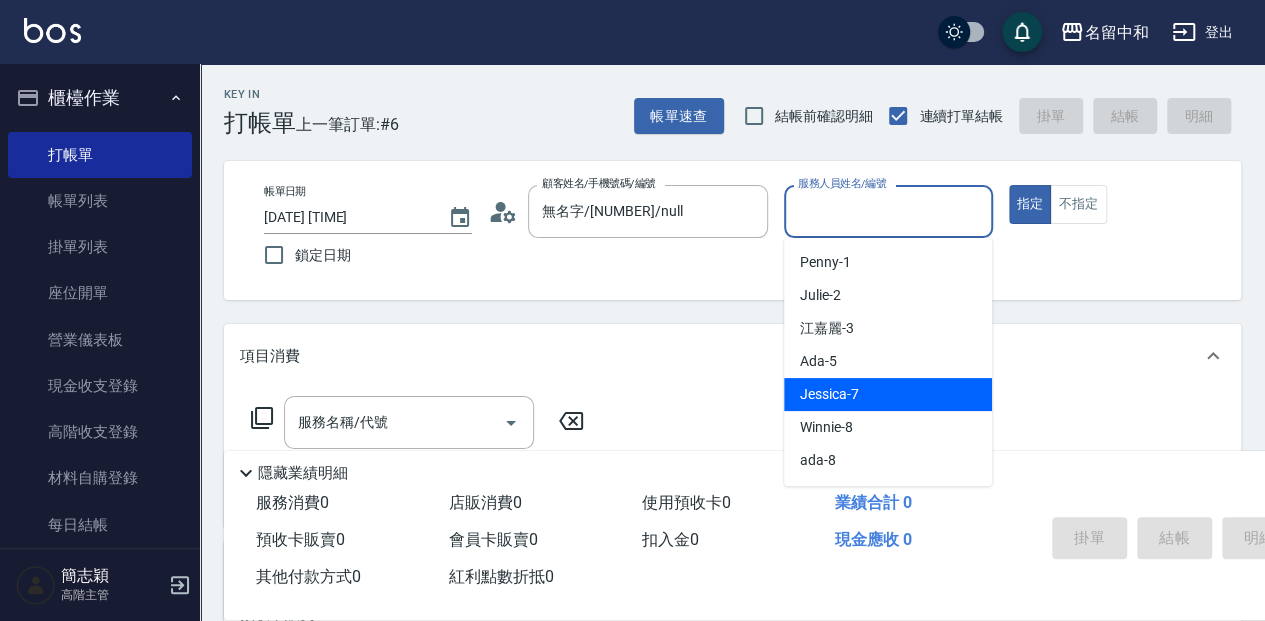click on "[NAME] -7" at bounding box center (888, 394) 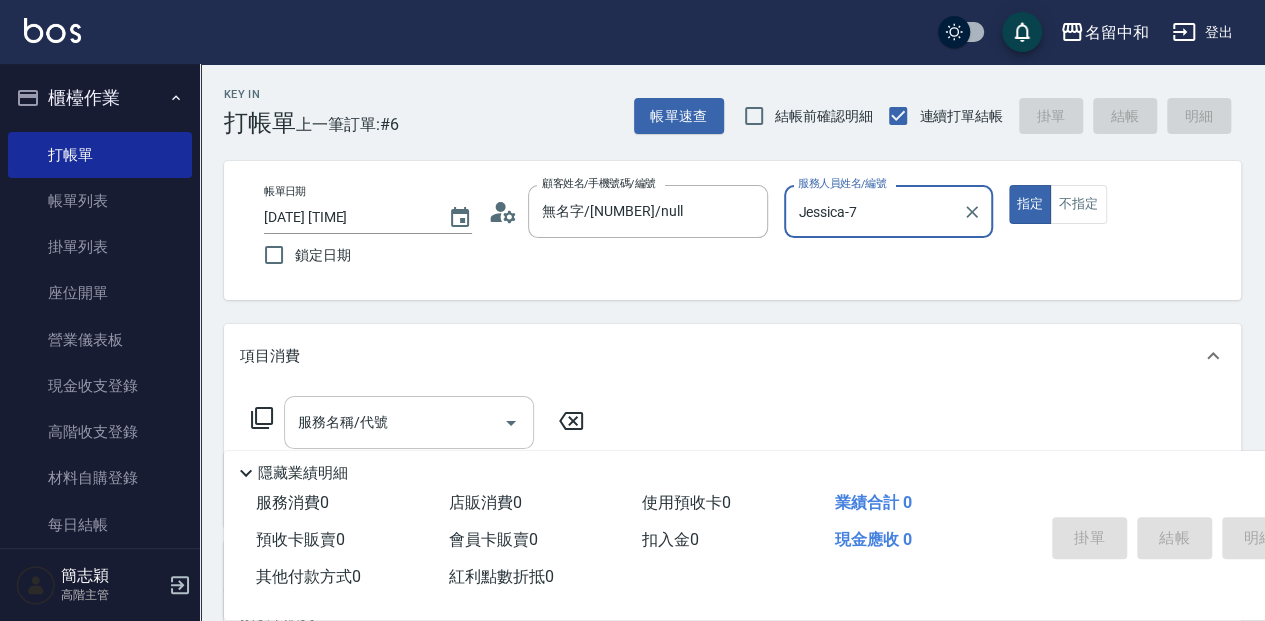 click on "服務名稱/代號" at bounding box center [394, 422] 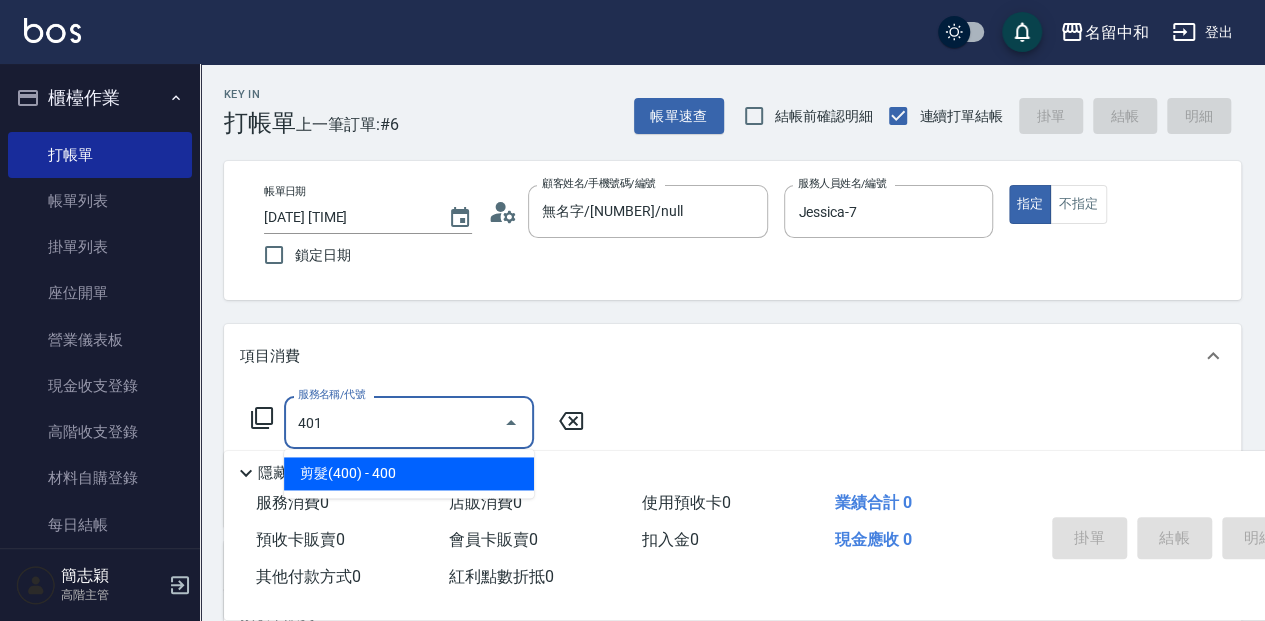 type on "剪髮(400)(401)" 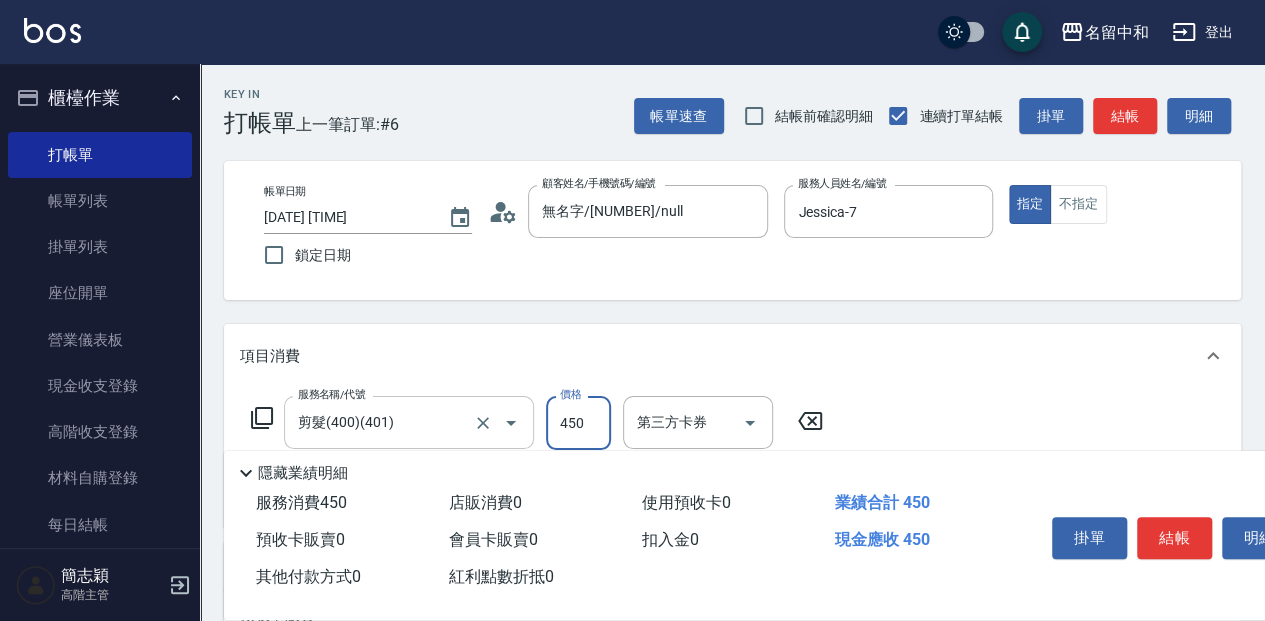 type on "450" 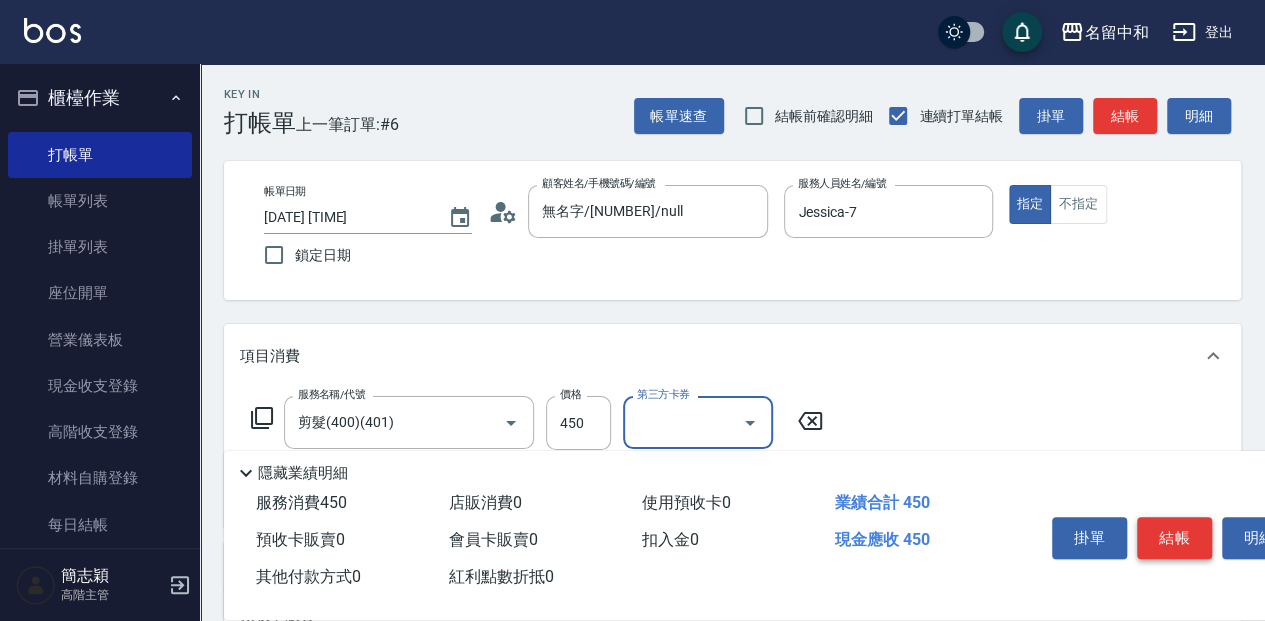 click on "結帳" at bounding box center [1174, 538] 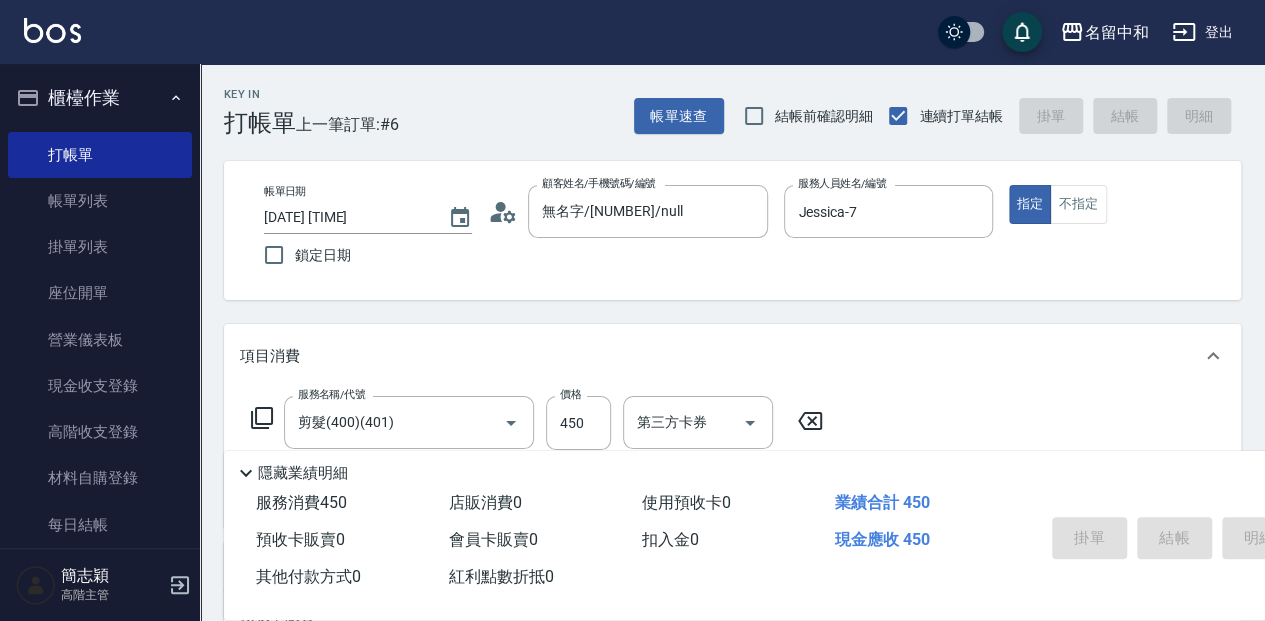 type on "[DATE] [TIME]" 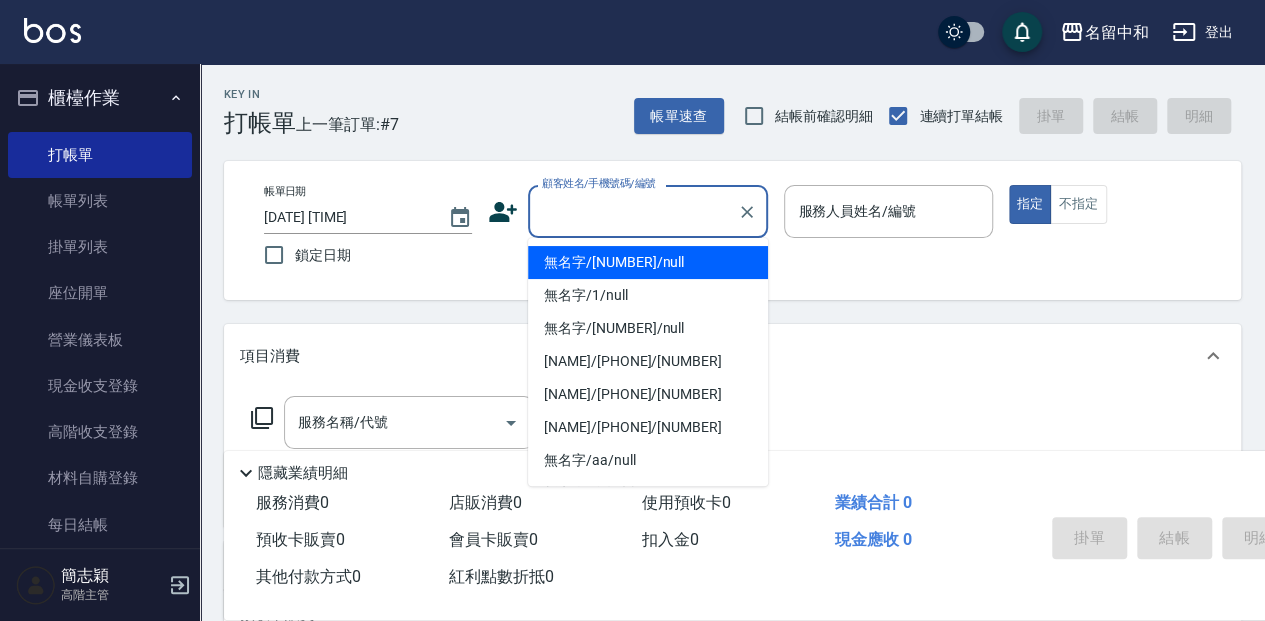 click on "顧客姓名/手機號碼/編號" at bounding box center [633, 211] 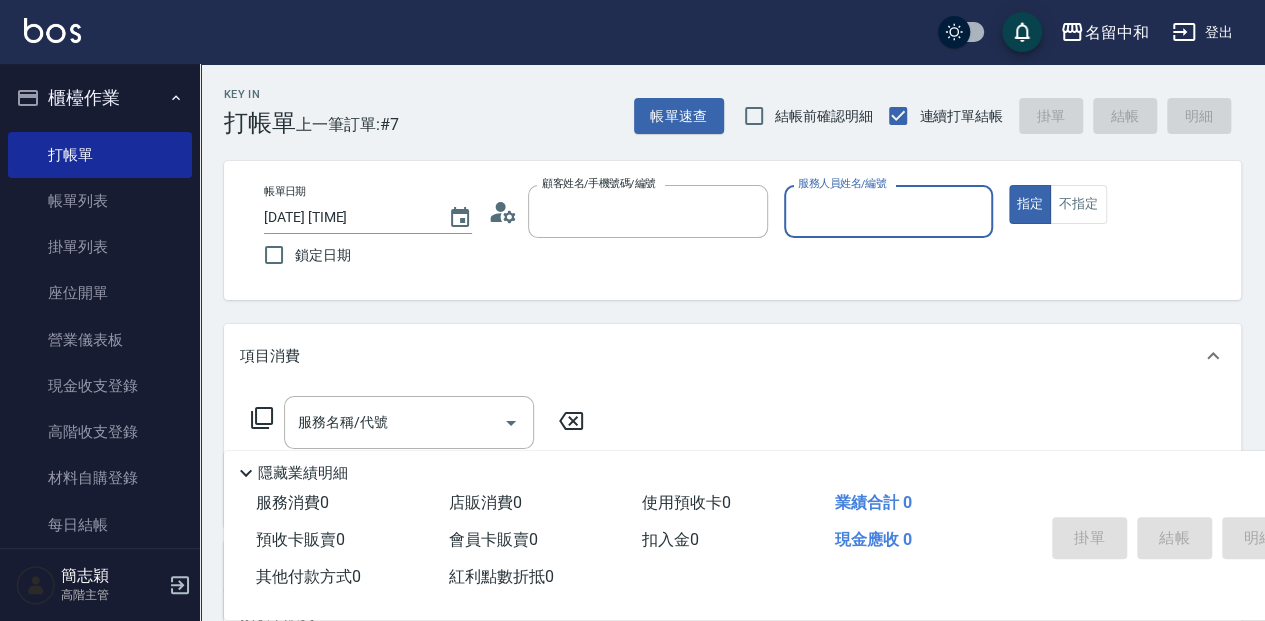 type on "無名字/[NUMBER]/null" 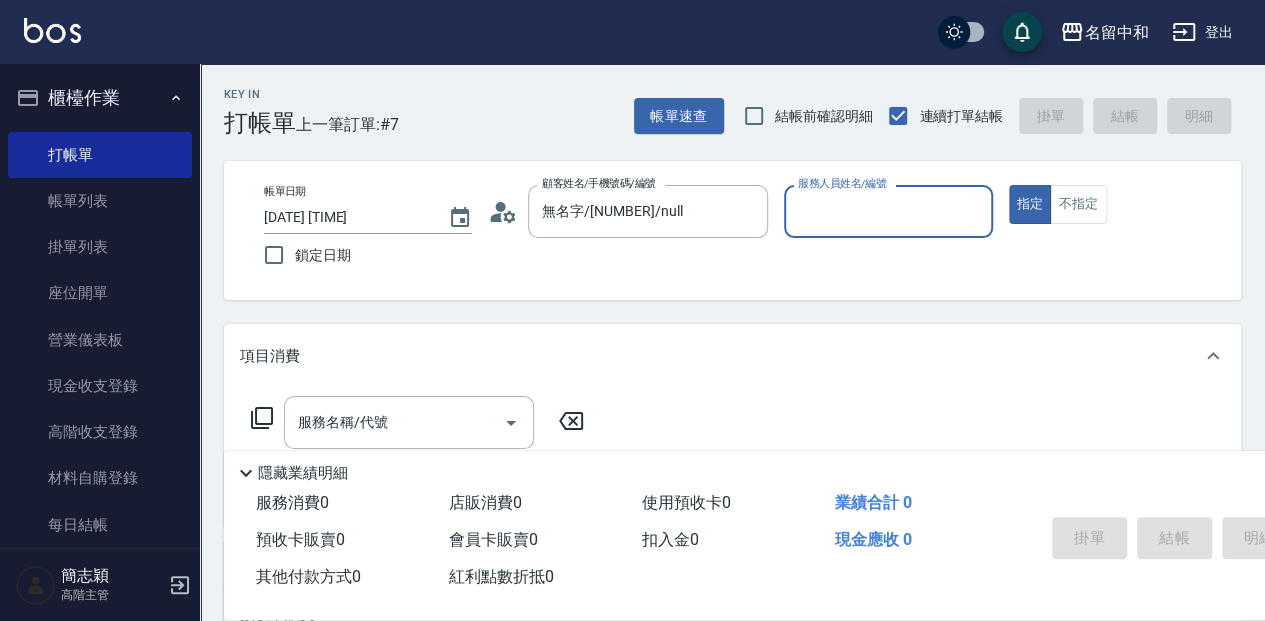 click on "服務人員姓名/編號 服務人員姓名/編號" at bounding box center (888, 211) 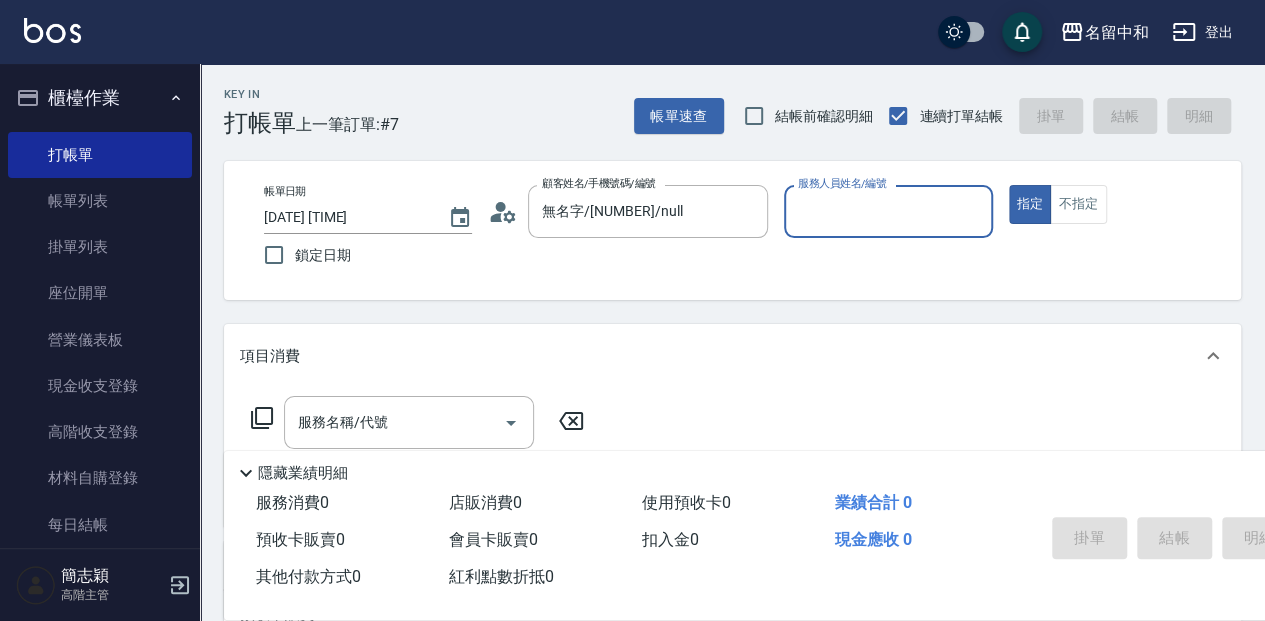 click on "服務人員姓名/編號" at bounding box center (888, 211) 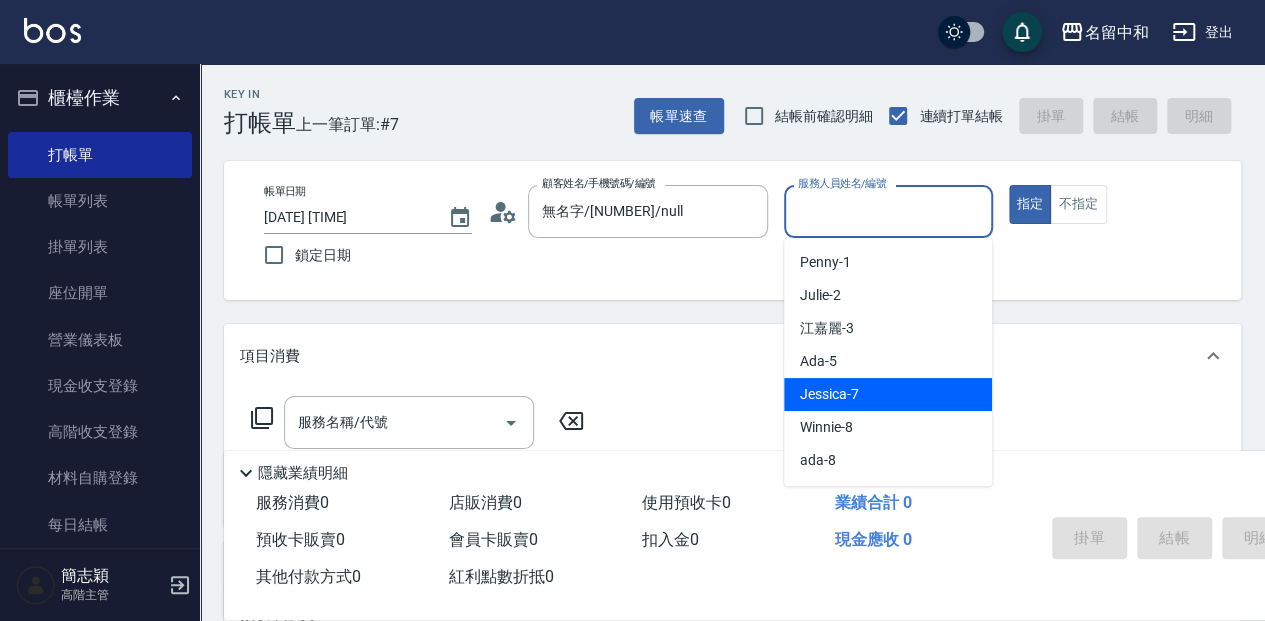 click on "[NAME] -7" at bounding box center [888, 394] 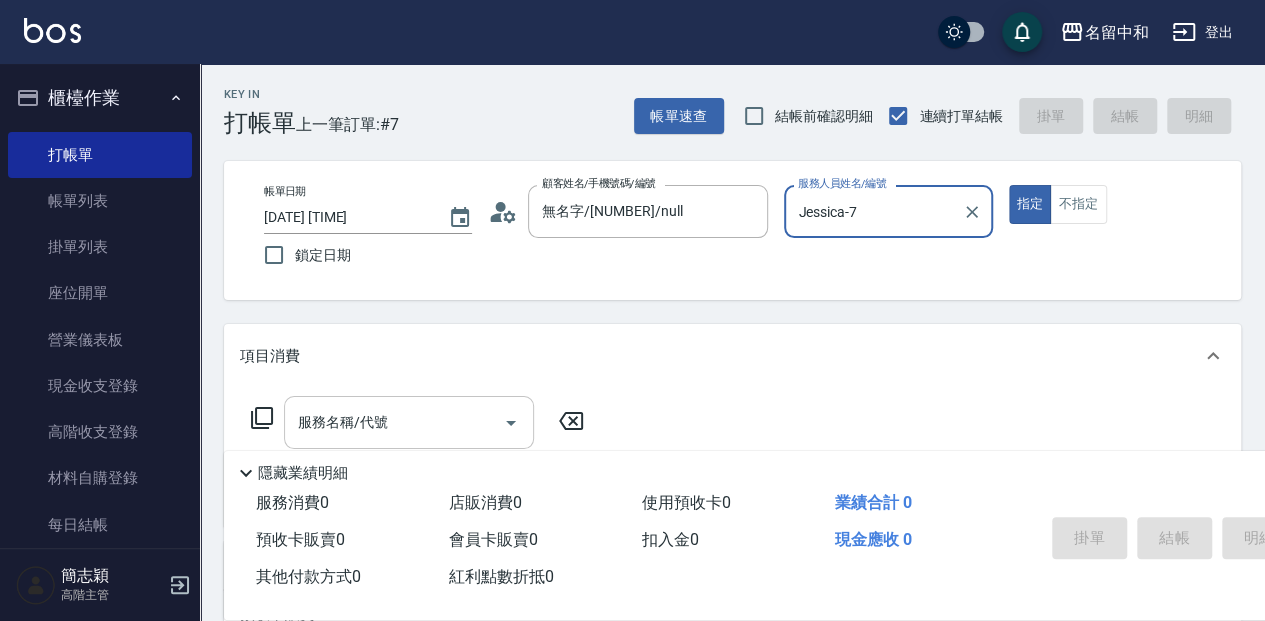 drag, startPoint x: 365, startPoint y: 424, endPoint x: 405, endPoint y: 418, distance: 40.4475 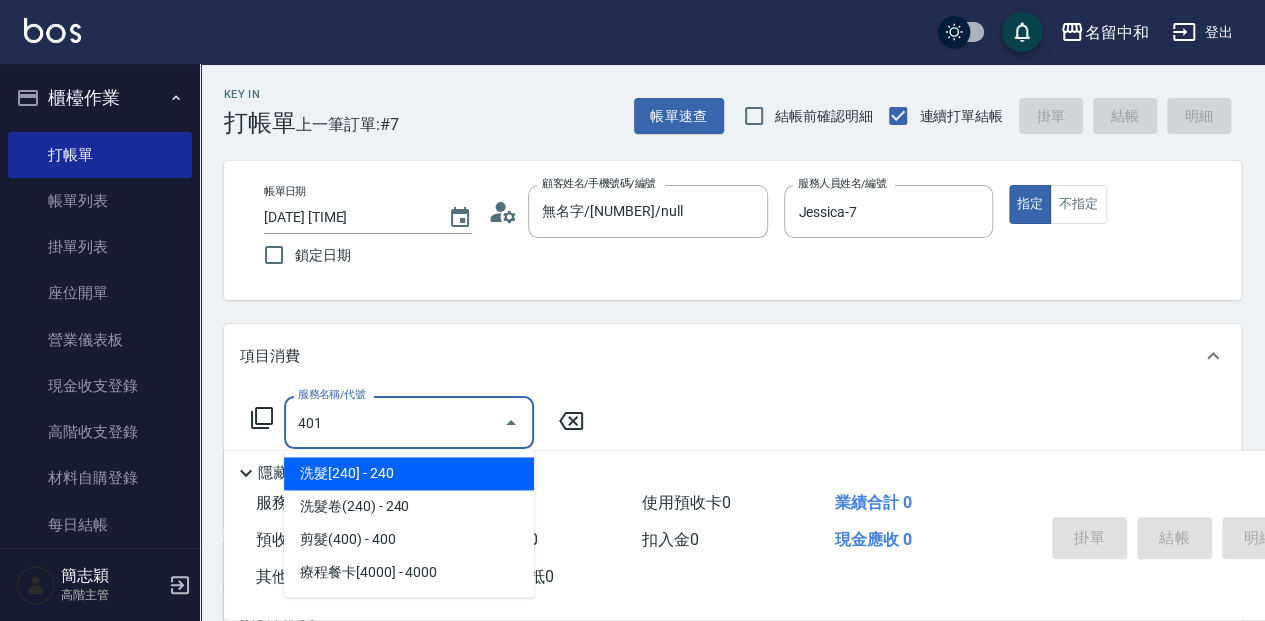 type on "剪髮(400)(401)" 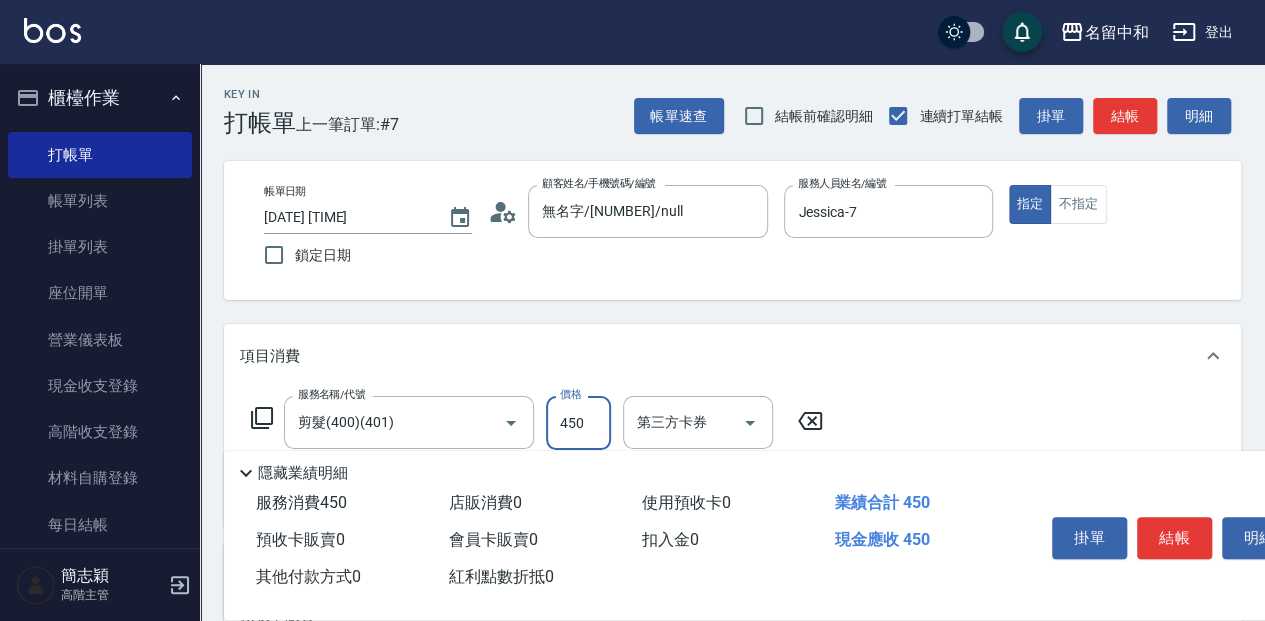 type on "450" 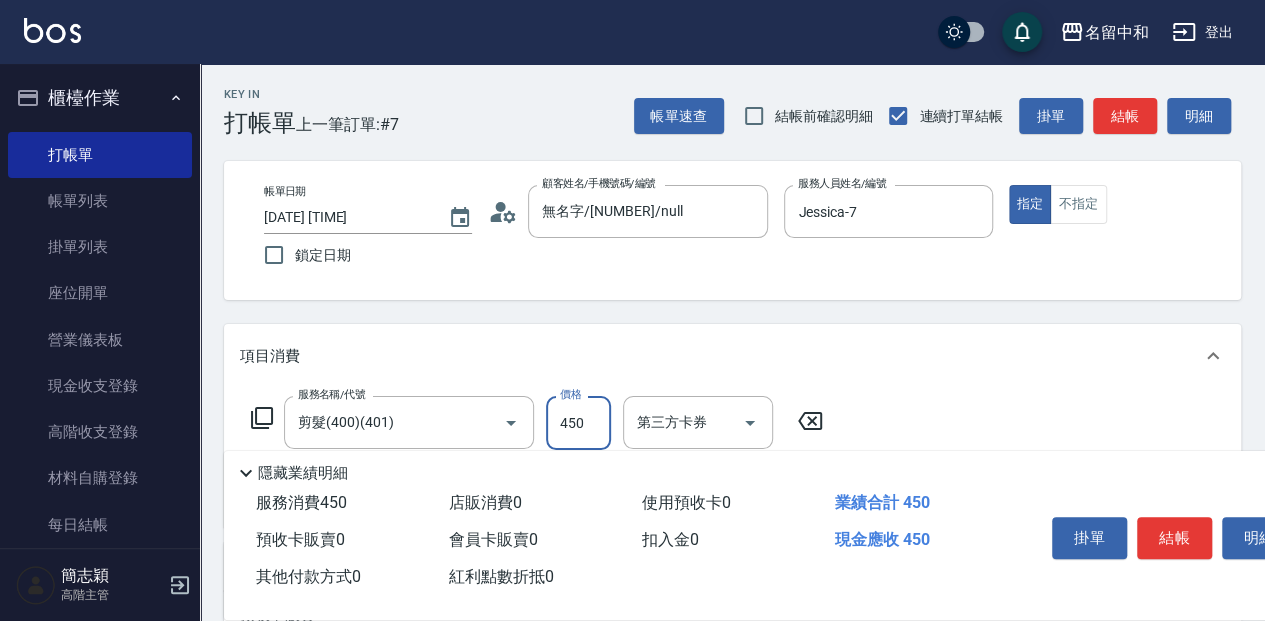click on "結帳" at bounding box center (1174, 538) 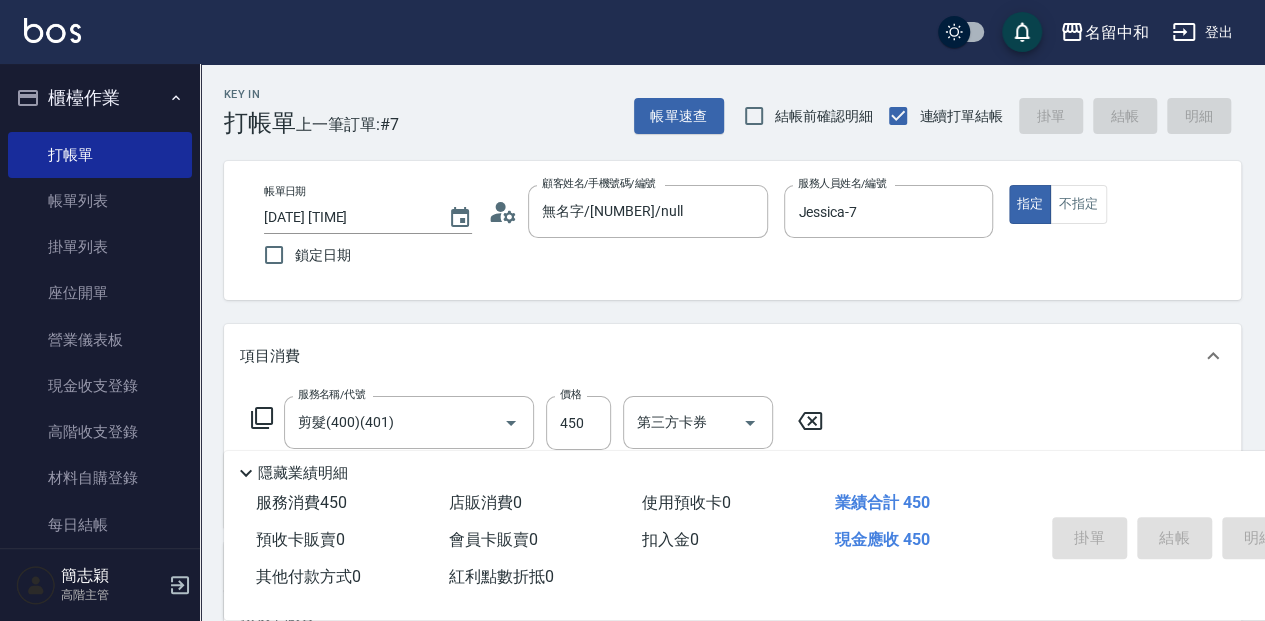 type 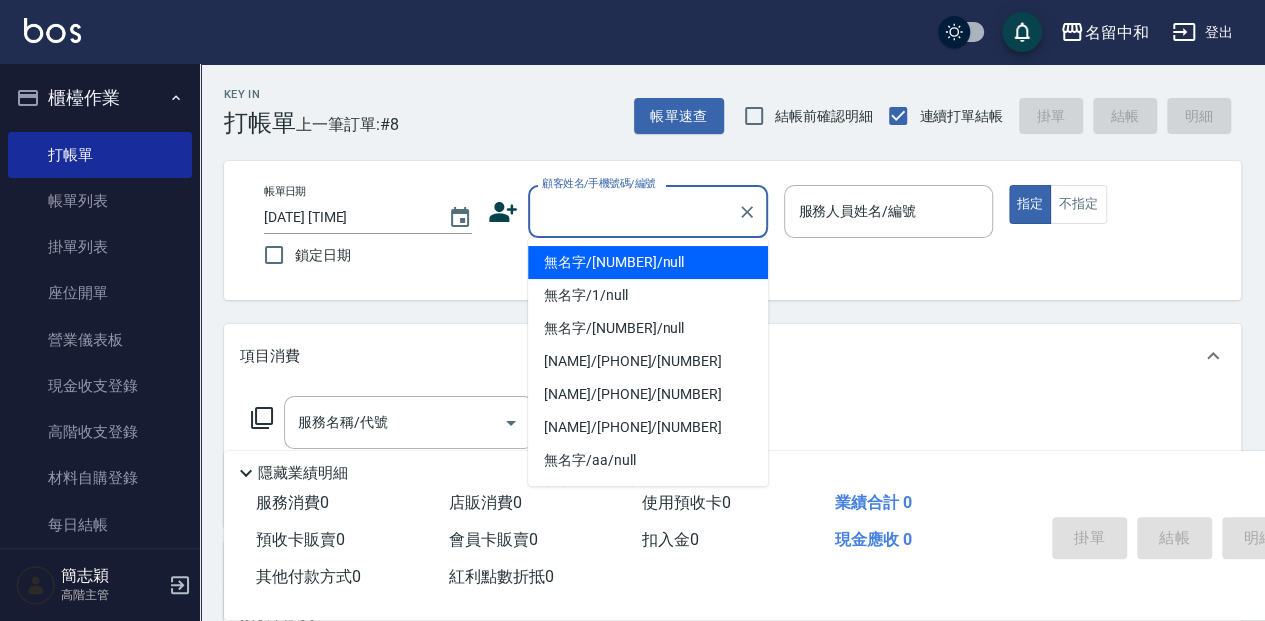 click on "顧客姓名/手機號碼/編號" at bounding box center [633, 211] 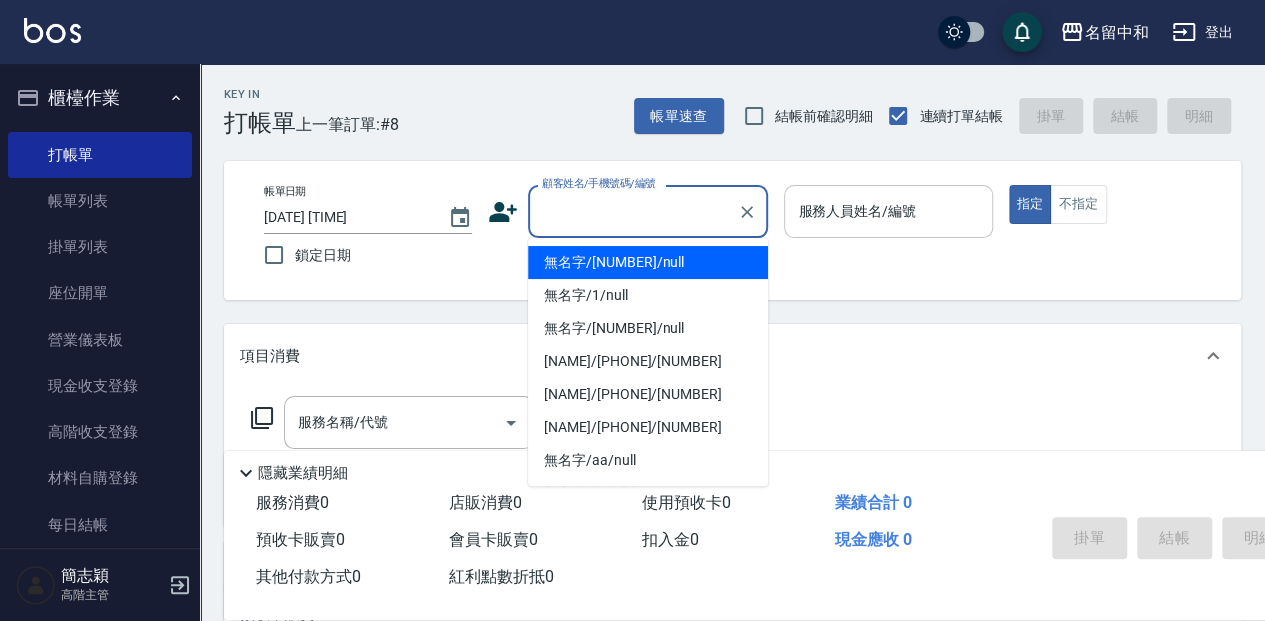 type on "無名字/[NUMBER]/null" 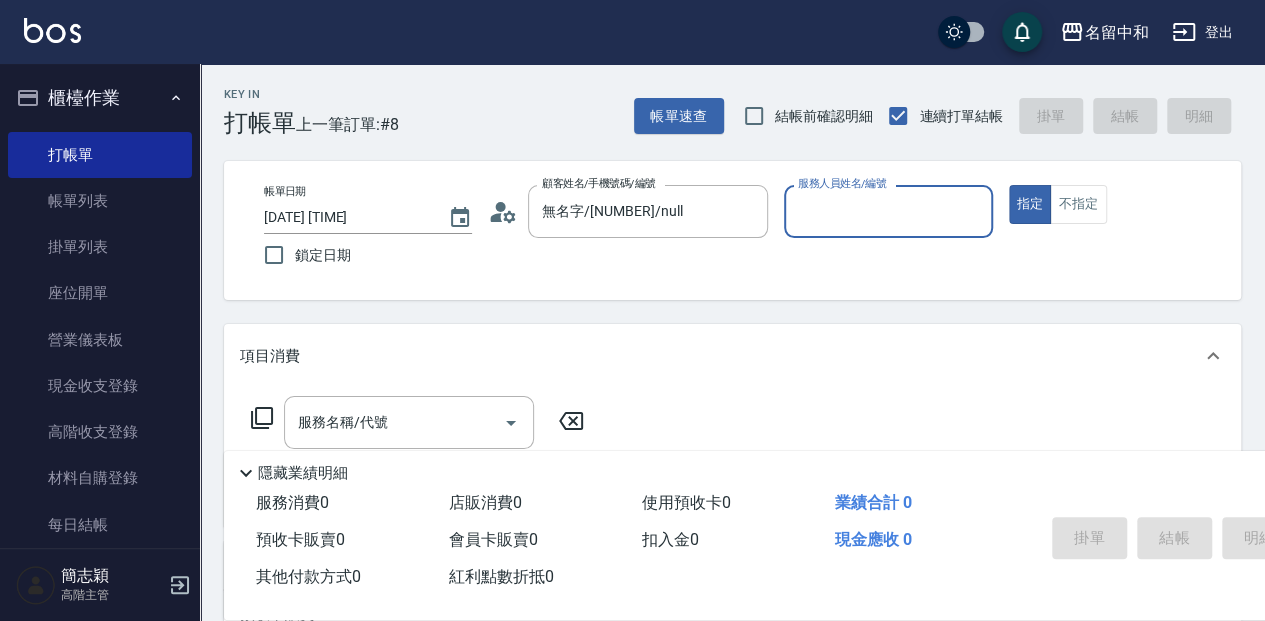 click on "服務人員姓名/編號 服務人員姓名/編號" at bounding box center (888, 211) 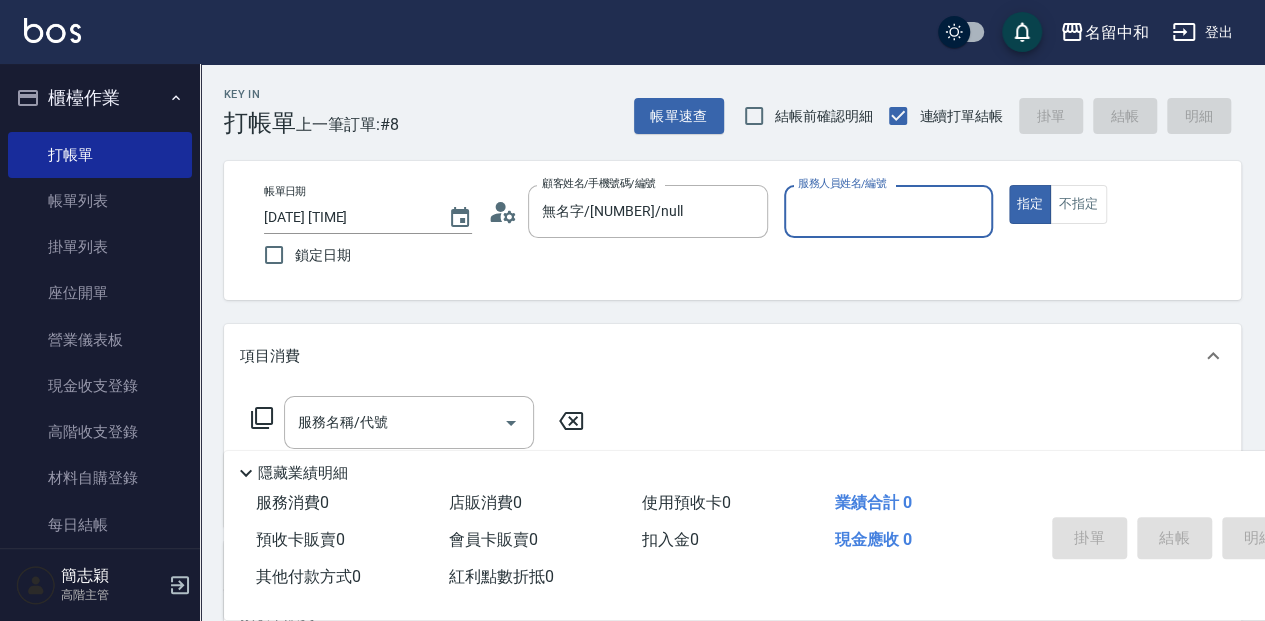 click on "服務人員姓名/編號" at bounding box center (888, 211) 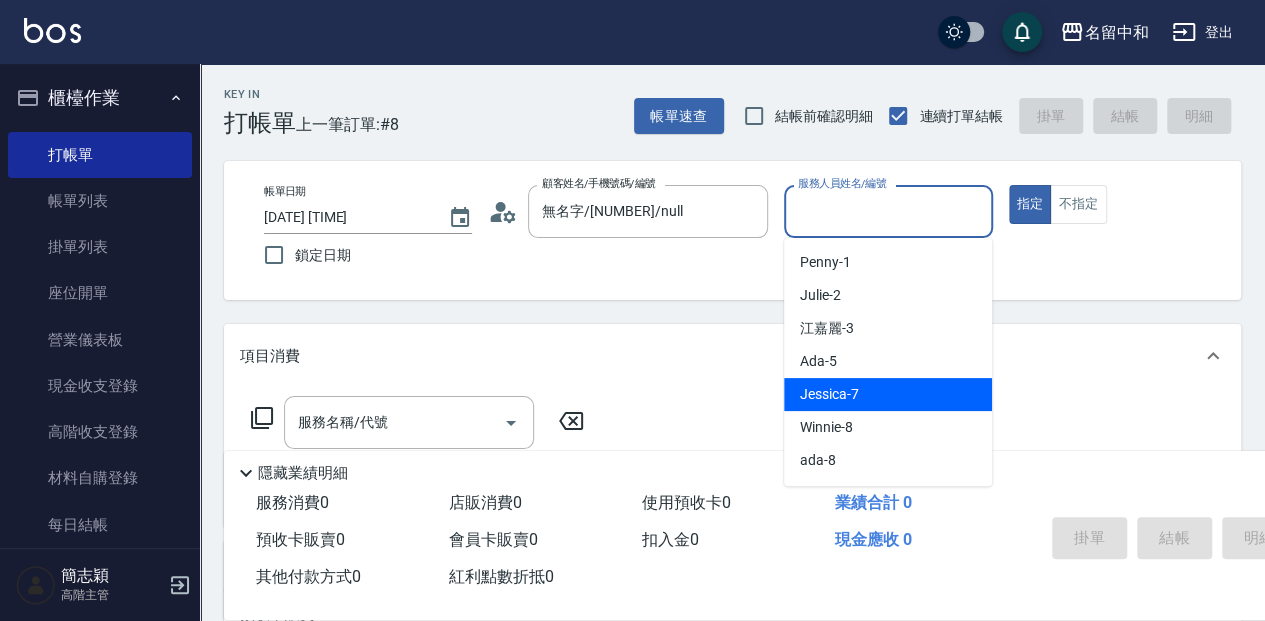 click on "[NAME] -7" at bounding box center (888, 394) 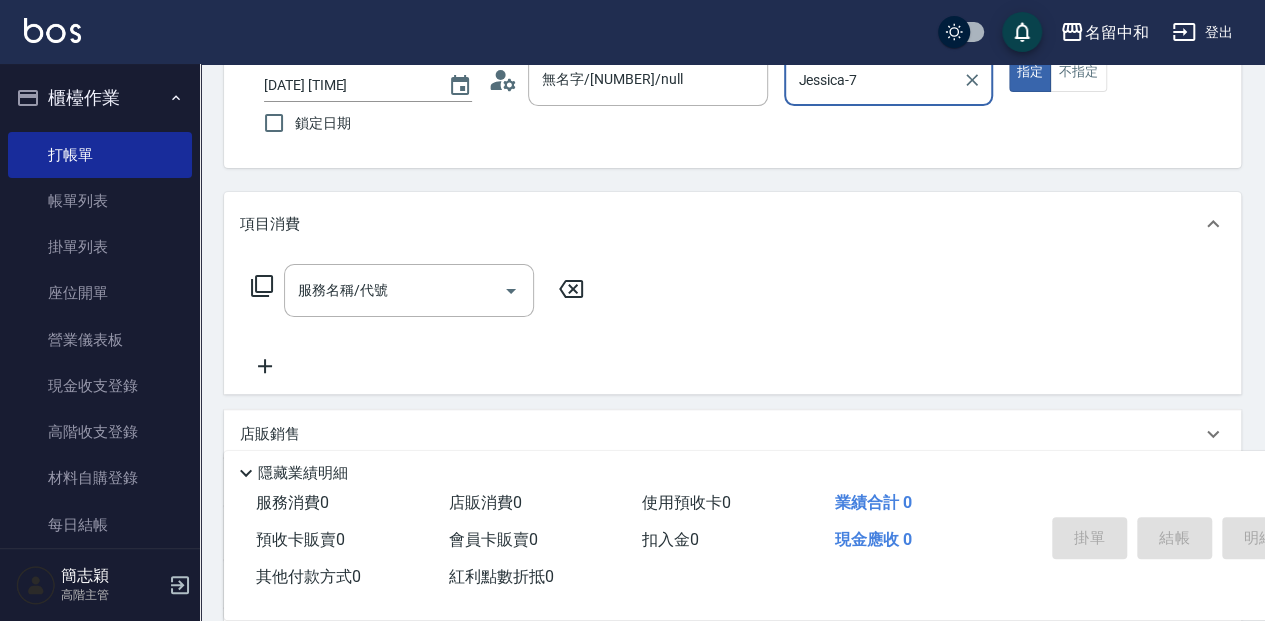 scroll, scrollTop: 133, scrollLeft: 0, axis: vertical 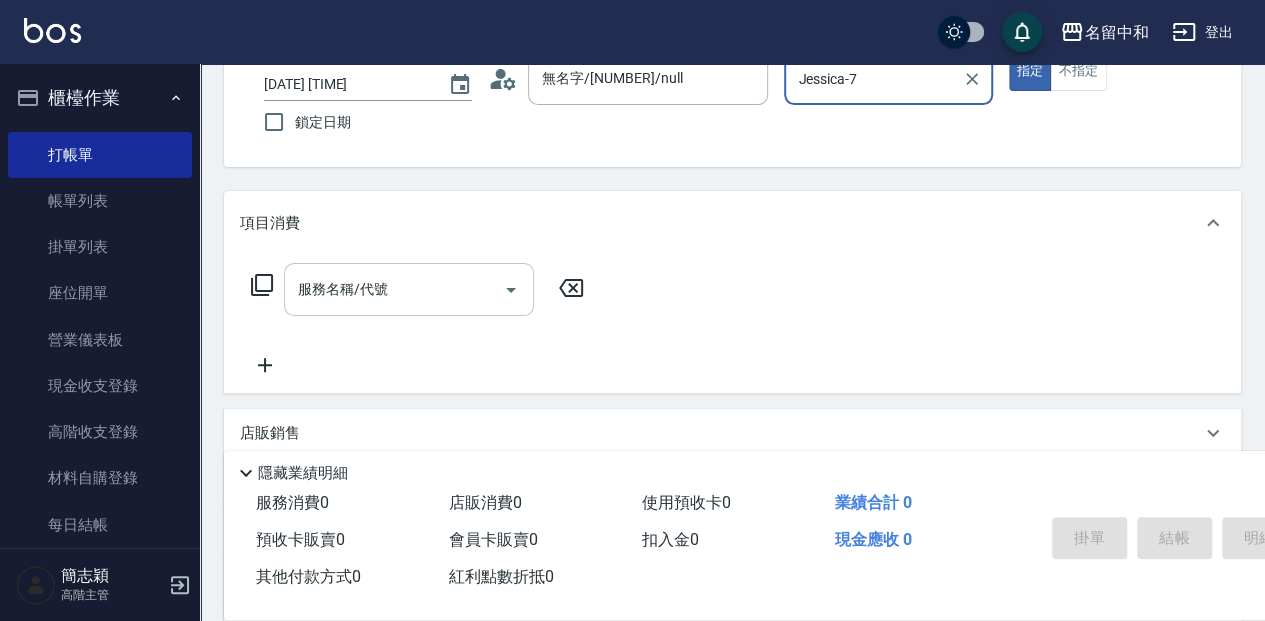 click on "服務名稱/代號" at bounding box center (394, 289) 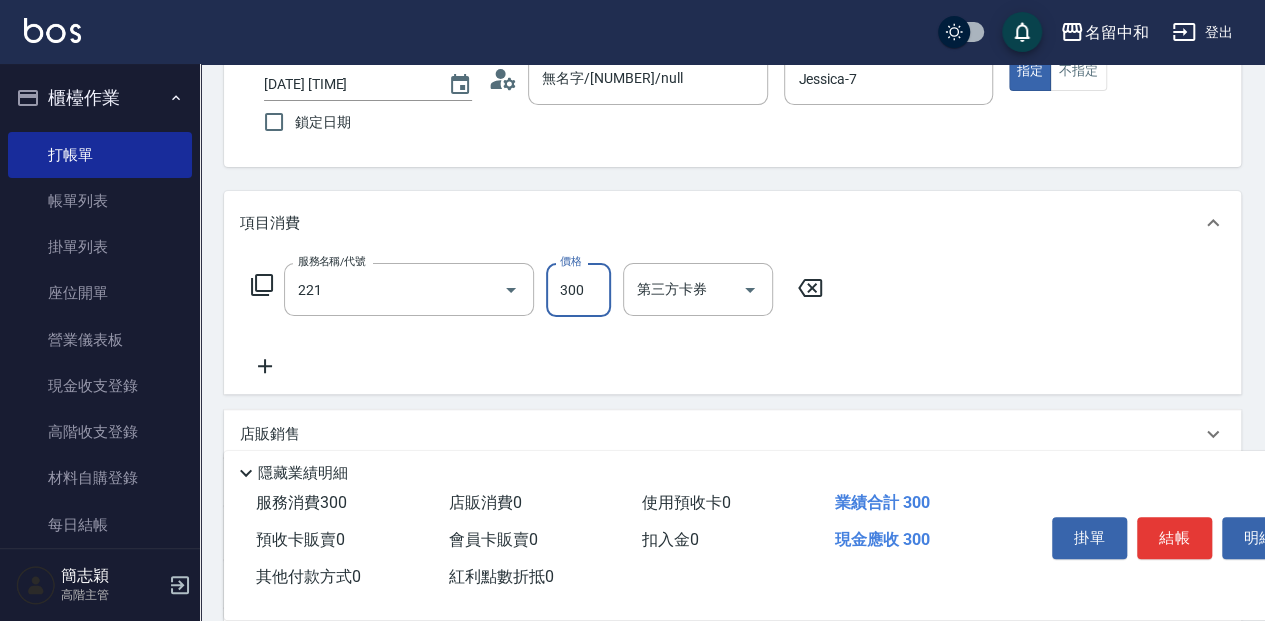 type on "洗髮300(221)" 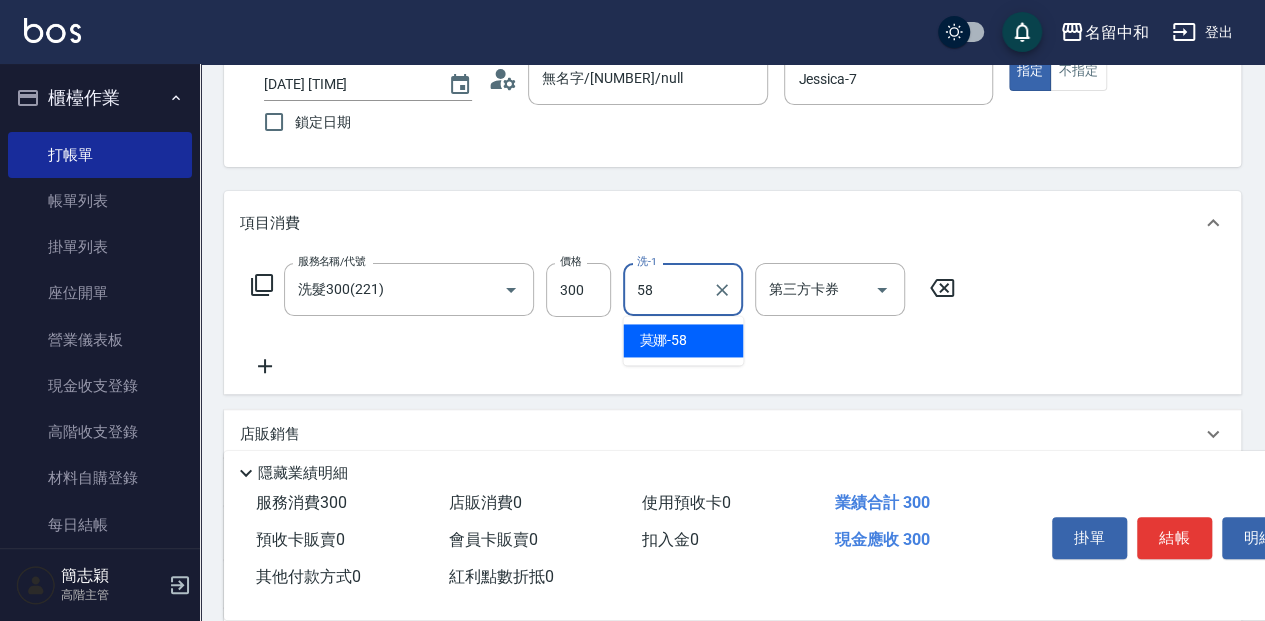 type on "莫娜-58" 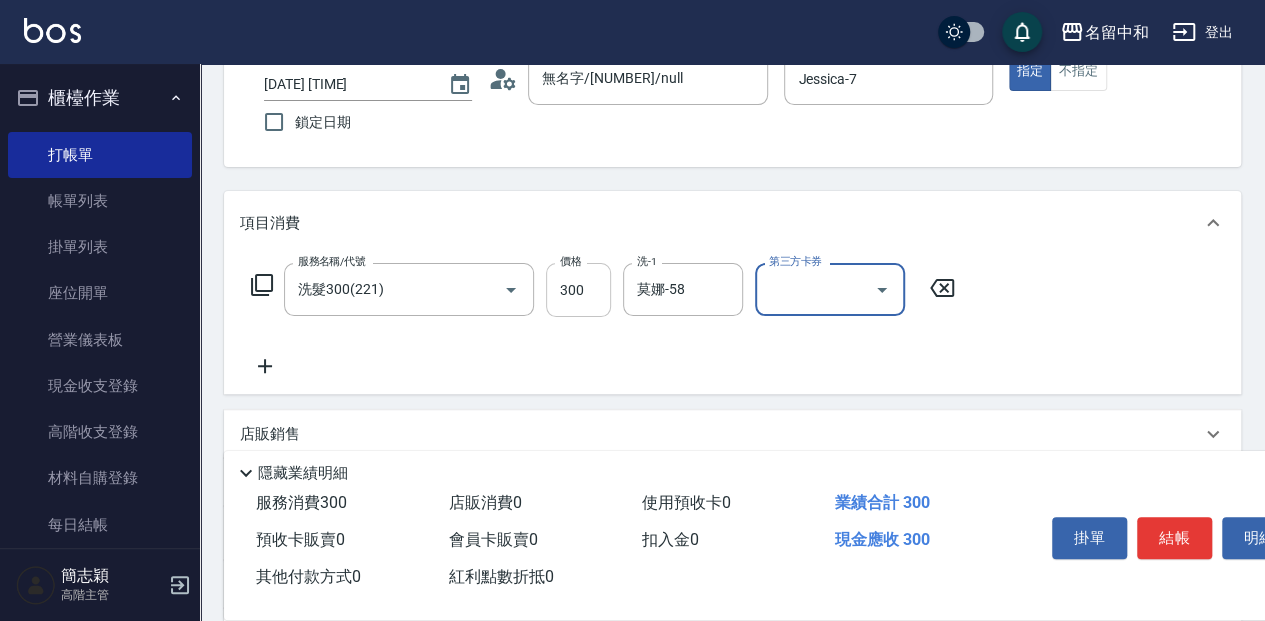 click on "300" at bounding box center (578, 290) 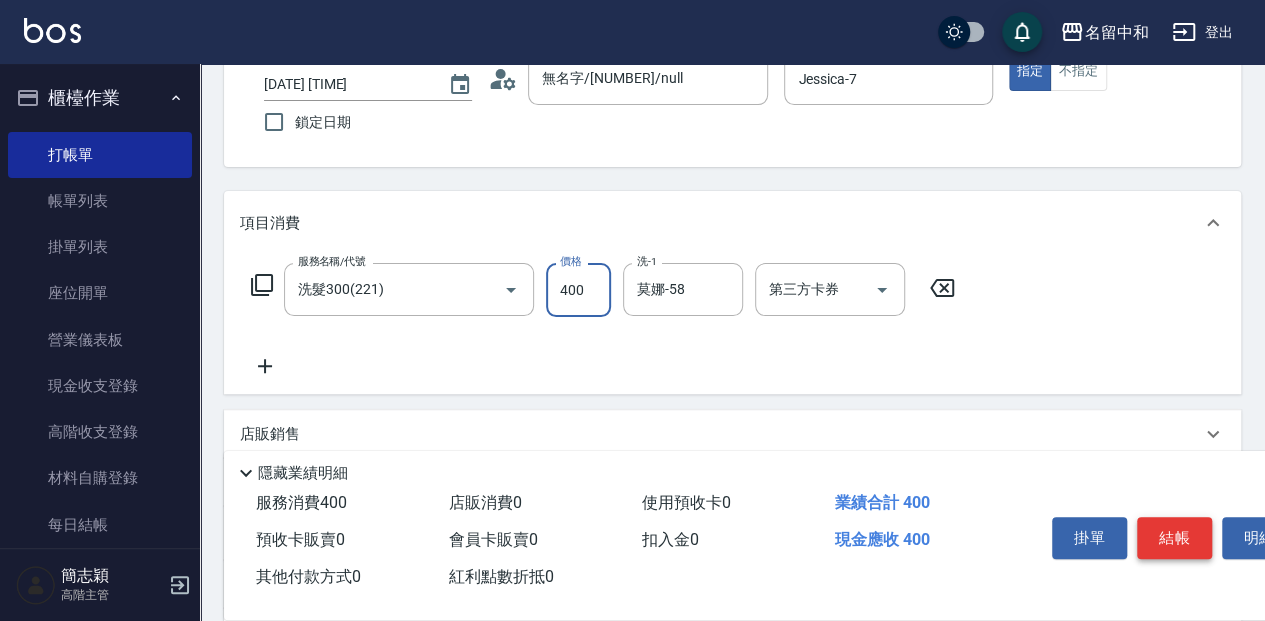 type on "400" 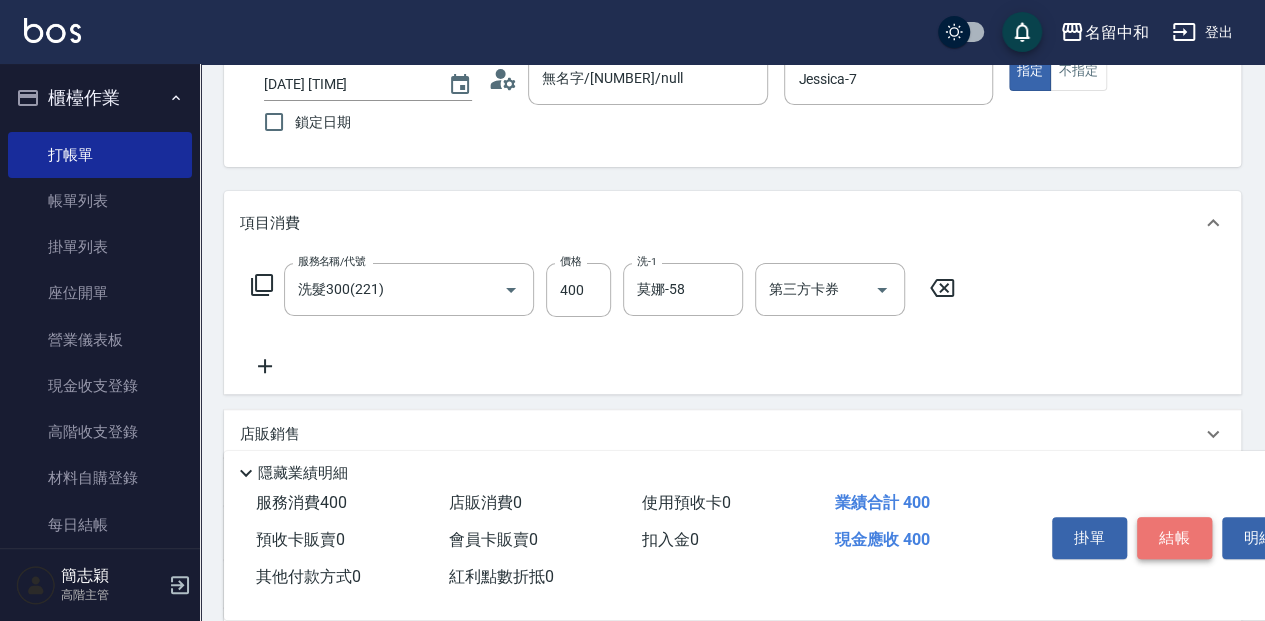click on "結帳" at bounding box center (1174, 538) 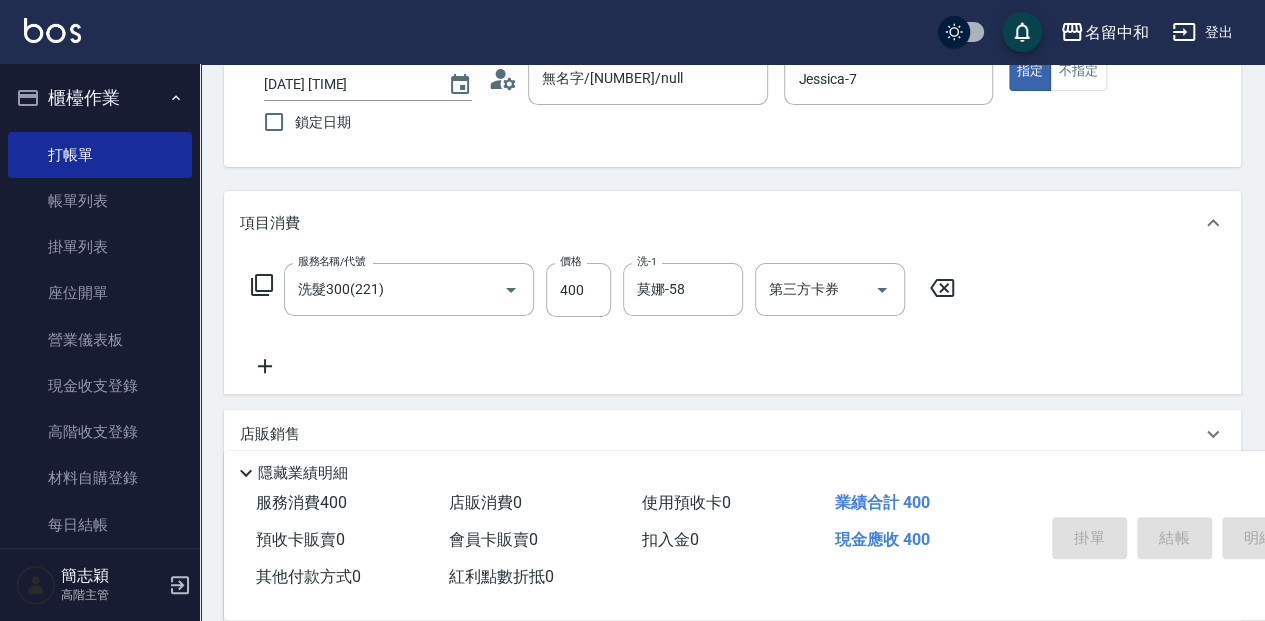 type 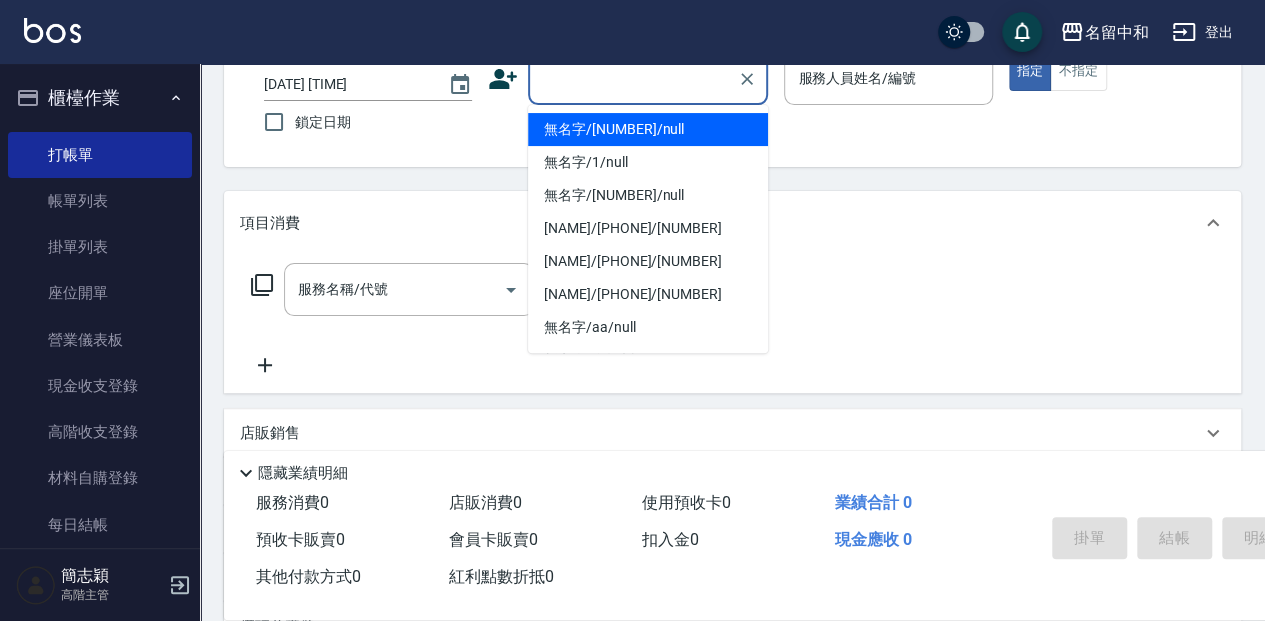 click on "顧客姓名/手機號碼/編號" at bounding box center [633, 78] 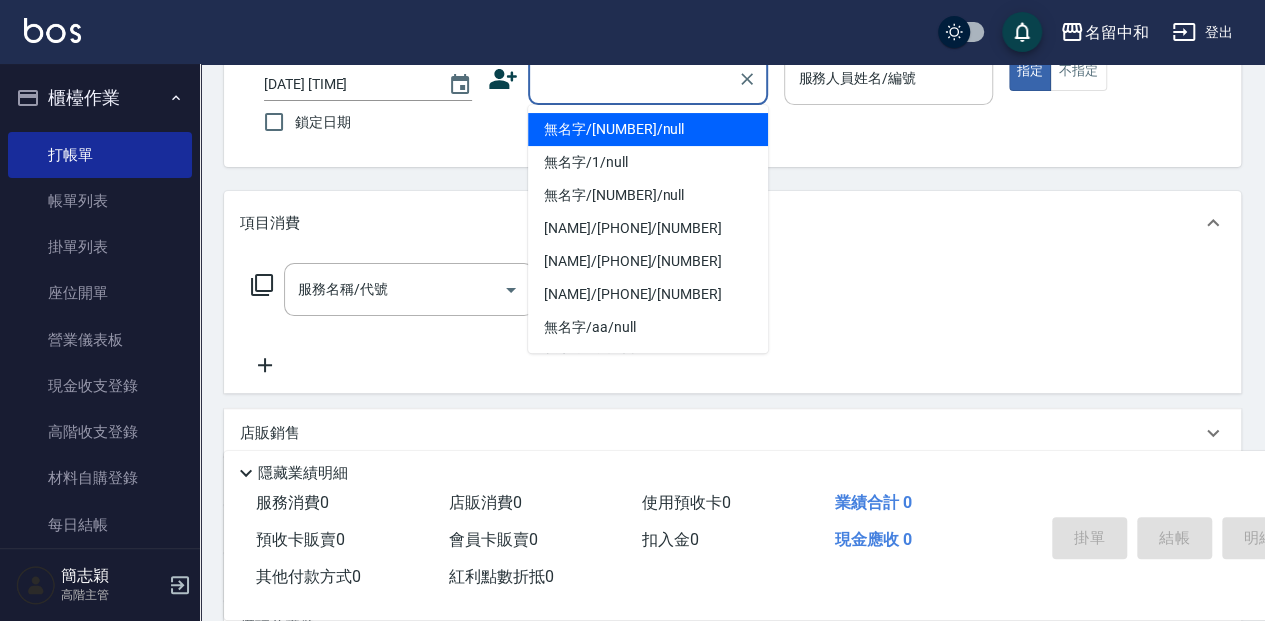 drag, startPoint x: 609, startPoint y: 130, endPoint x: 809, endPoint y: 95, distance: 203.0394 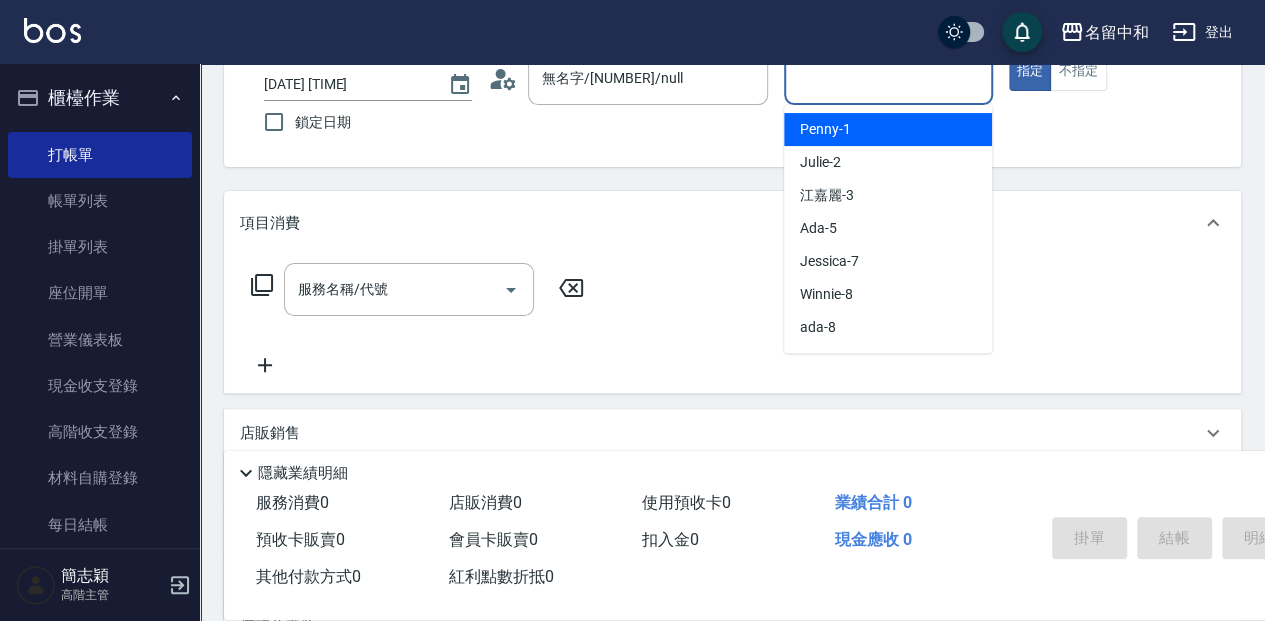 click on "服務人員姓名/編號" at bounding box center (888, 78) 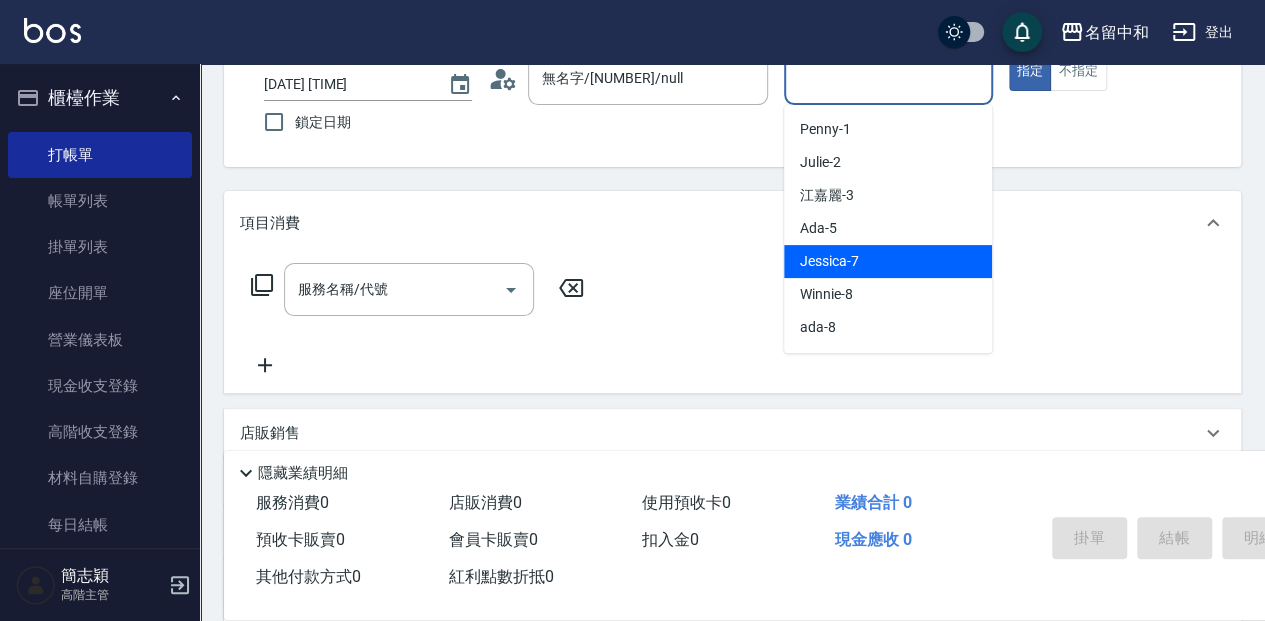 click on "[NAME] -7" at bounding box center [888, 261] 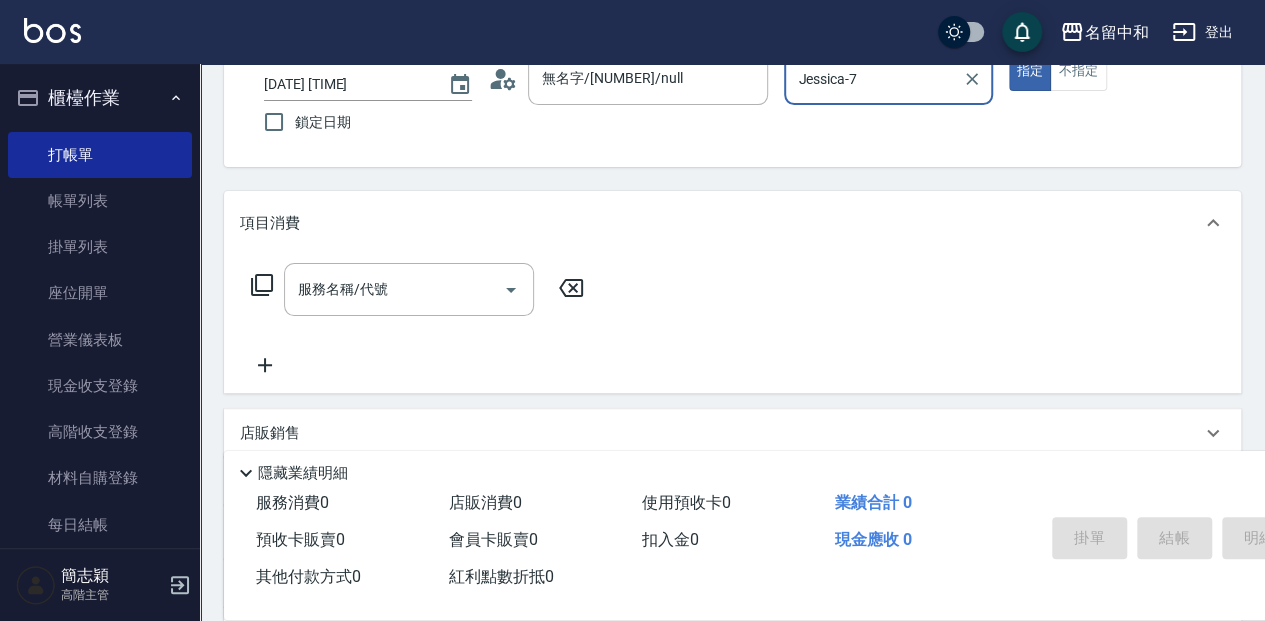 click on "服務名稱/代號 服務名稱/代號" at bounding box center [409, 289] 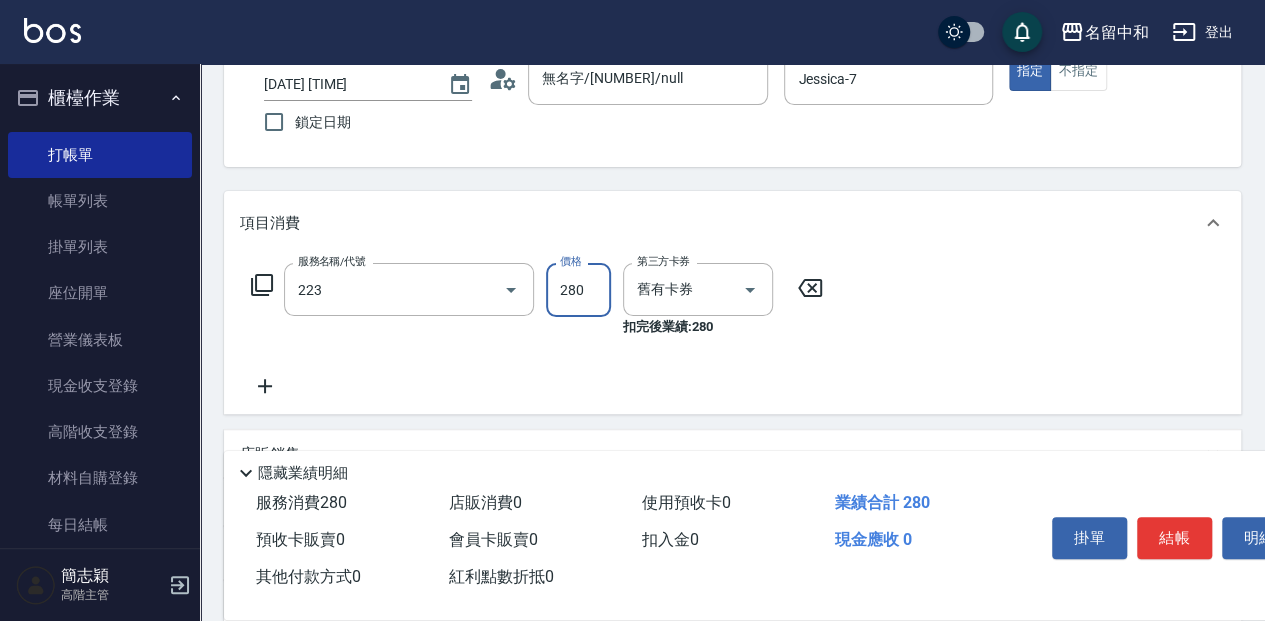 type on "洗髮卷280(223)" 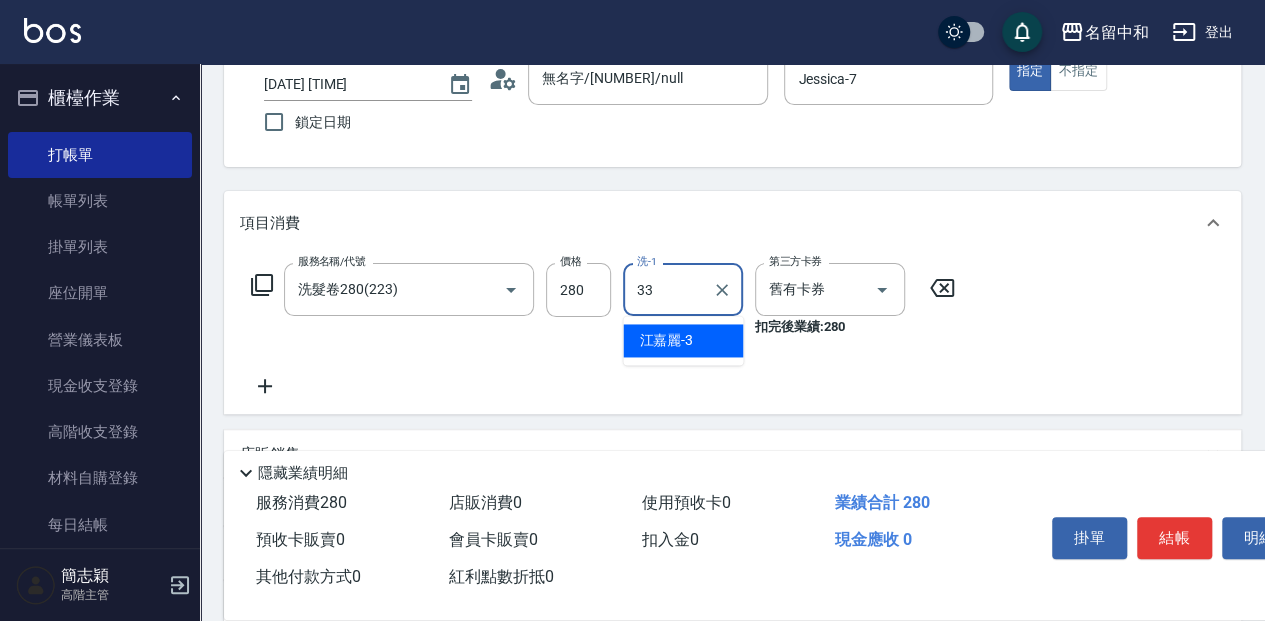 type on "佳麗-33" 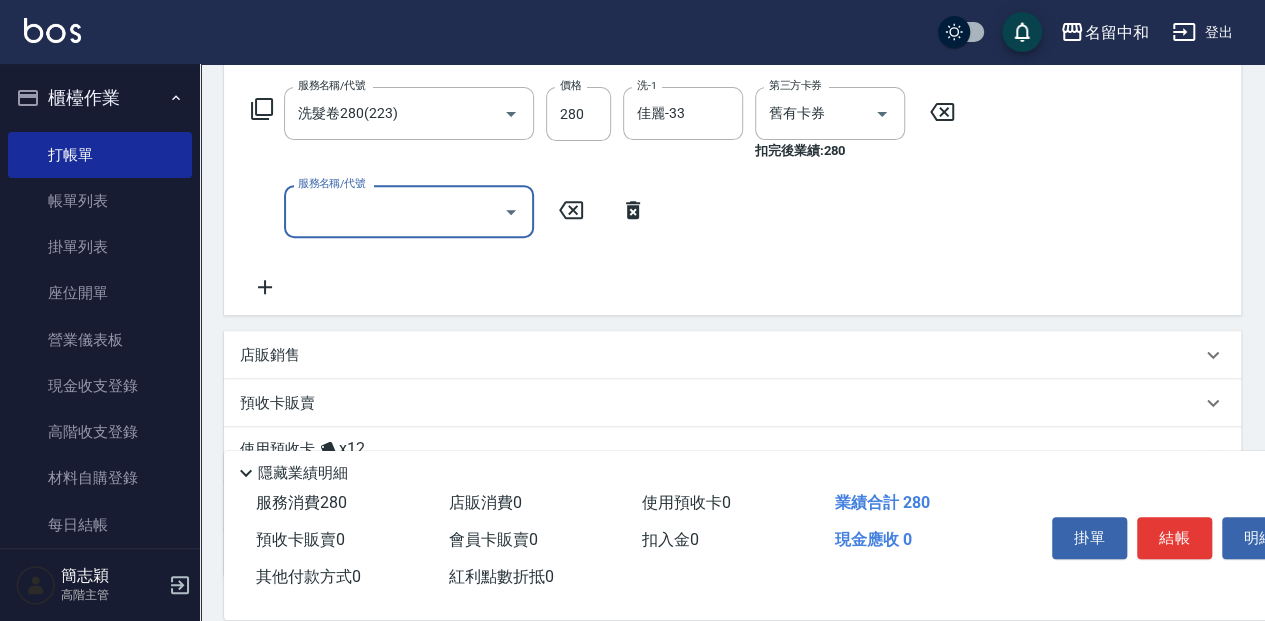 scroll, scrollTop: 333, scrollLeft: 0, axis: vertical 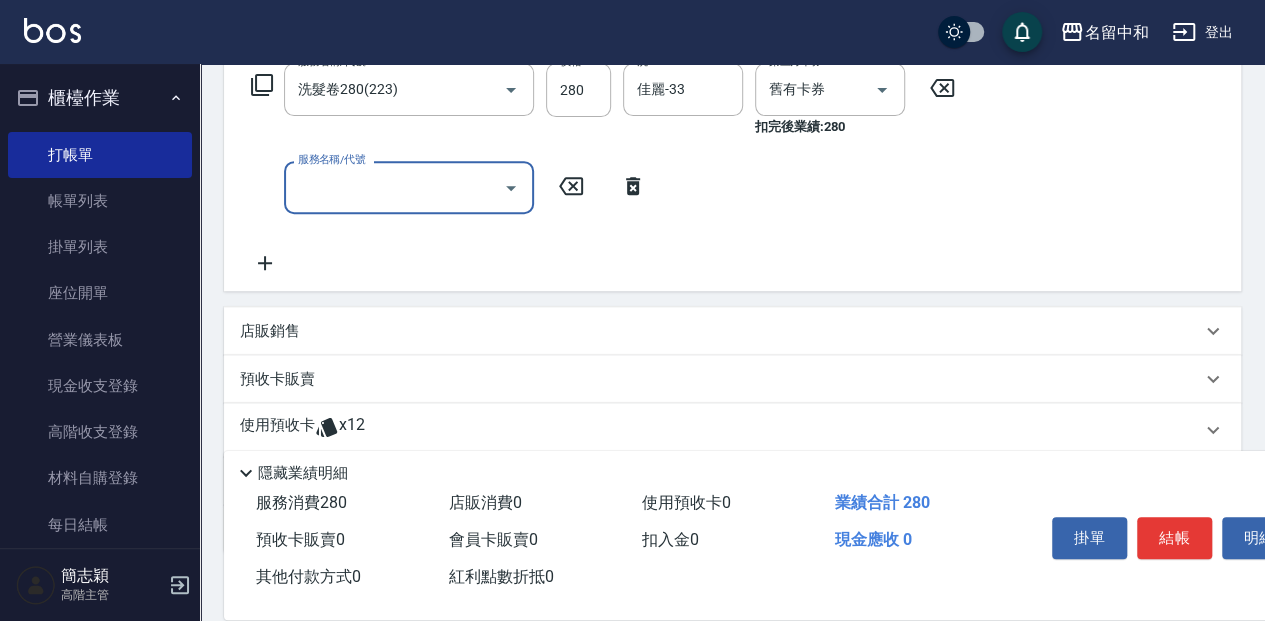 click on "店販銷售" at bounding box center [270, 331] 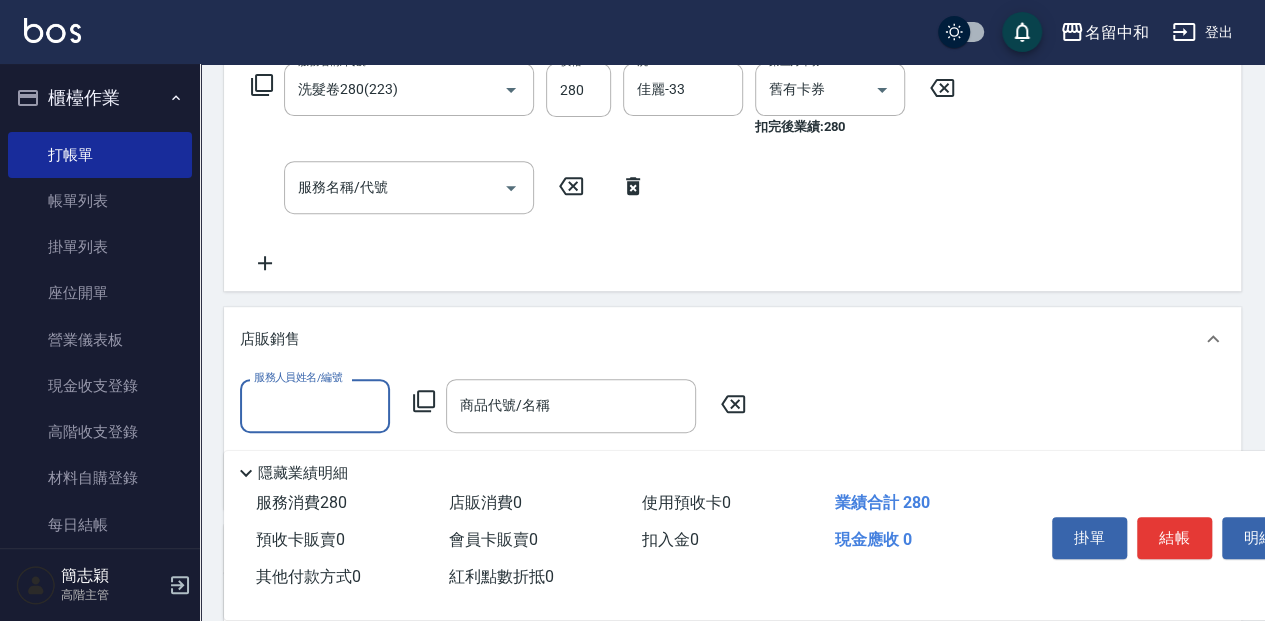 scroll, scrollTop: 0, scrollLeft: 0, axis: both 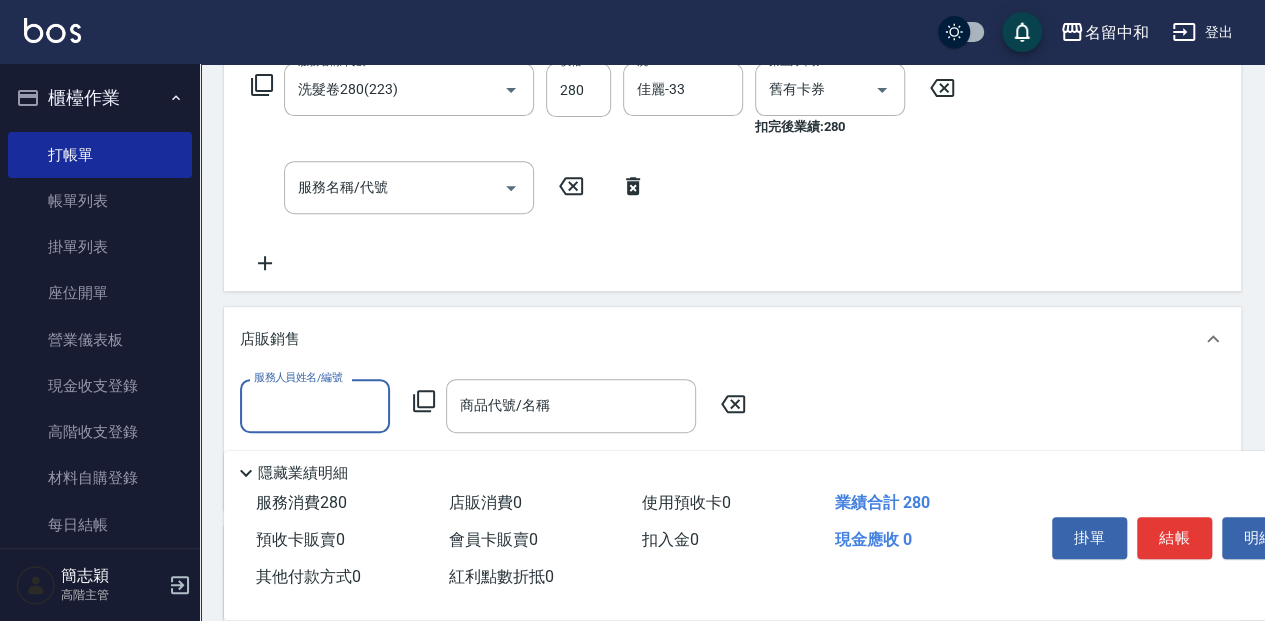 click on "服務人員姓名/編號" at bounding box center [315, 405] 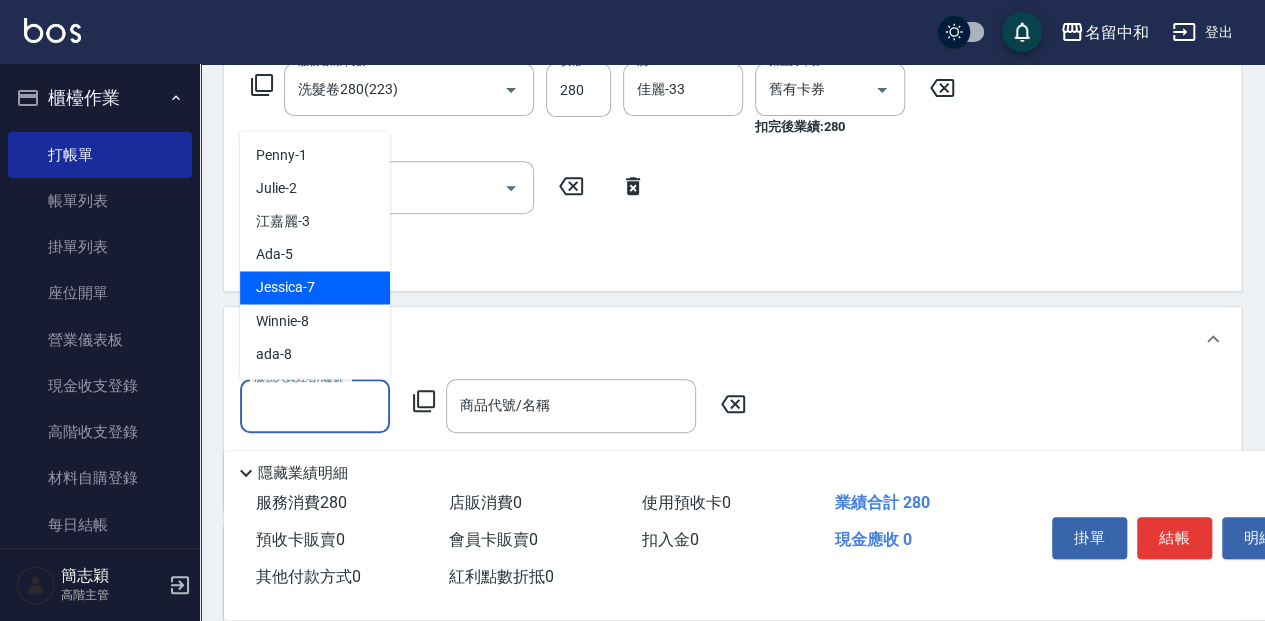 click on "[NAME] -7" at bounding box center (315, 287) 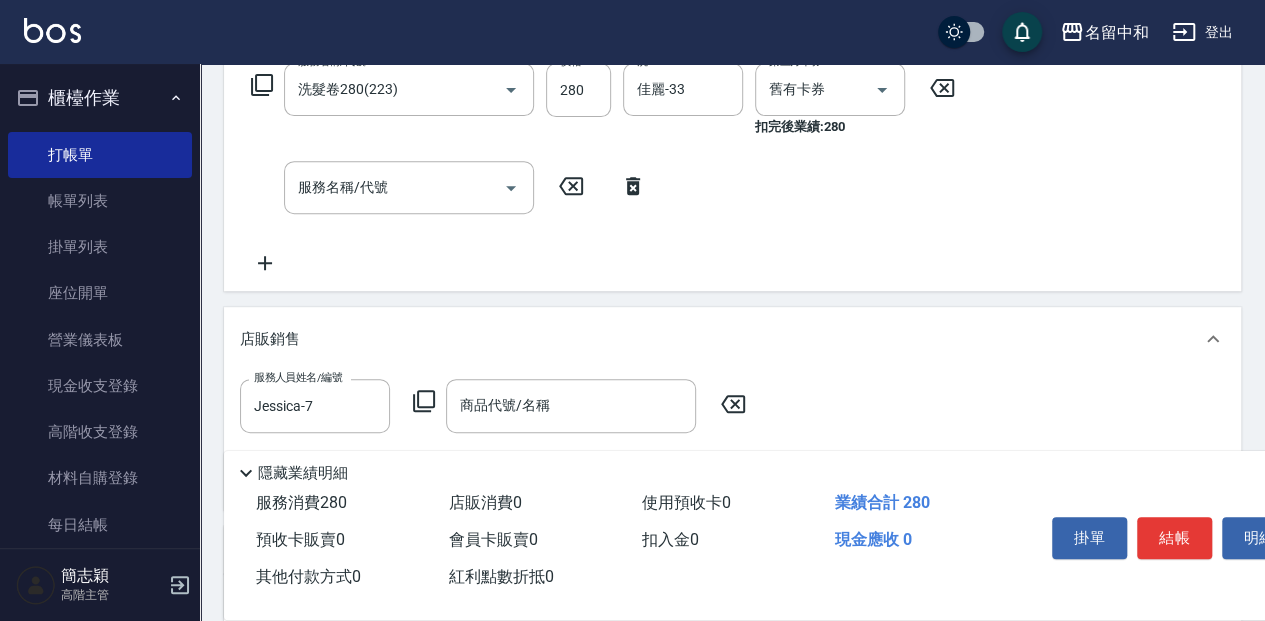 click 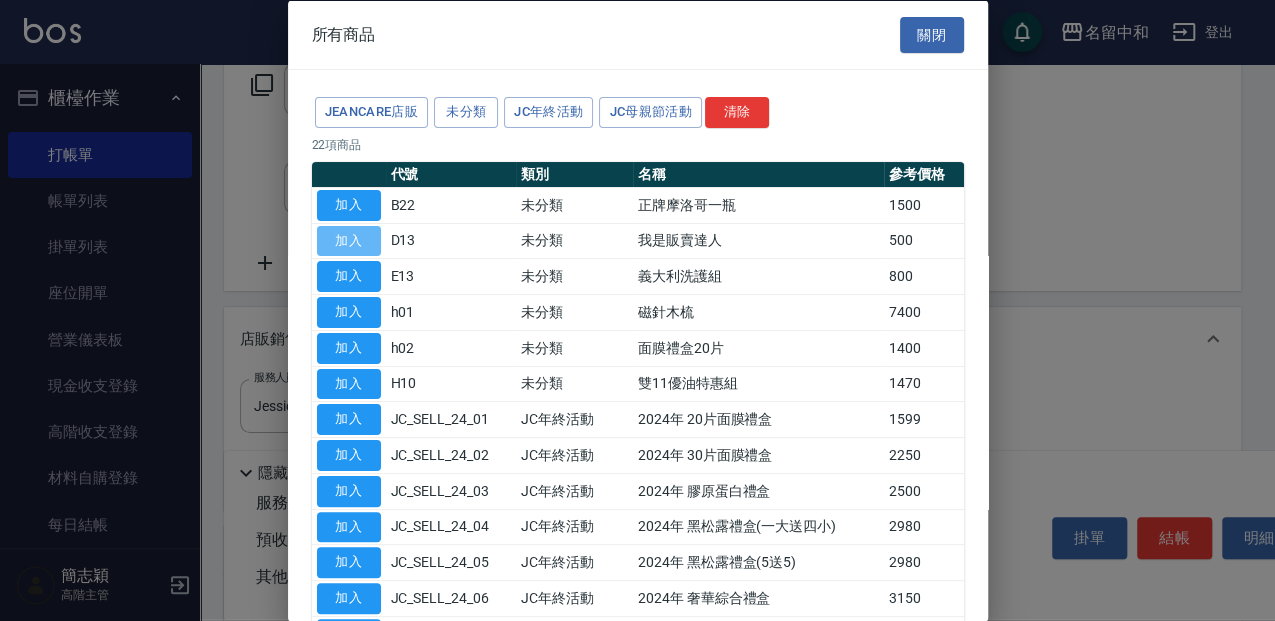drag, startPoint x: 354, startPoint y: 239, endPoint x: 654, endPoint y: 449, distance: 366.19666 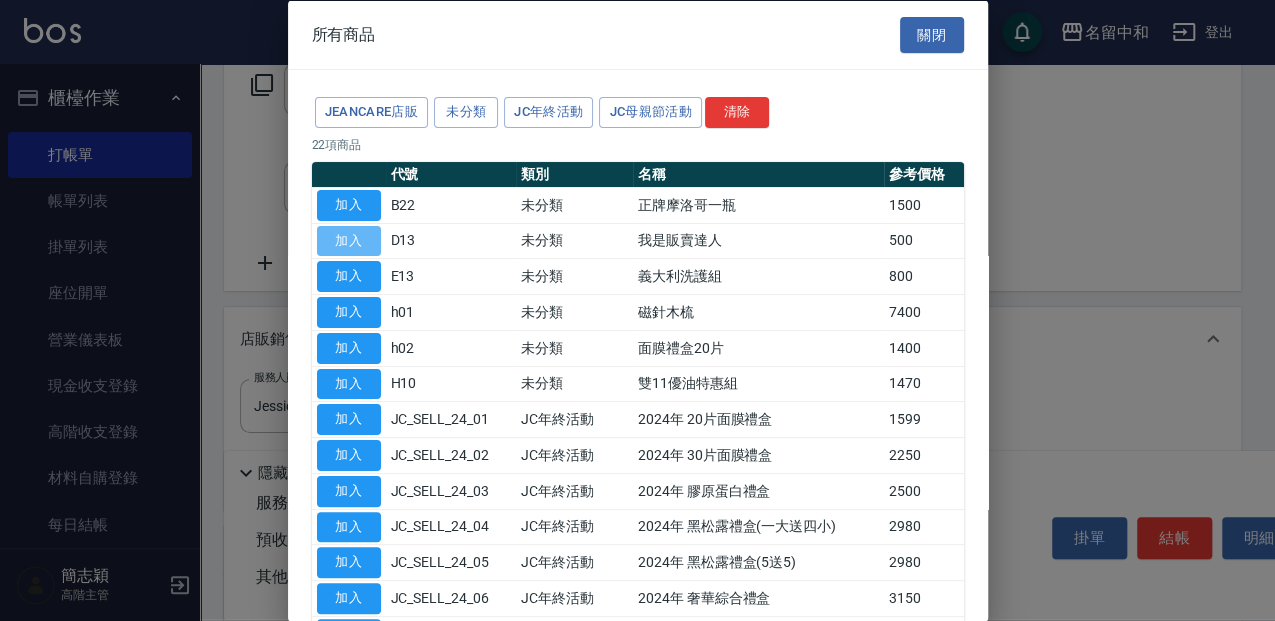 click on "加入" at bounding box center (349, 240) 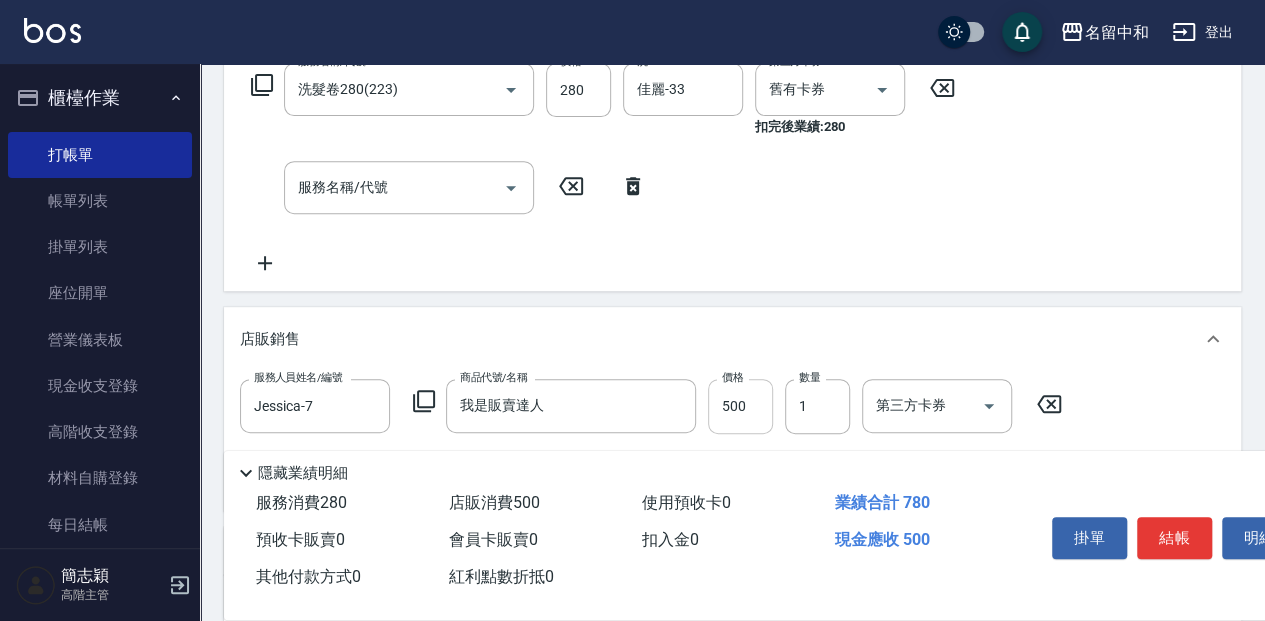 click on "500" at bounding box center (740, 406) 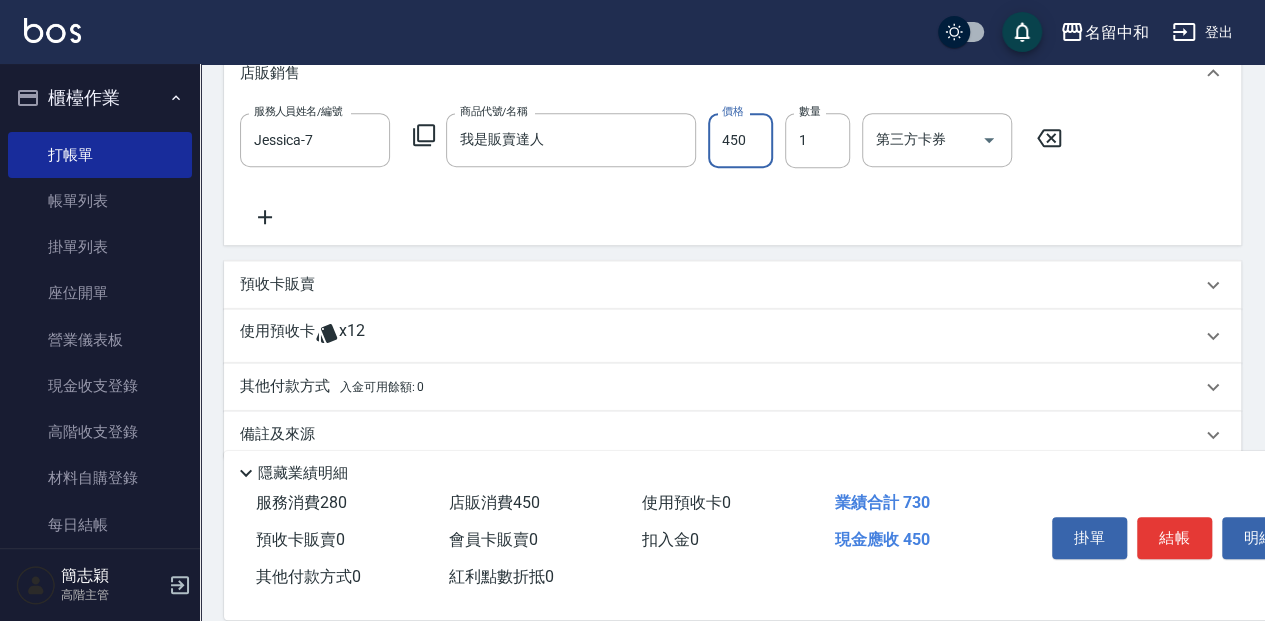 scroll, scrollTop: 600, scrollLeft: 0, axis: vertical 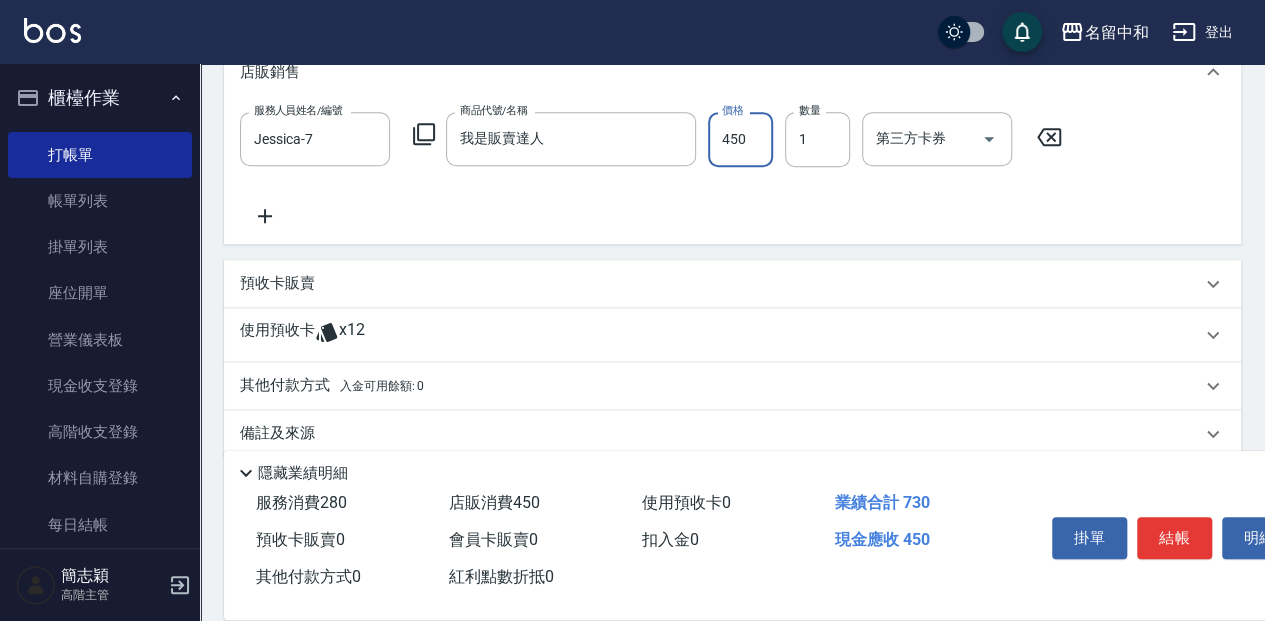 type on "450" 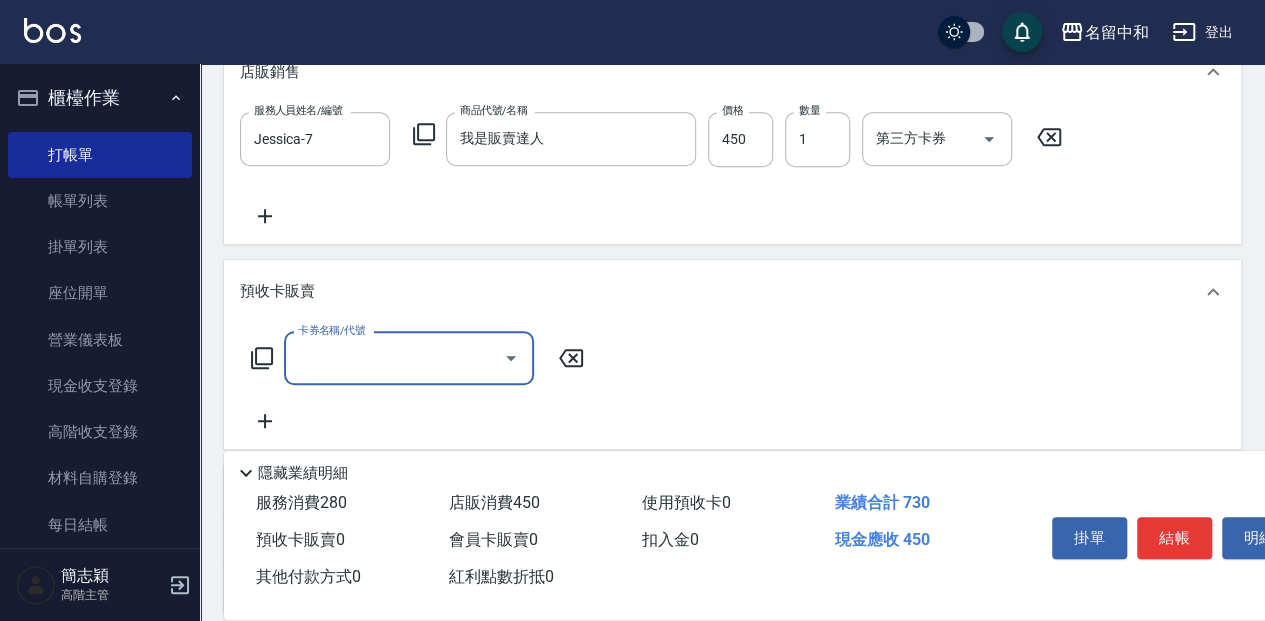 scroll, scrollTop: 0, scrollLeft: 0, axis: both 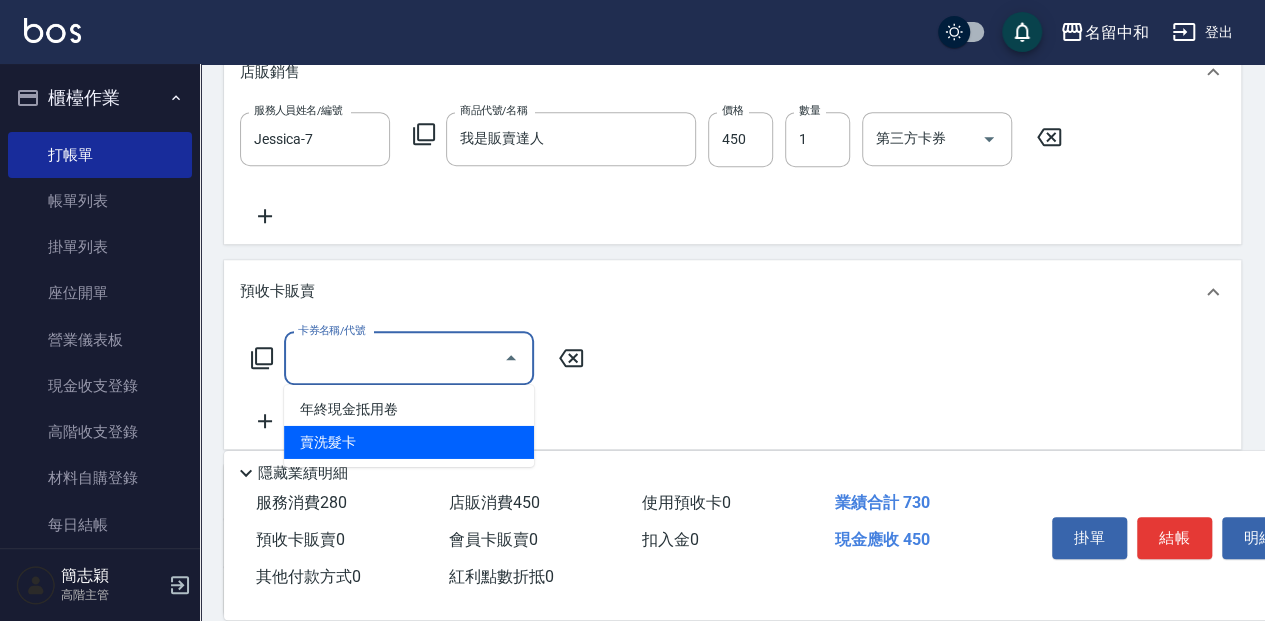 click on "賣洗髮卡" at bounding box center [409, 442] 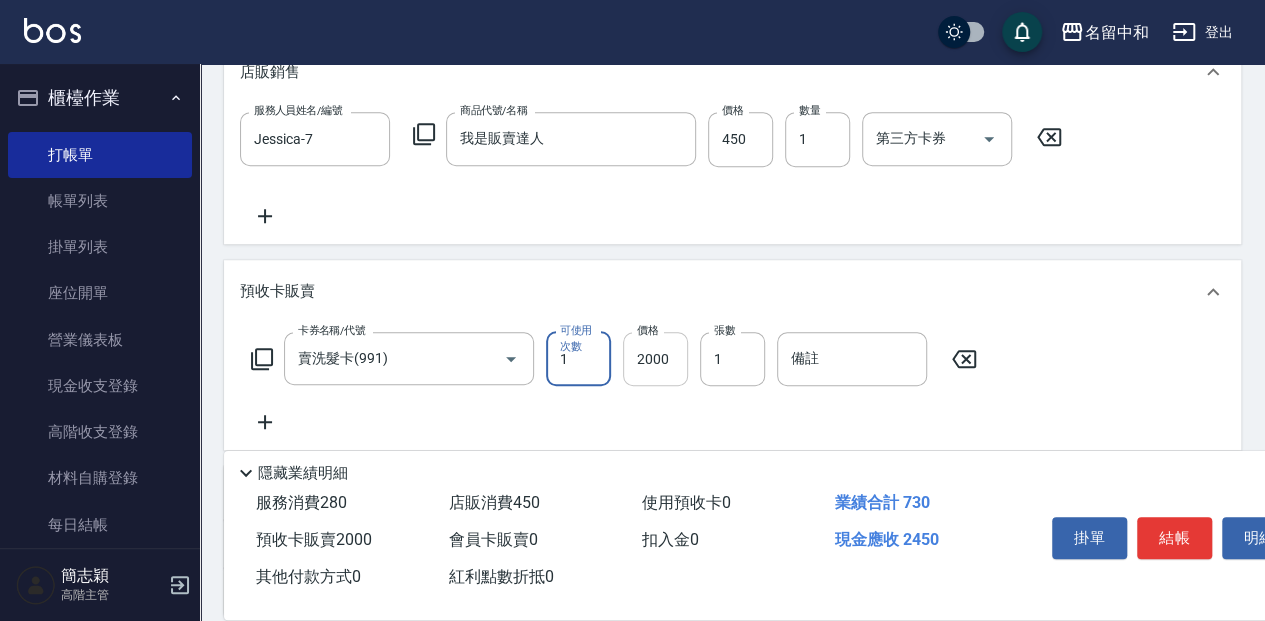 click on "2000" at bounding box center (655, 359) 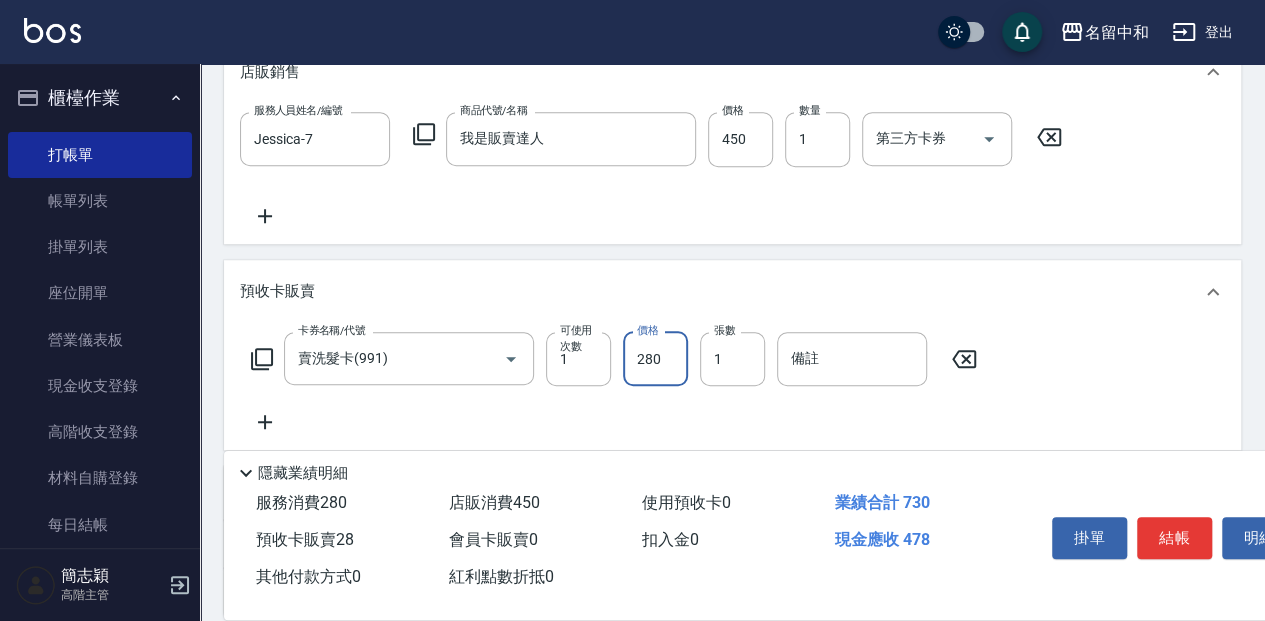 type on "2800" 